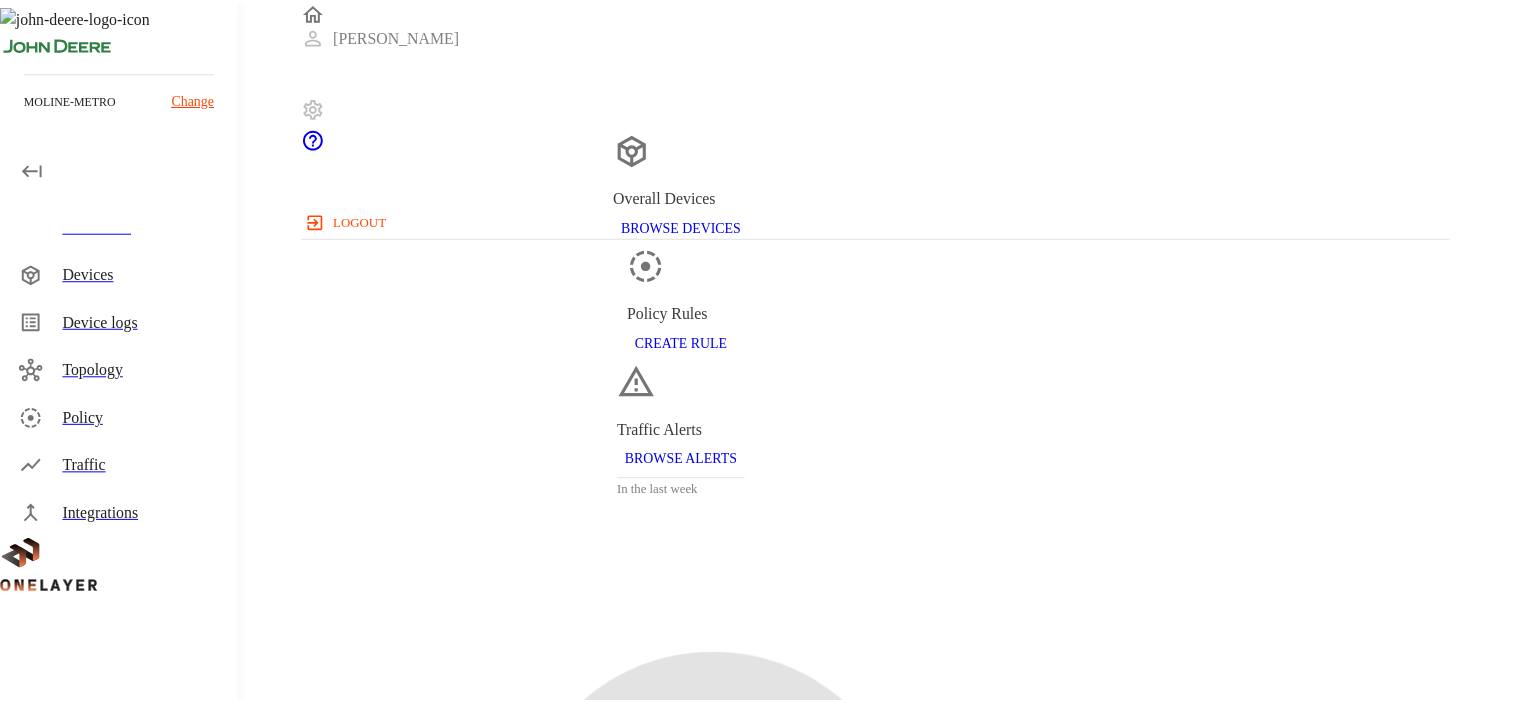 scroll, scrollTop: 0, scrollLeft: 0, axis: both 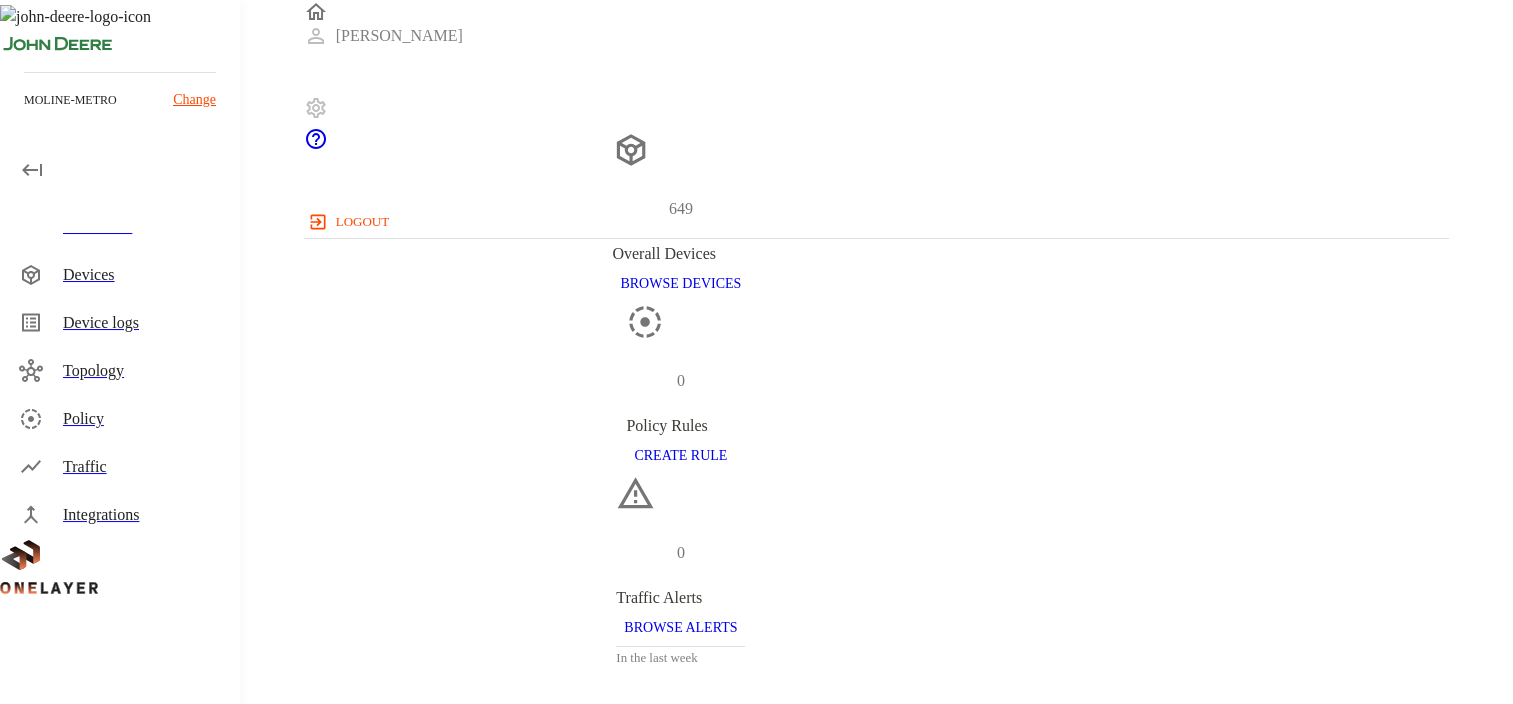 click on "Devices" at bounding box center [143, 275] 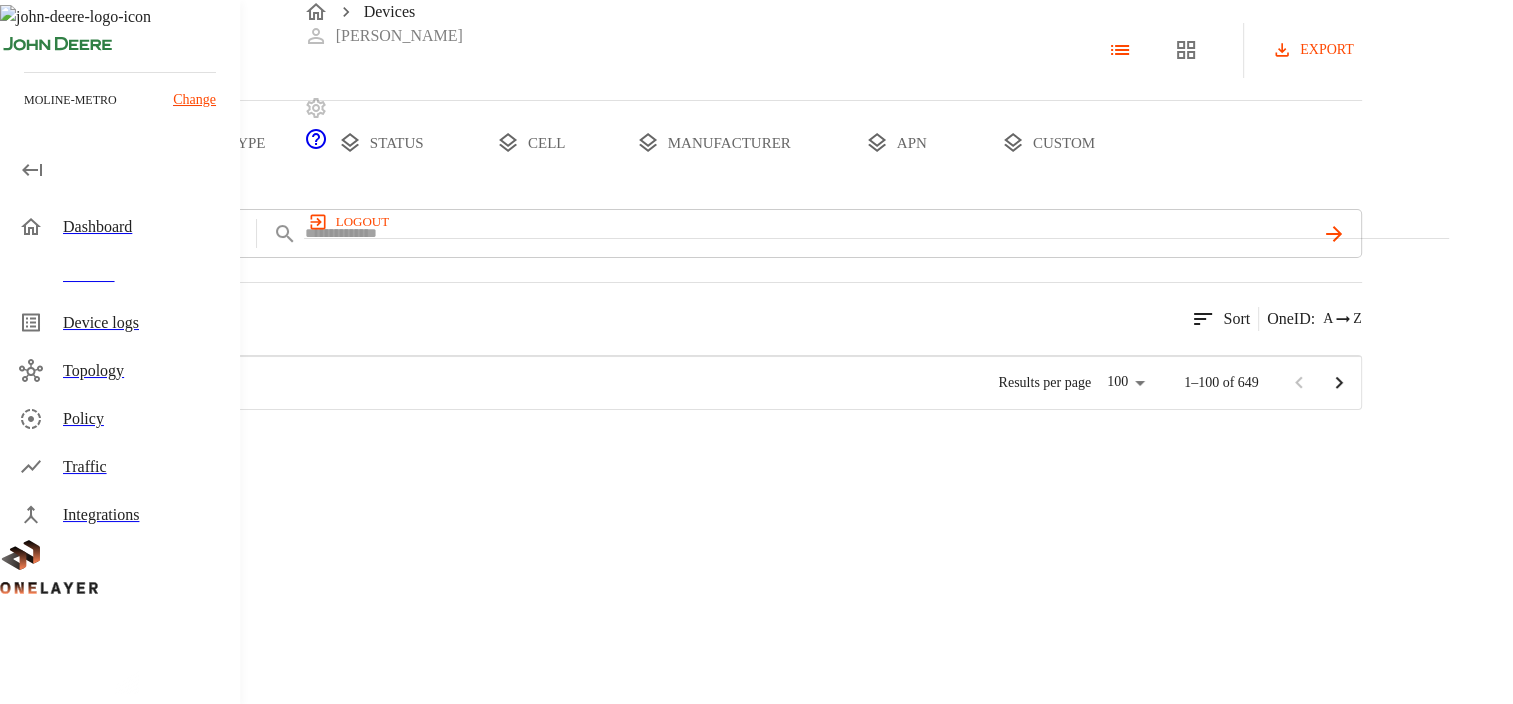 scroll, scrollTop: 16, scrollLeft: 16, axis: both 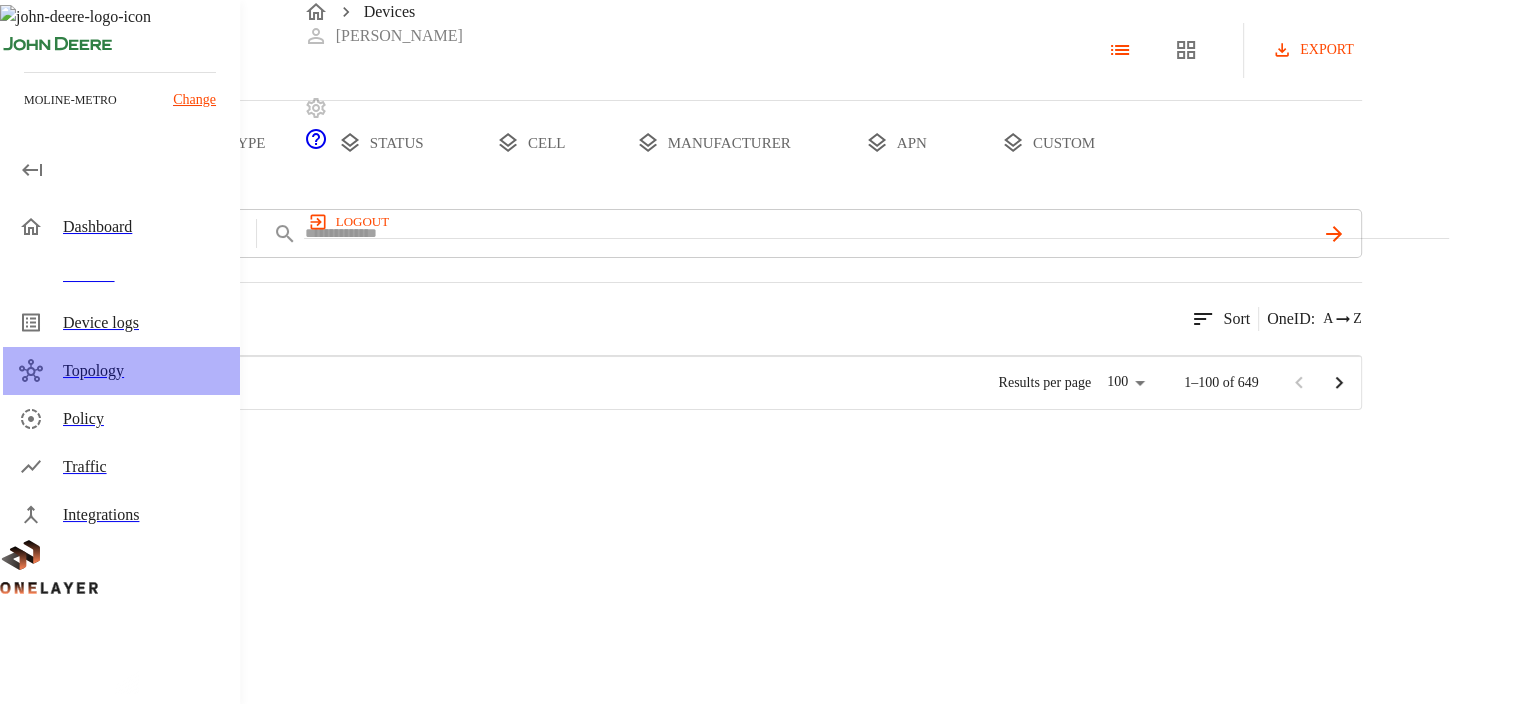 click on "Topology" at bounding box center [143, 371] 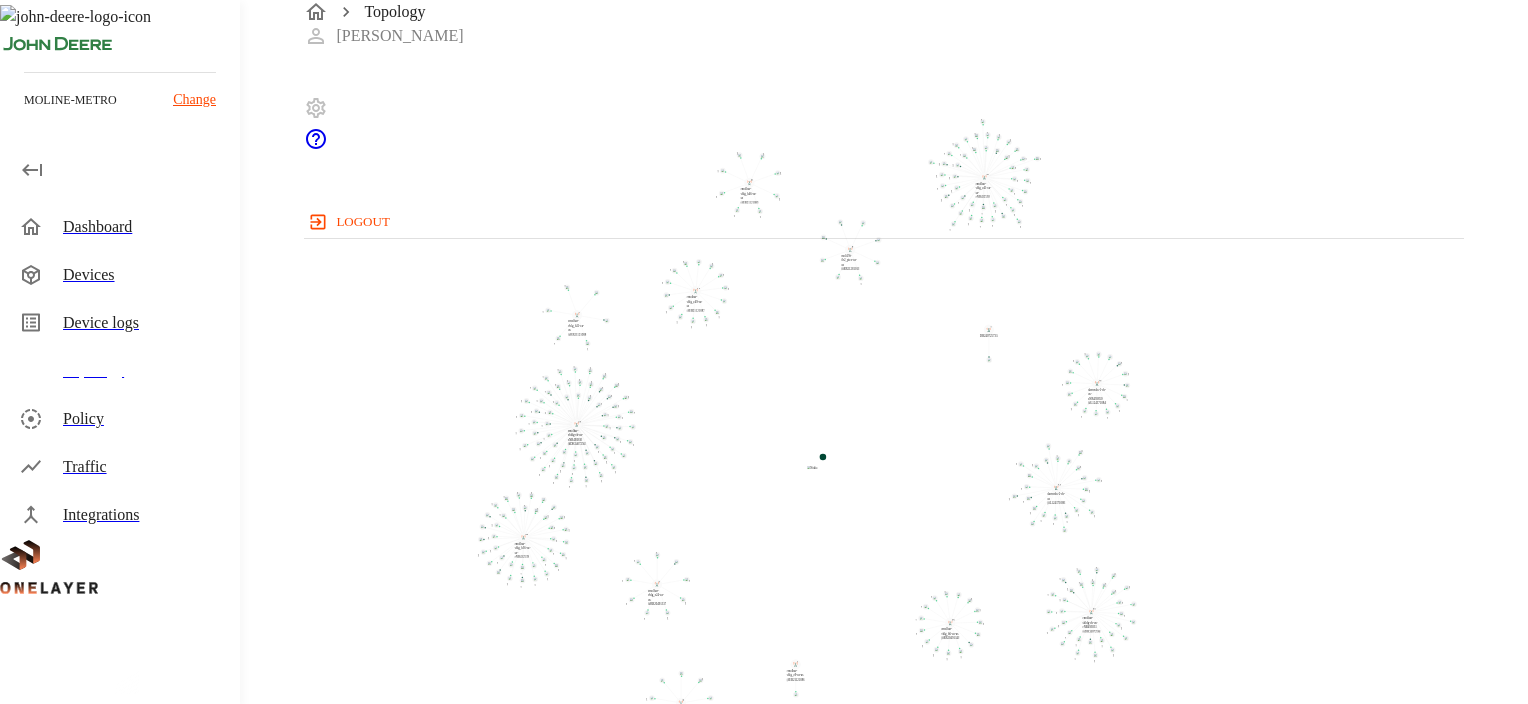 drag, startPoint x: 639, startPoint y: 446, endPoint x: 981, endPoint y: 449, distance: 342.01315 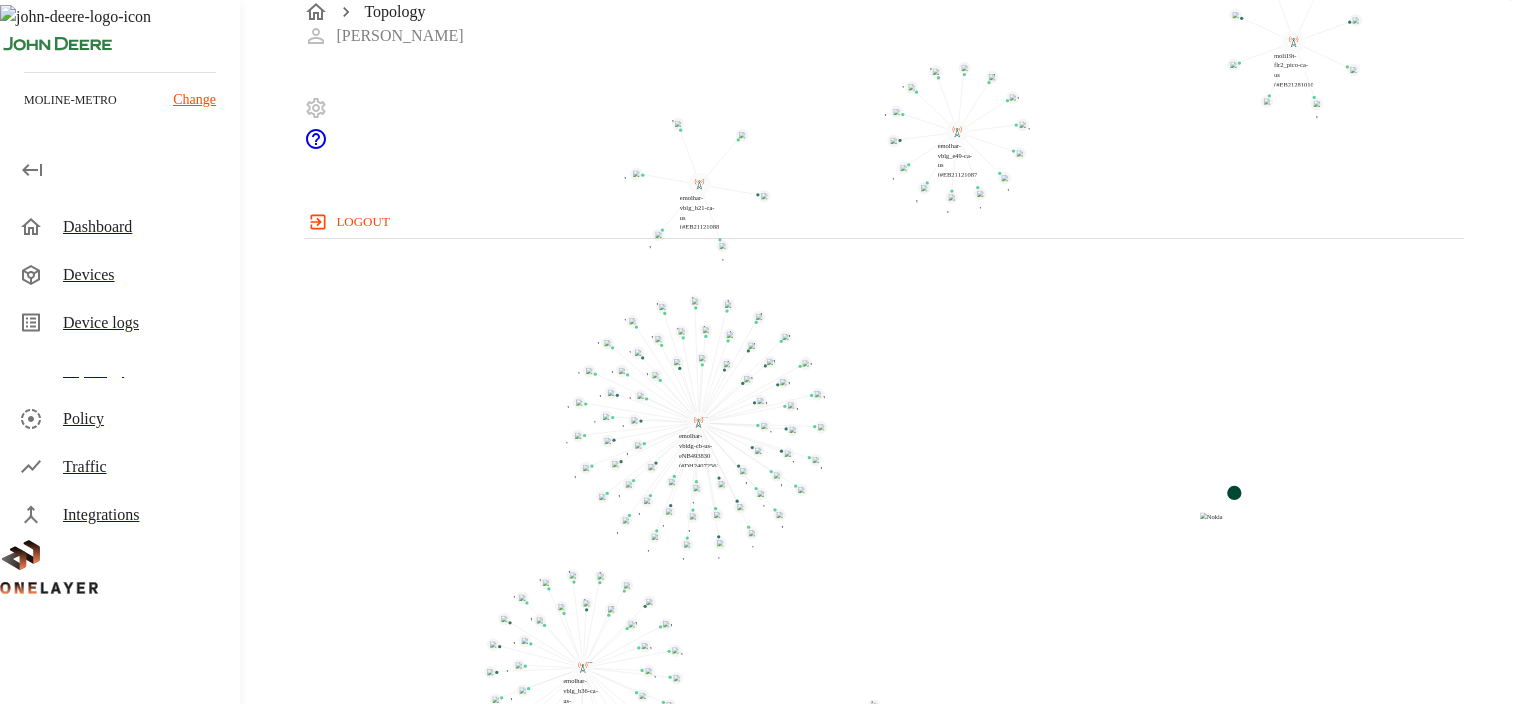 click on "Devices" at bounding box center [143, 275] 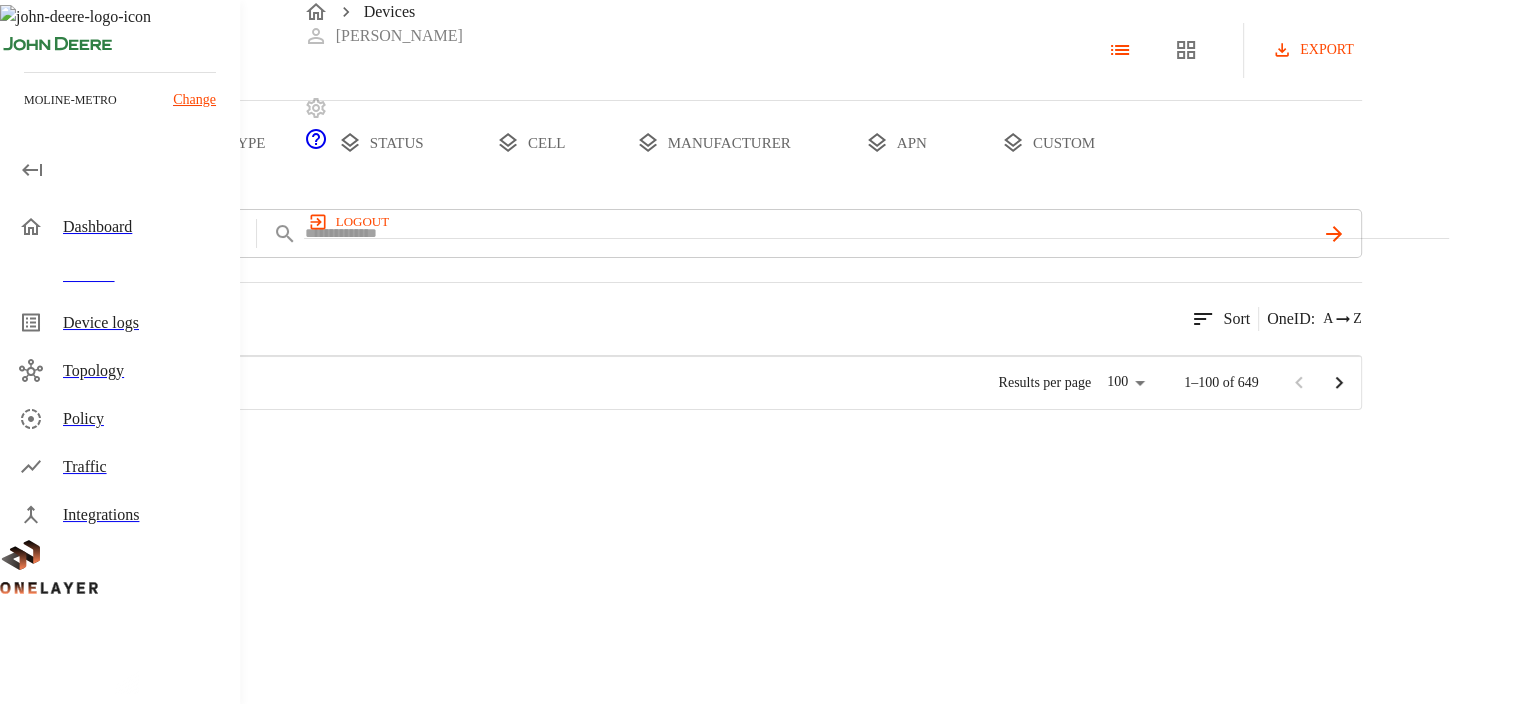 scroll, scrollTop: 16, scrollLeft: 16, axis: both 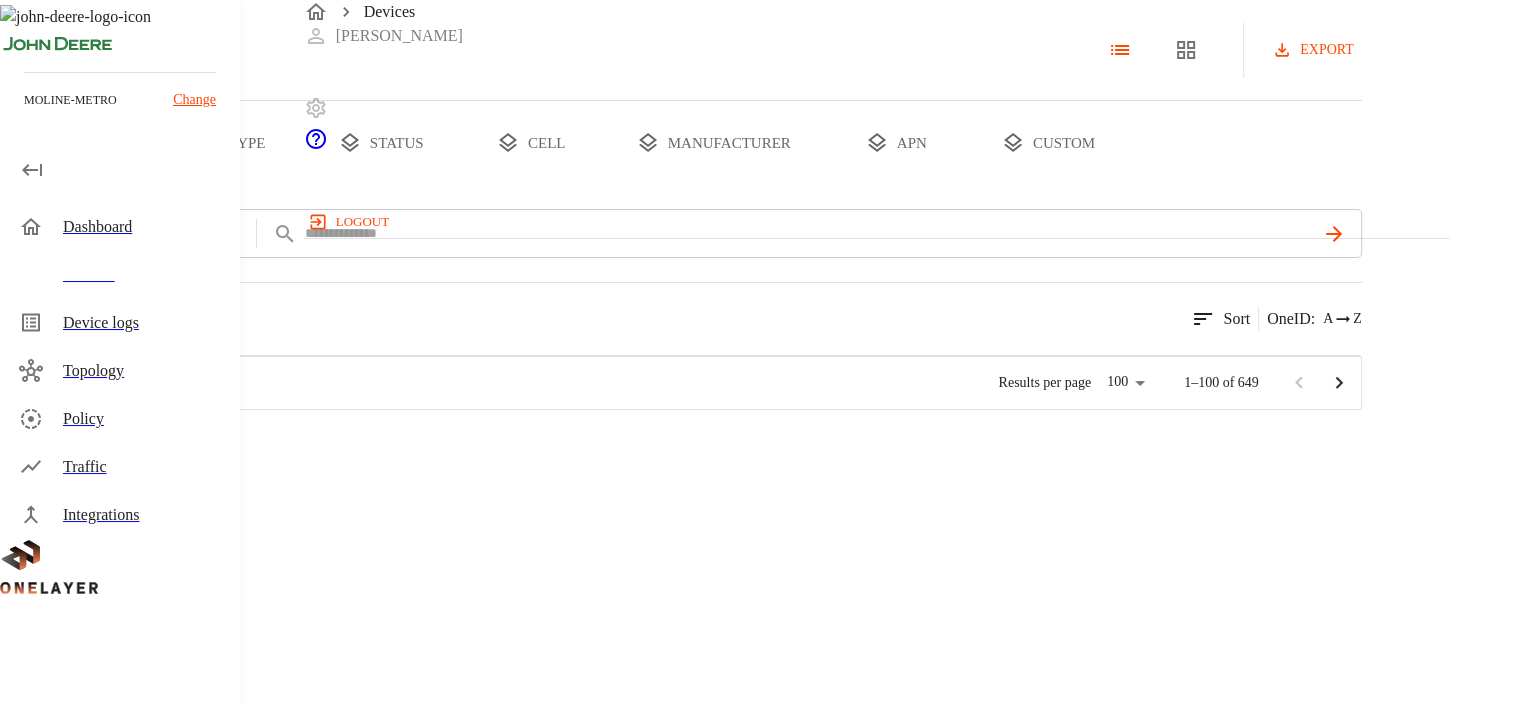 click on "type" at bounding box center (231, 143) 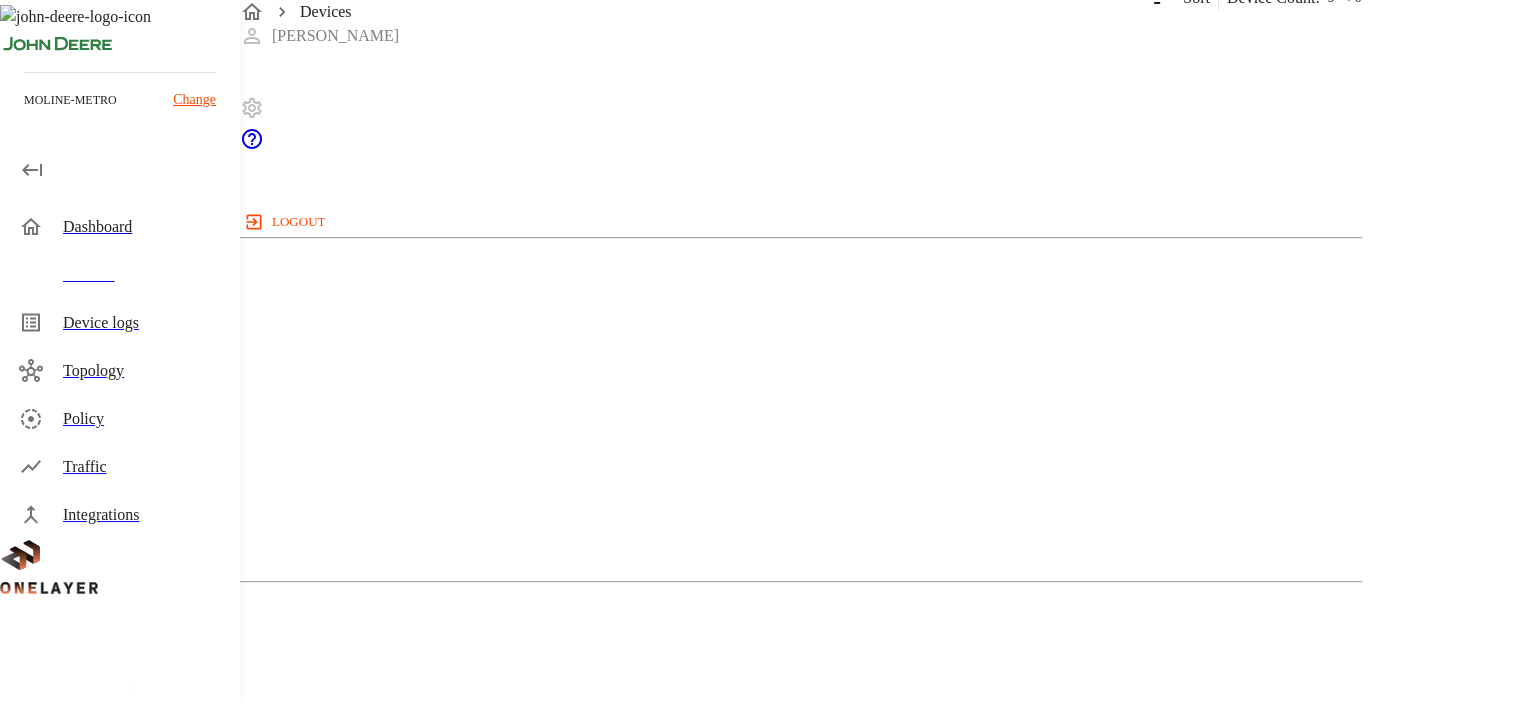 scroll, scrollTop: 200, scrollLeft: 0, axis: vertical 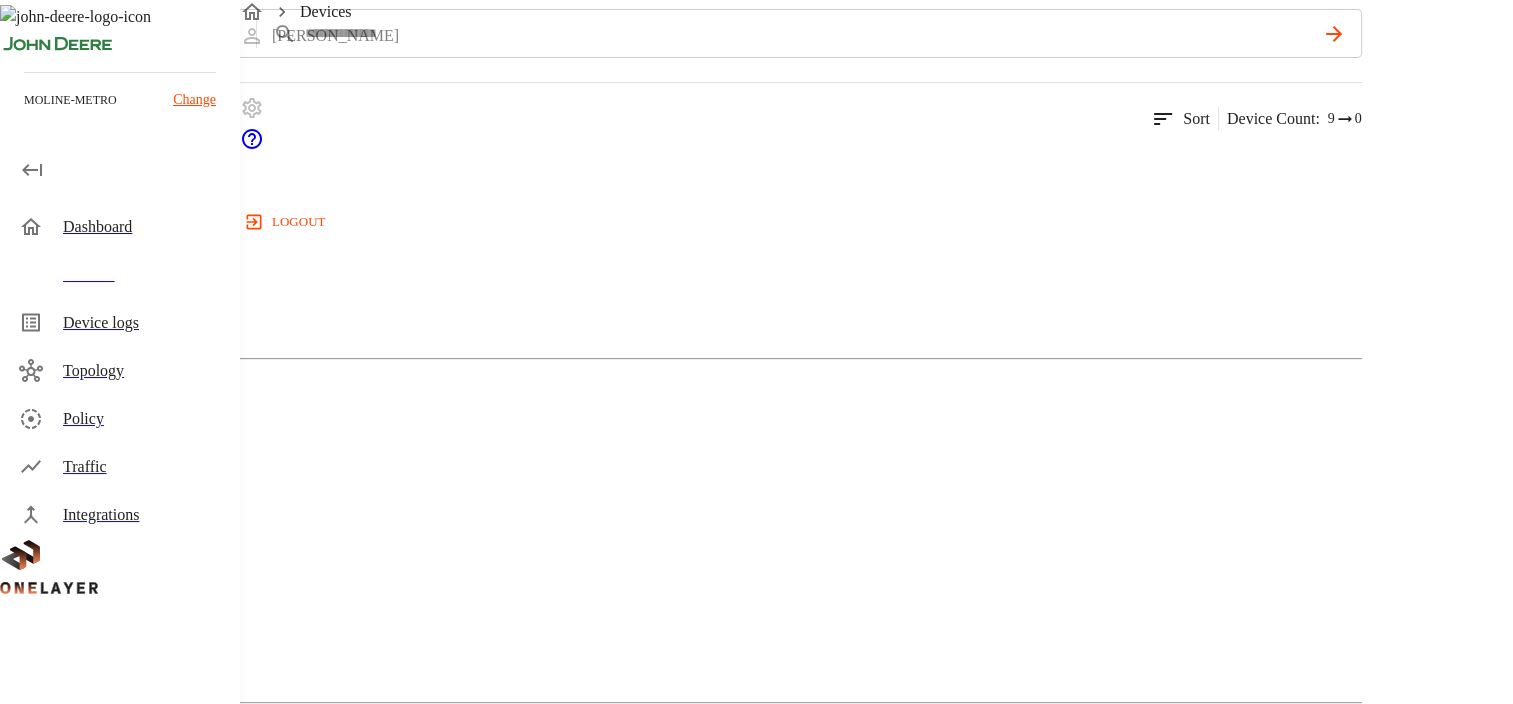 click at bounding box center [71, 855] 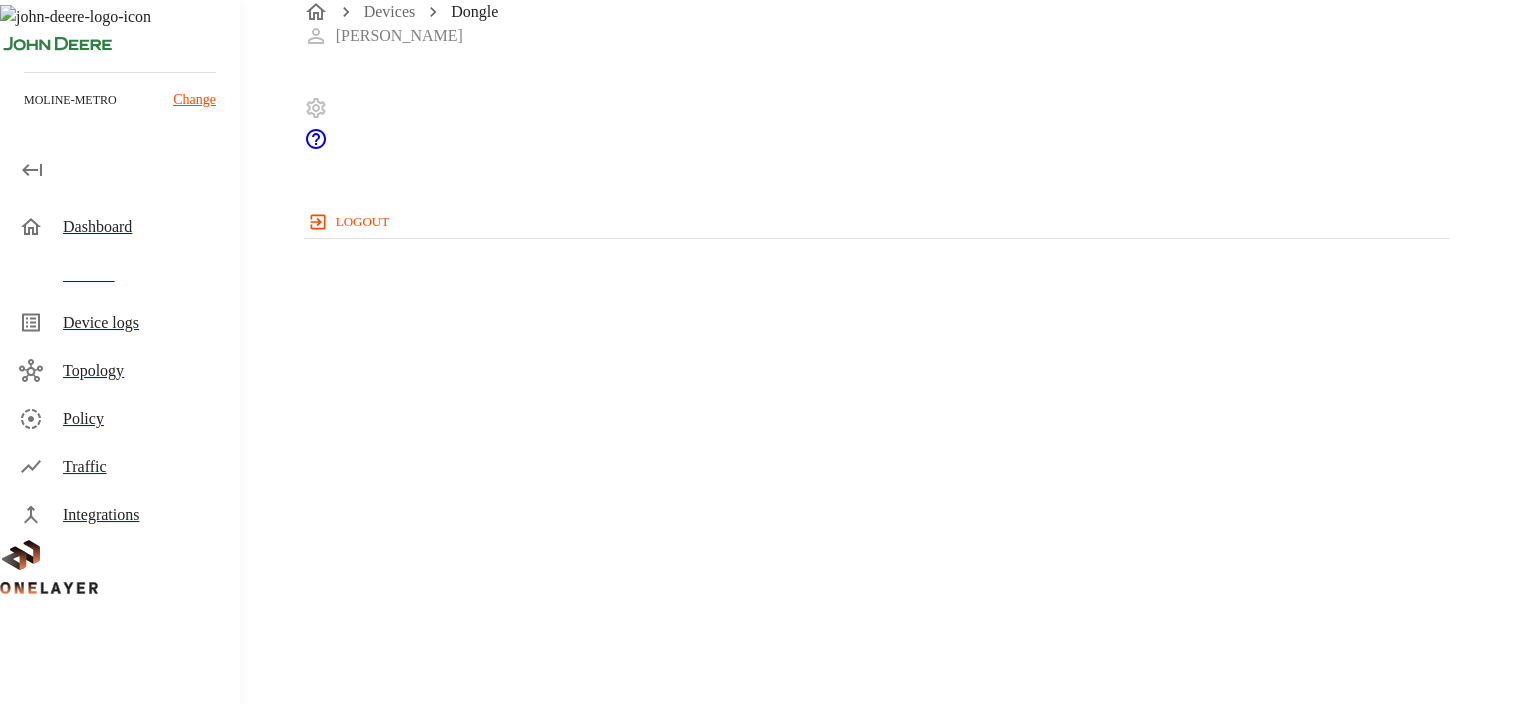 scroll, scrollTop: 0, scrollLeft: 0, axis: both 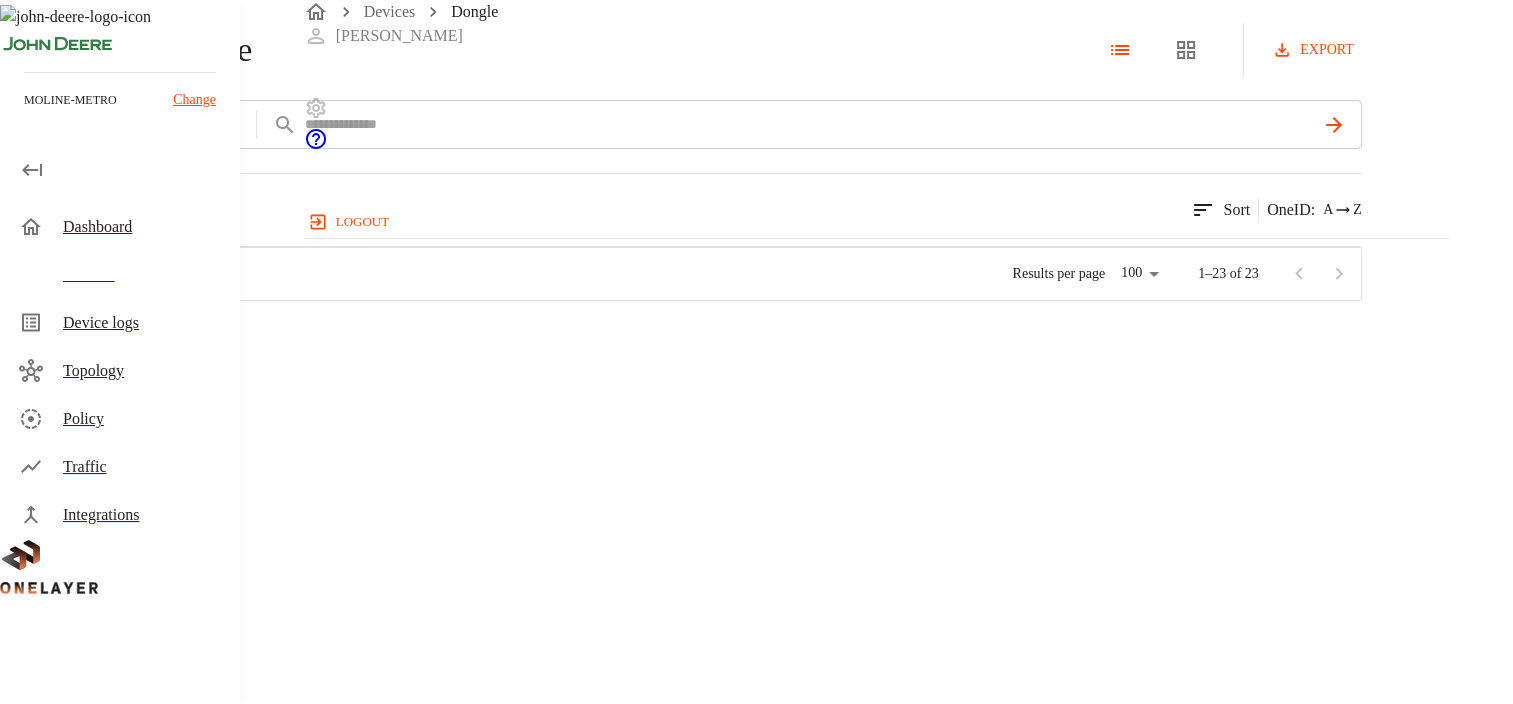 click on "export" at bounding box center [1315, 50] 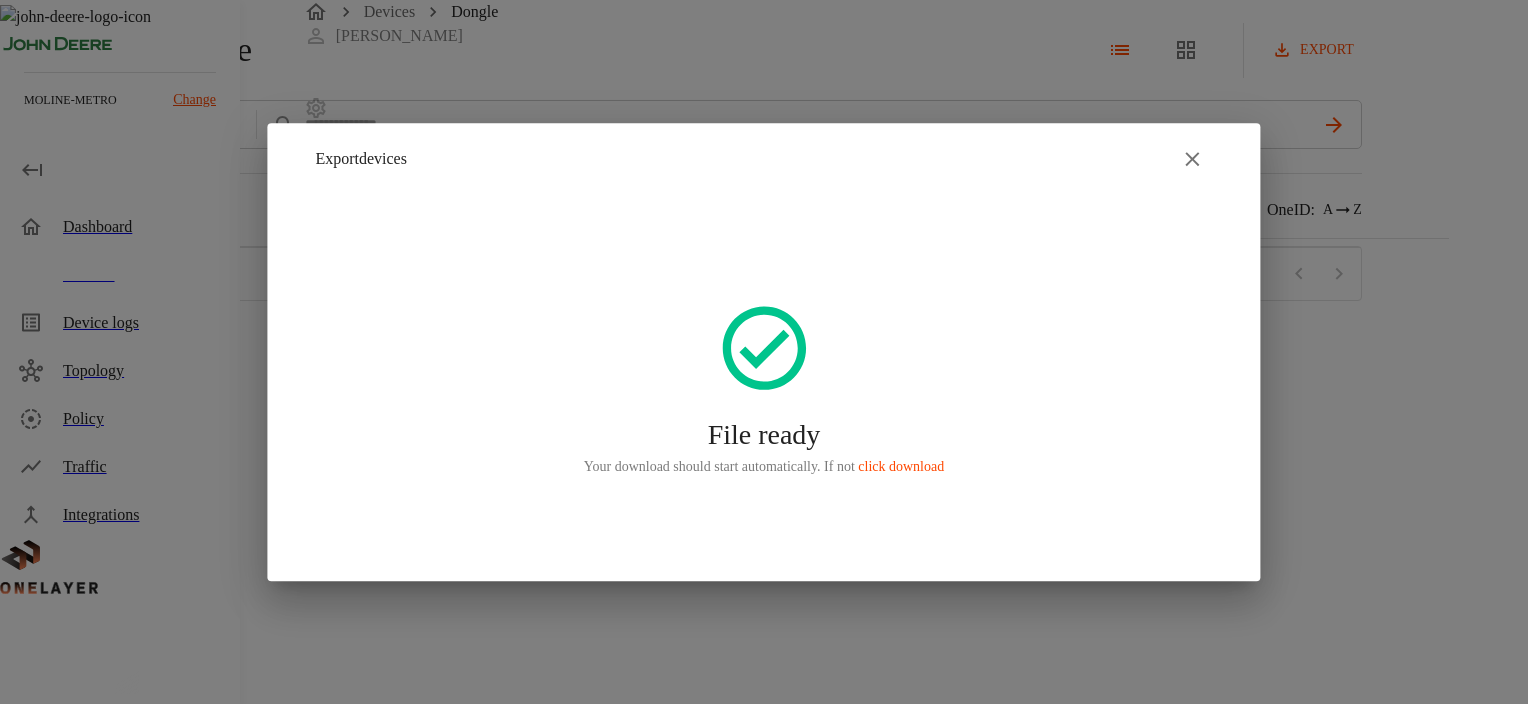 click at bounding box center [764, 352] 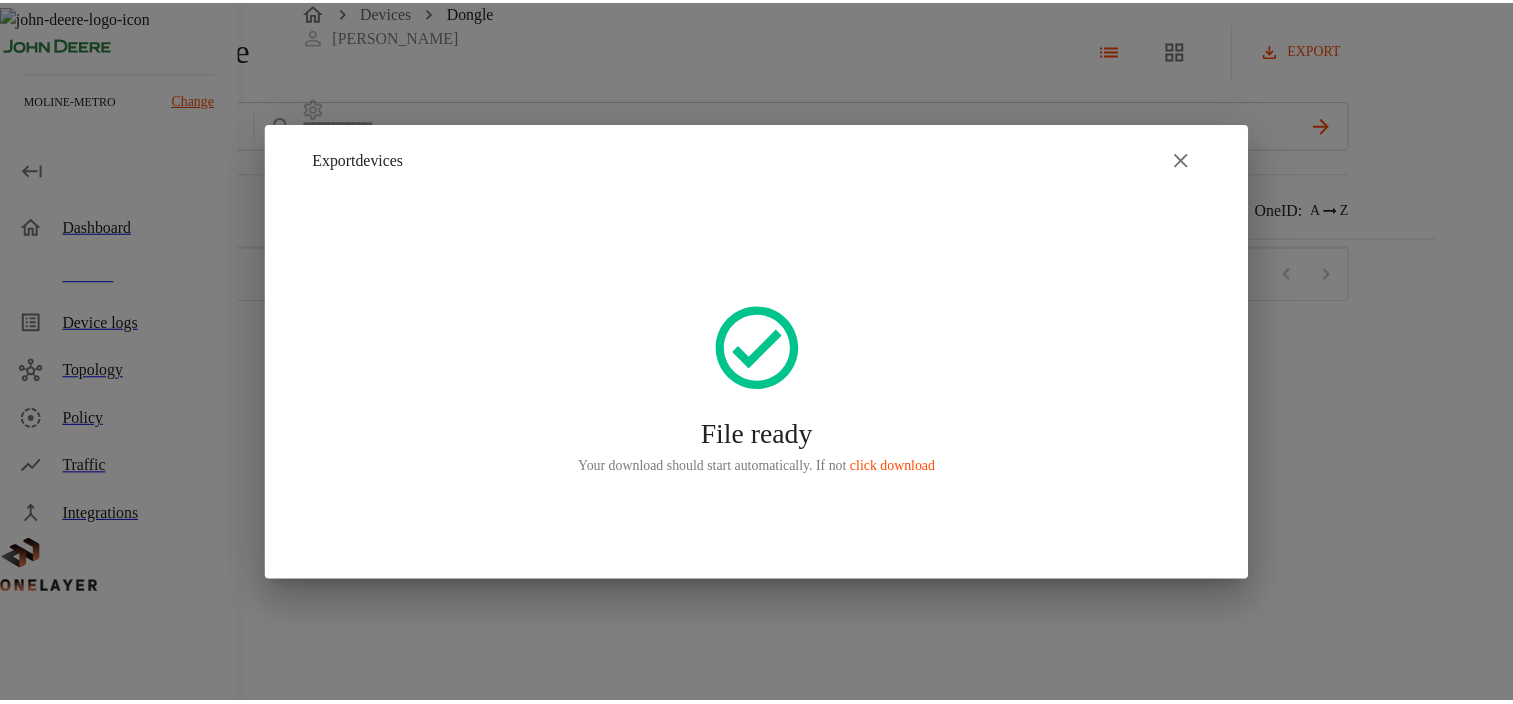 scroll, scrollTop: 16, scrollLeft: 16, axis: both 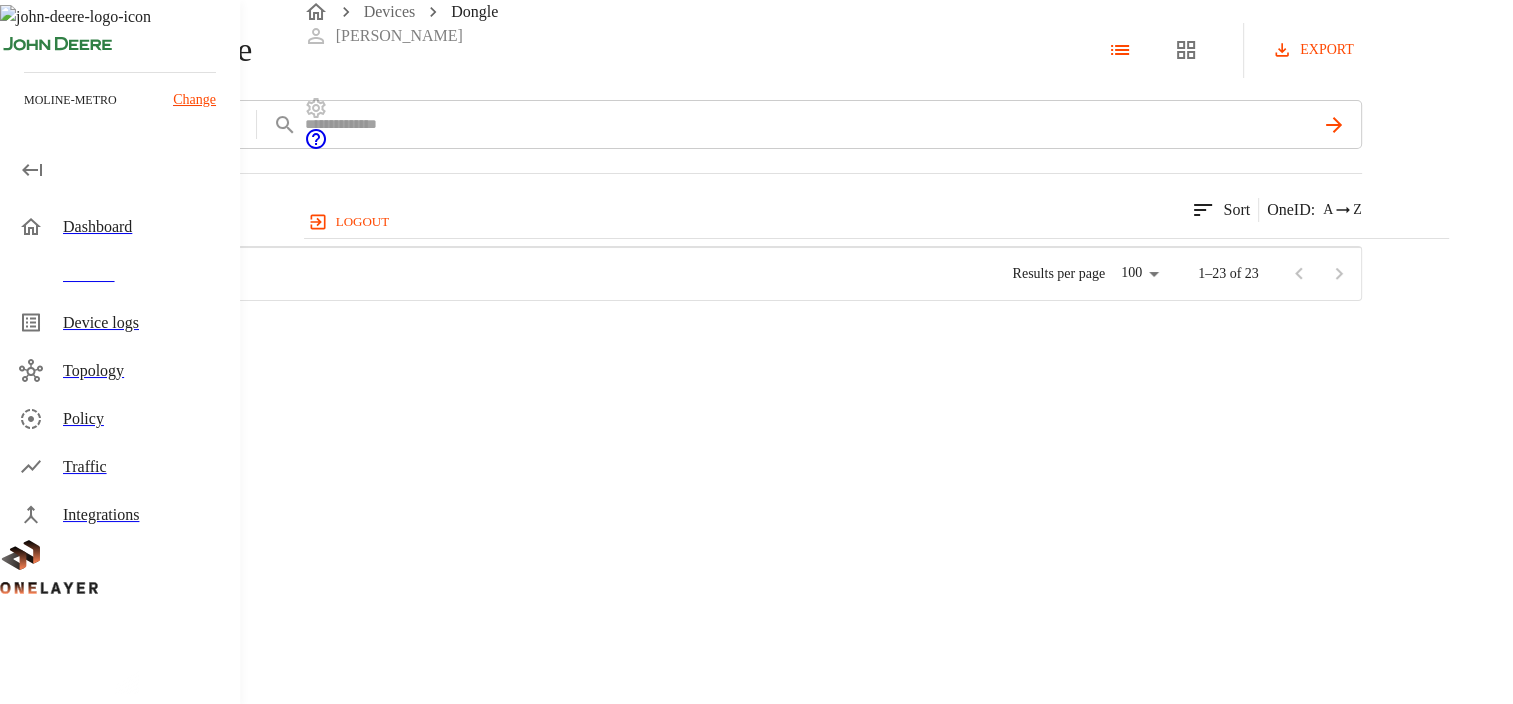 click at bounding box center (117, 338) 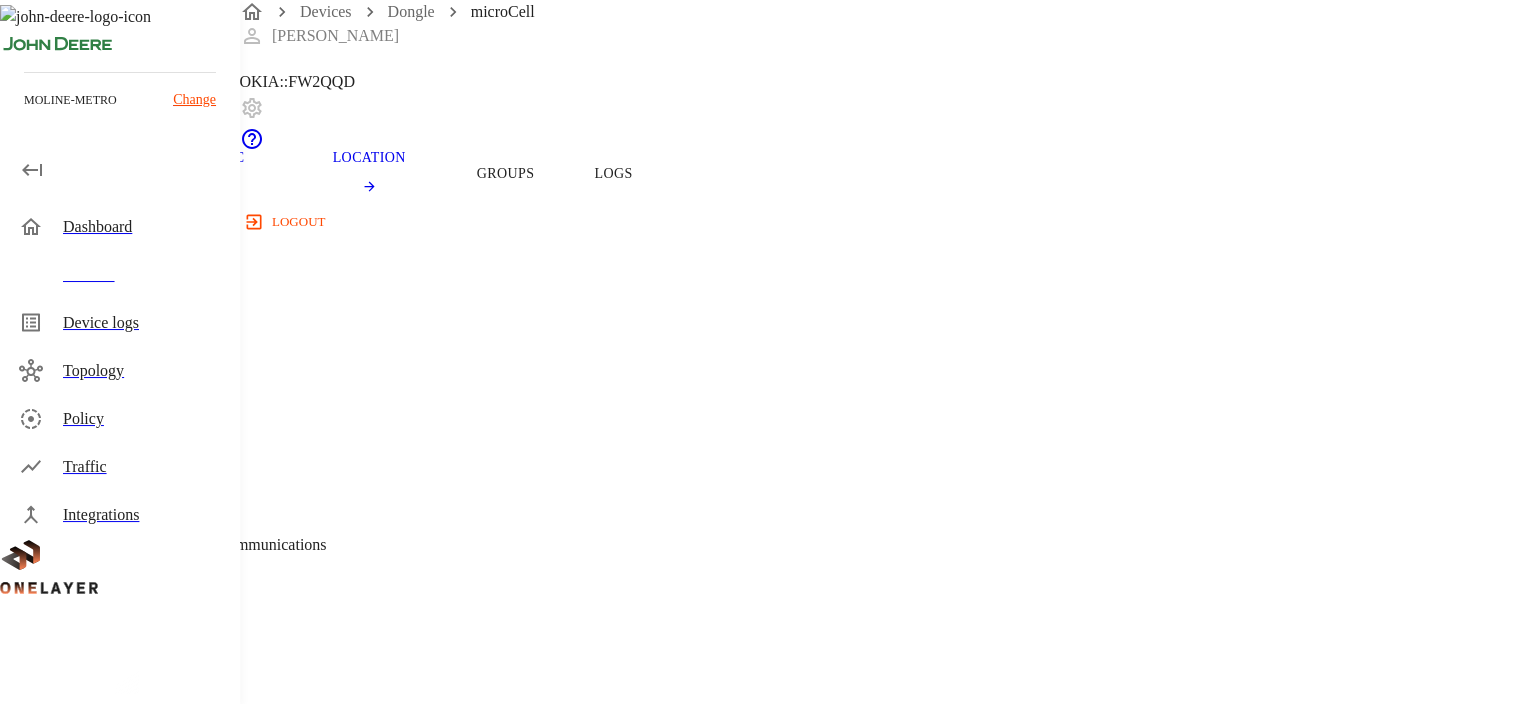 scroll, scrollTop: 0, scrollLeft: 0, axis: both 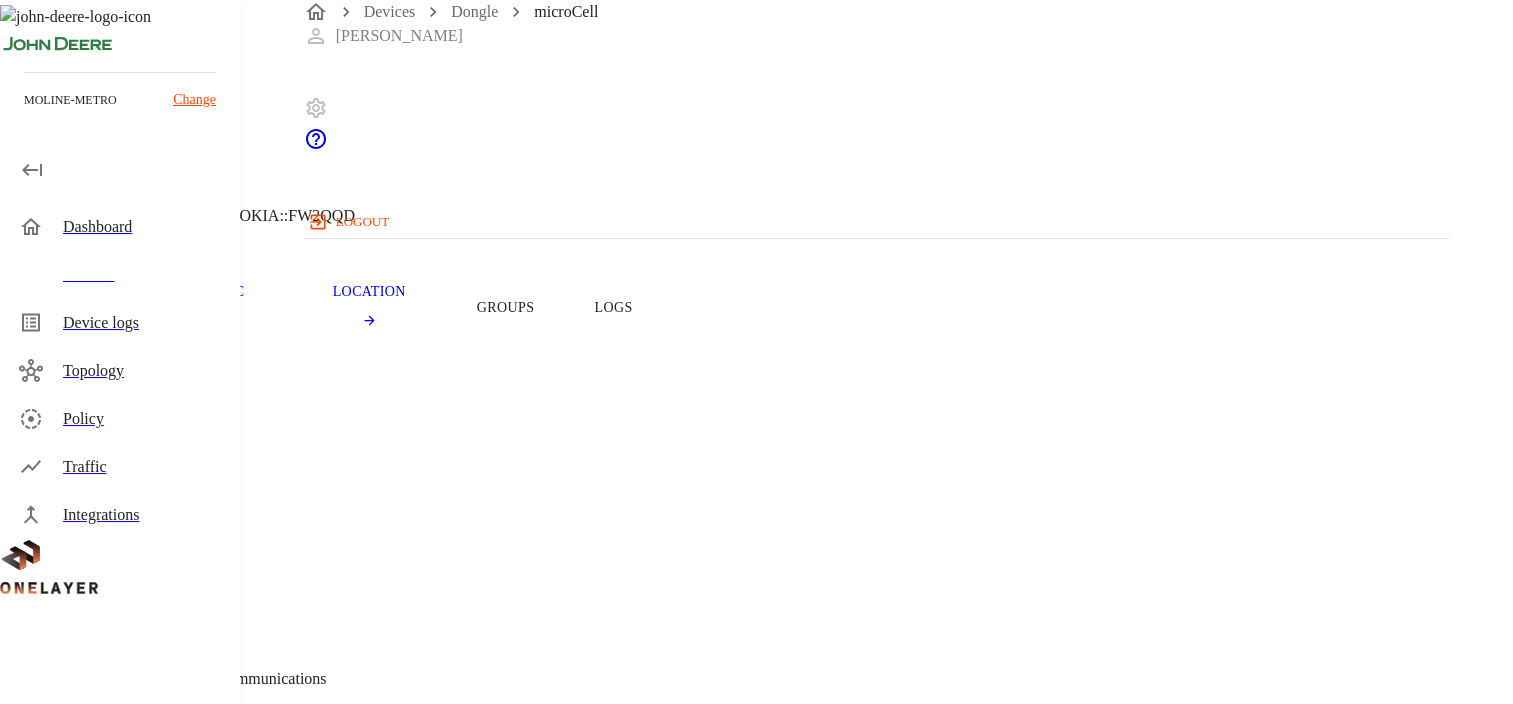 click on "microCell [TECHNICAL_ID] #13514ac7 Cell #EB211311833::NOKIA::FW2QQD" at bounding box center (681, 122) 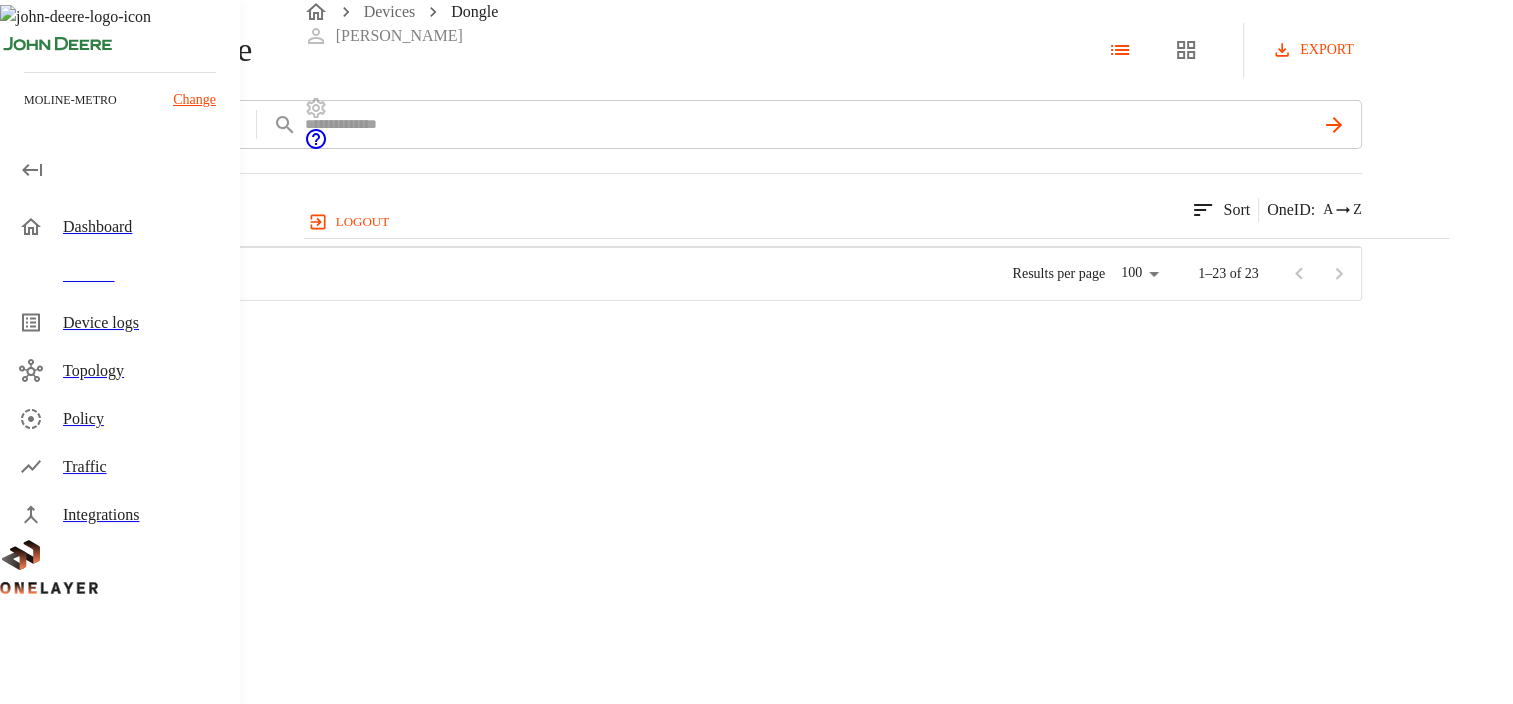 scroll, scrollTop: 16, scrollLeft: 16, axis: both 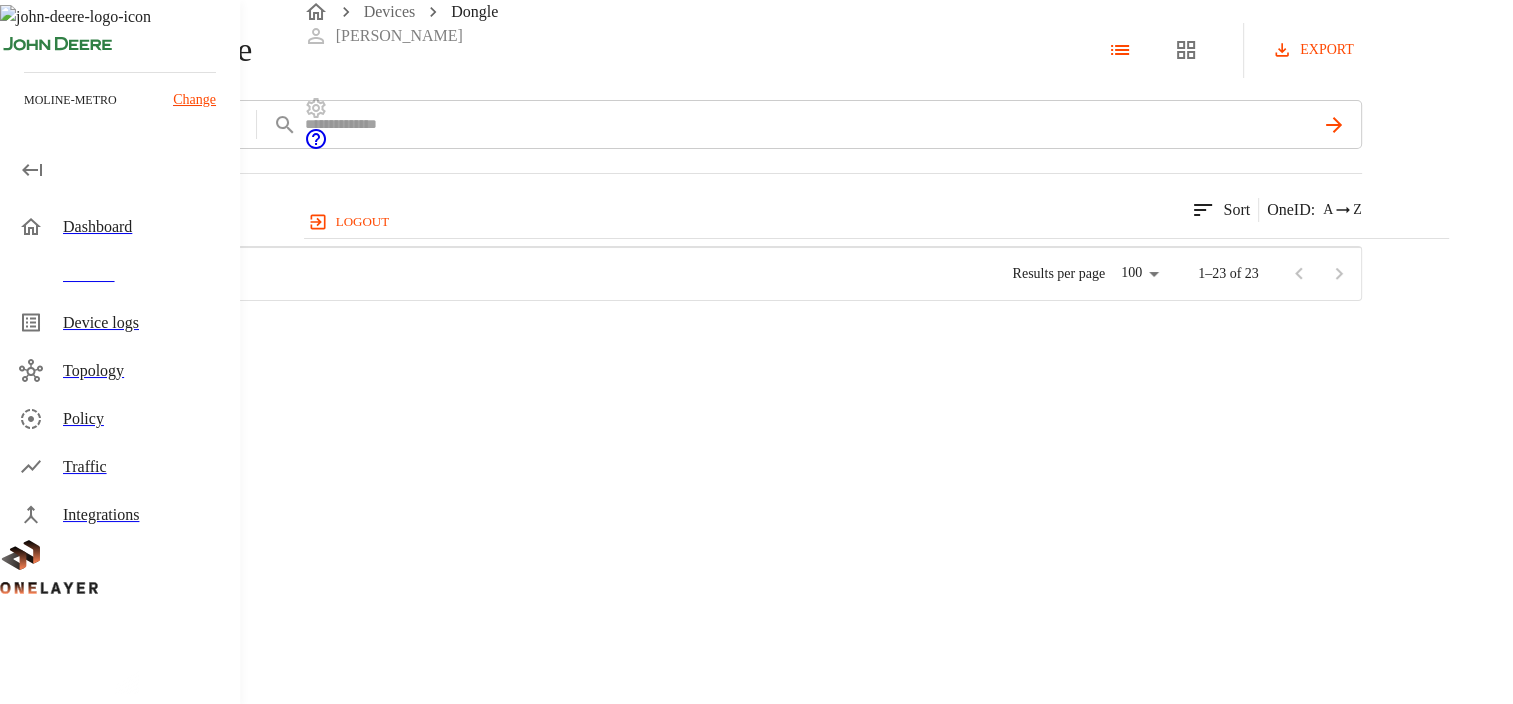 click at bounding box center [117, 410] 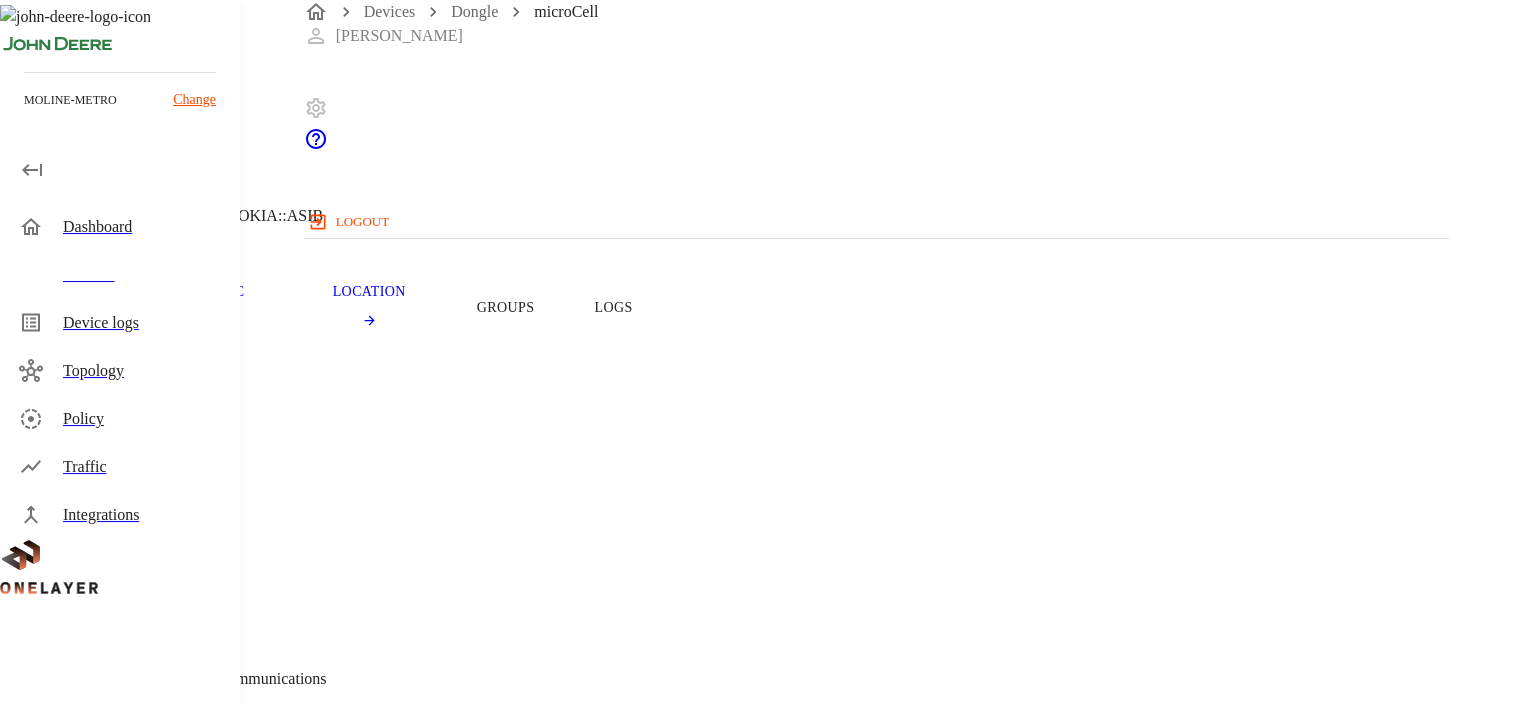 click 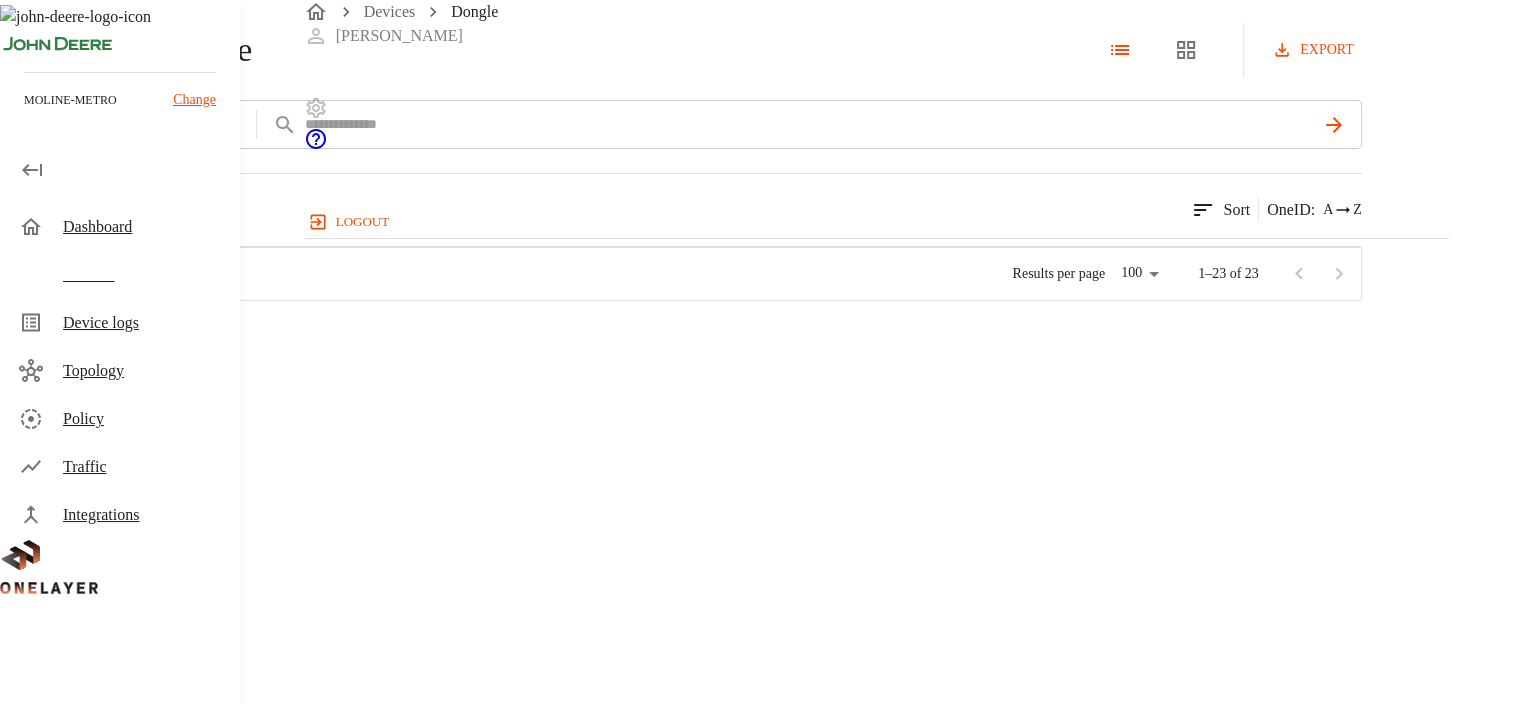 scroll, scrollTop: 16, scrollLeft: 16, axis: both 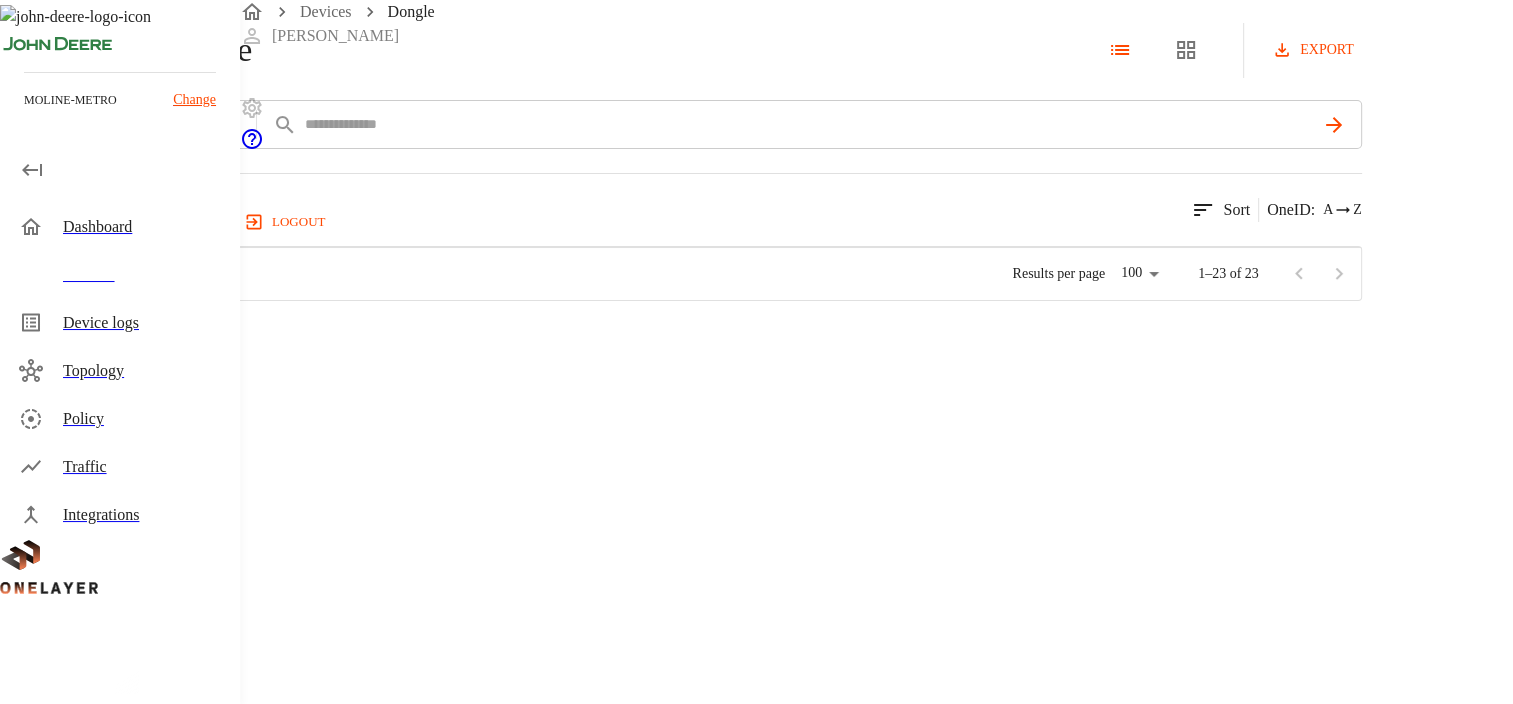 click on "IP" at bounding box center [653, 275] 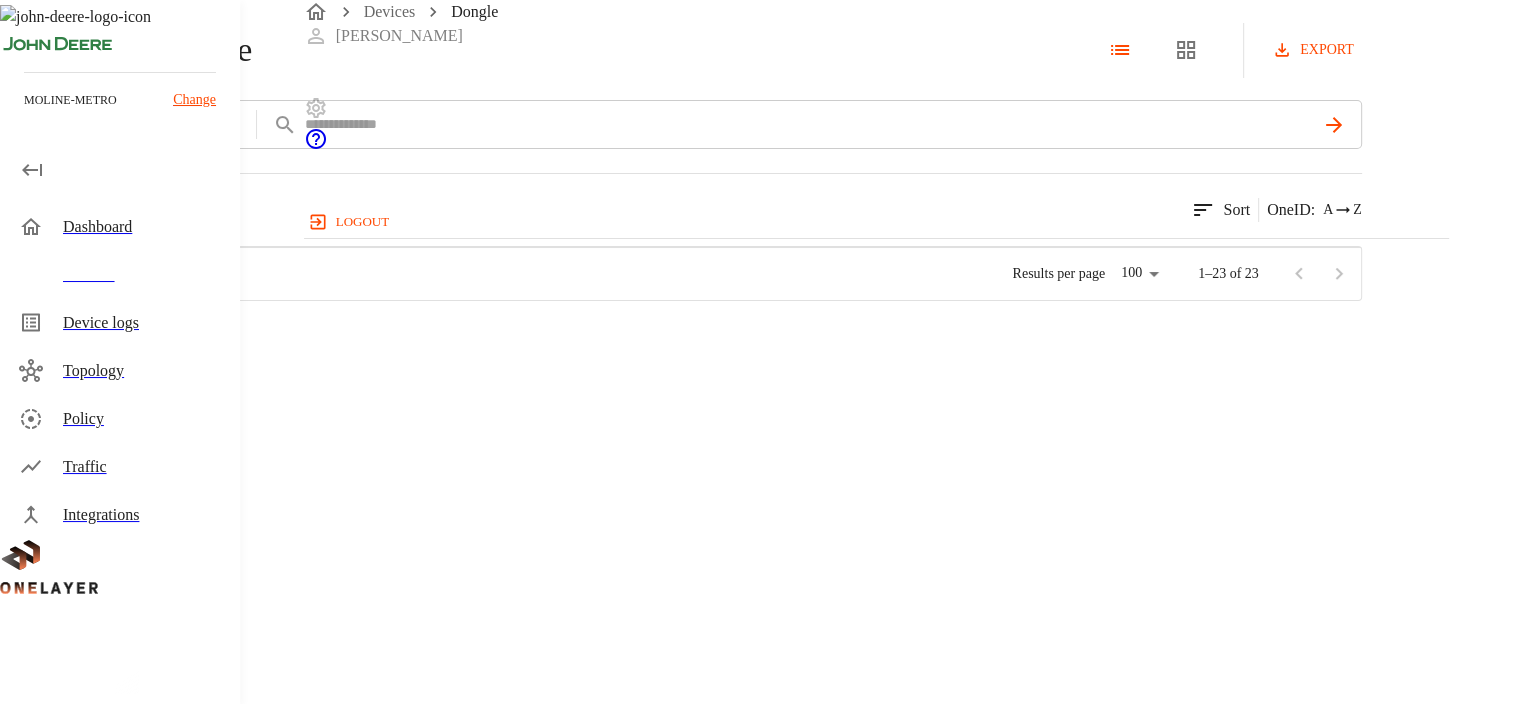 scroll, scrollTop: 0, scrollLeft: 0, axis: both 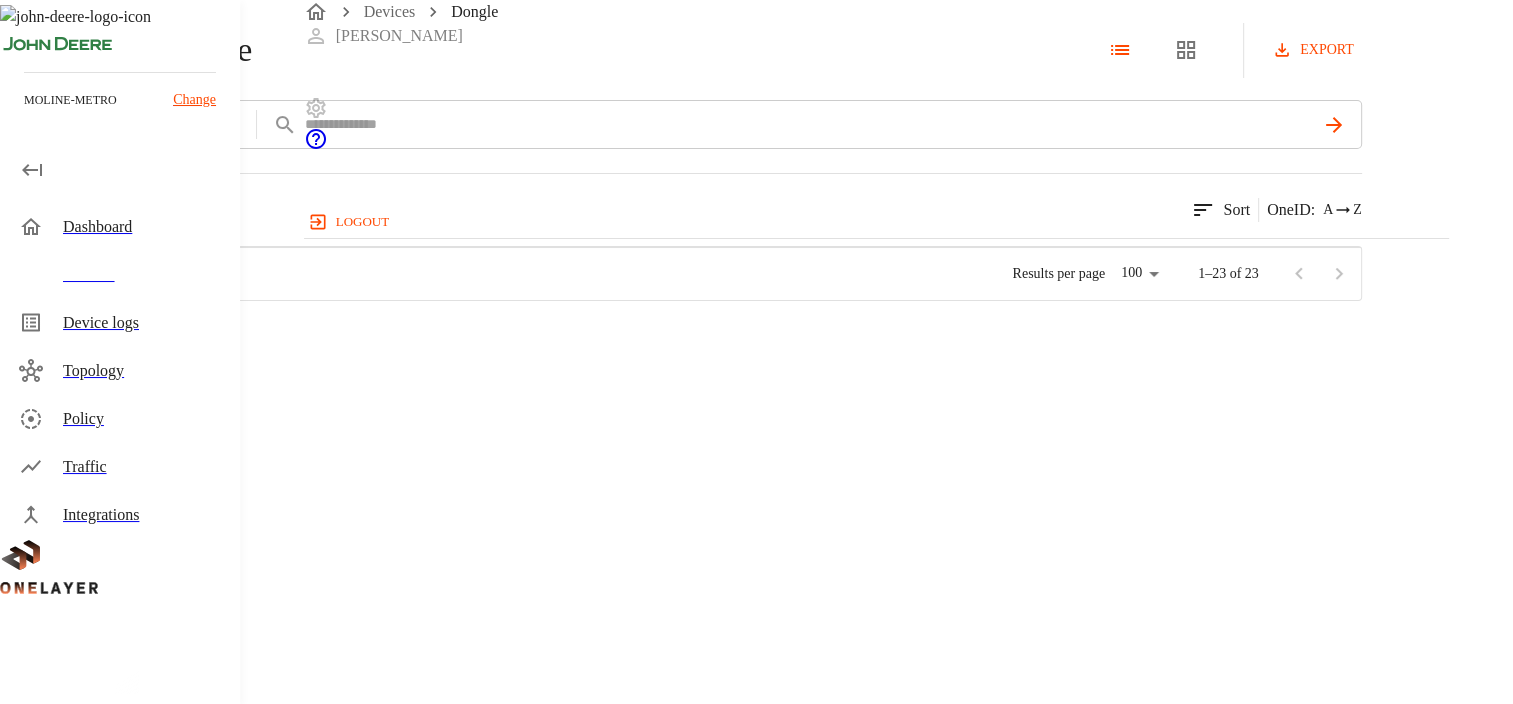 click at bounding box center (117, 410) 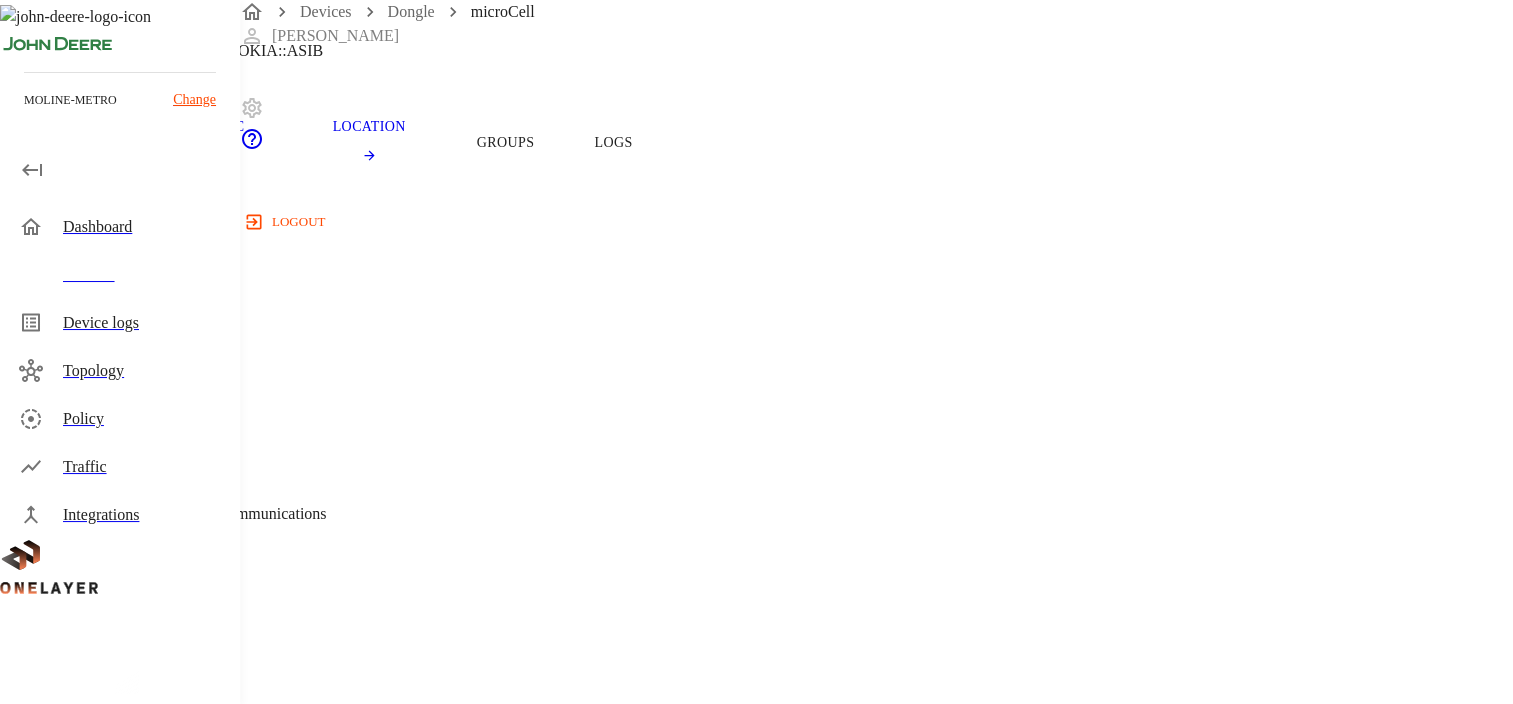 scroll, scrollTop: 200, scrollLeft: 0, axis: vertical 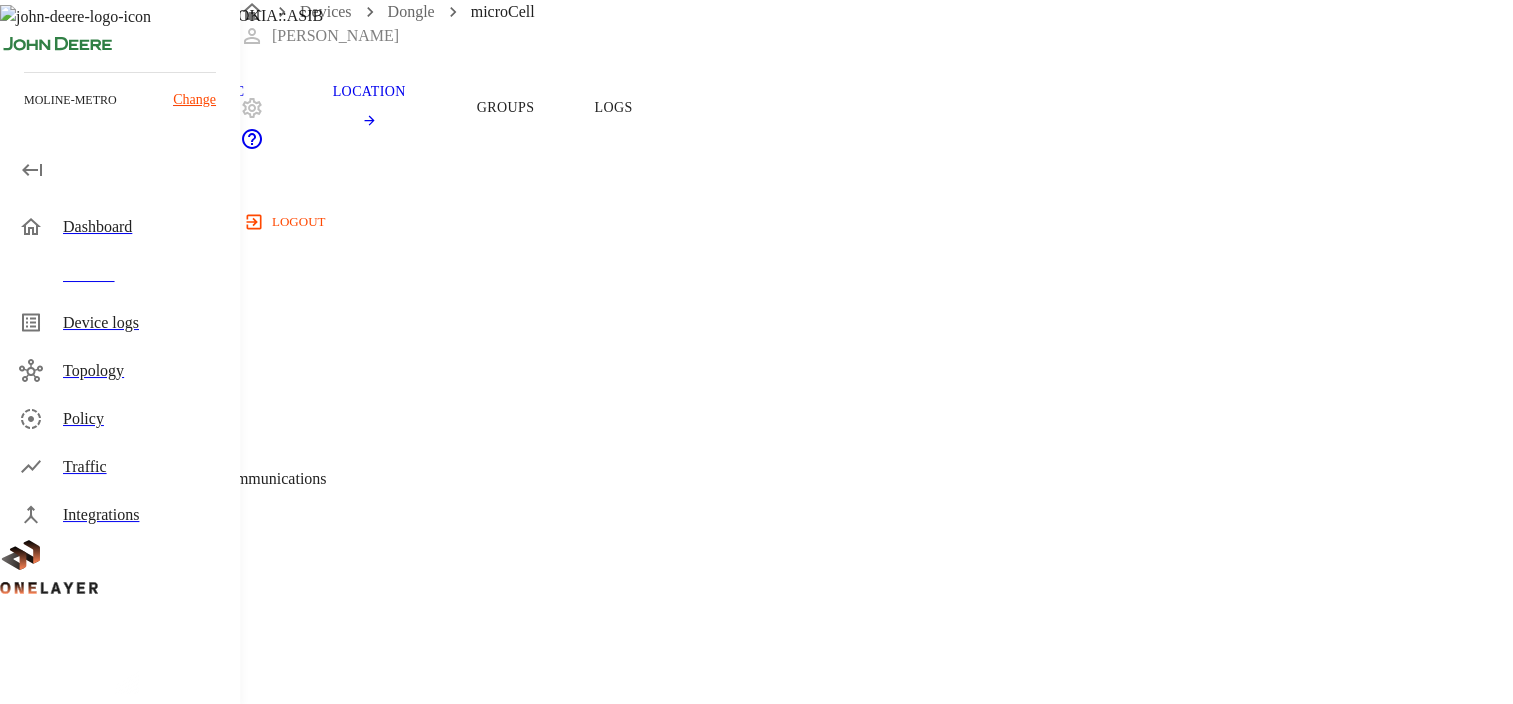 drag, startPoint x: 654, startPoint y: 388, endPoint x: 525, endPoint y: 385, distance: 129.03488 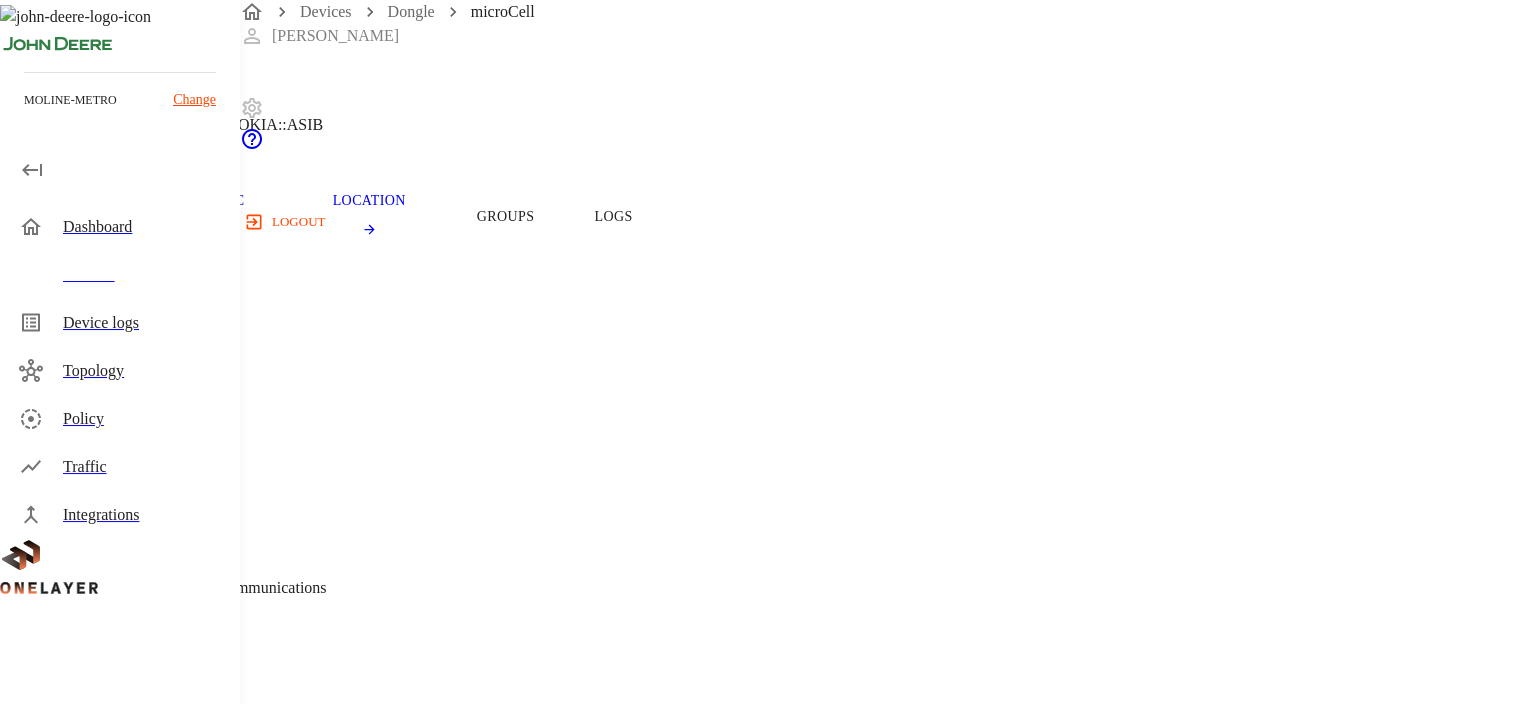 scroll, scrollTop: 90, scrollLeft: 0, axis: vertical 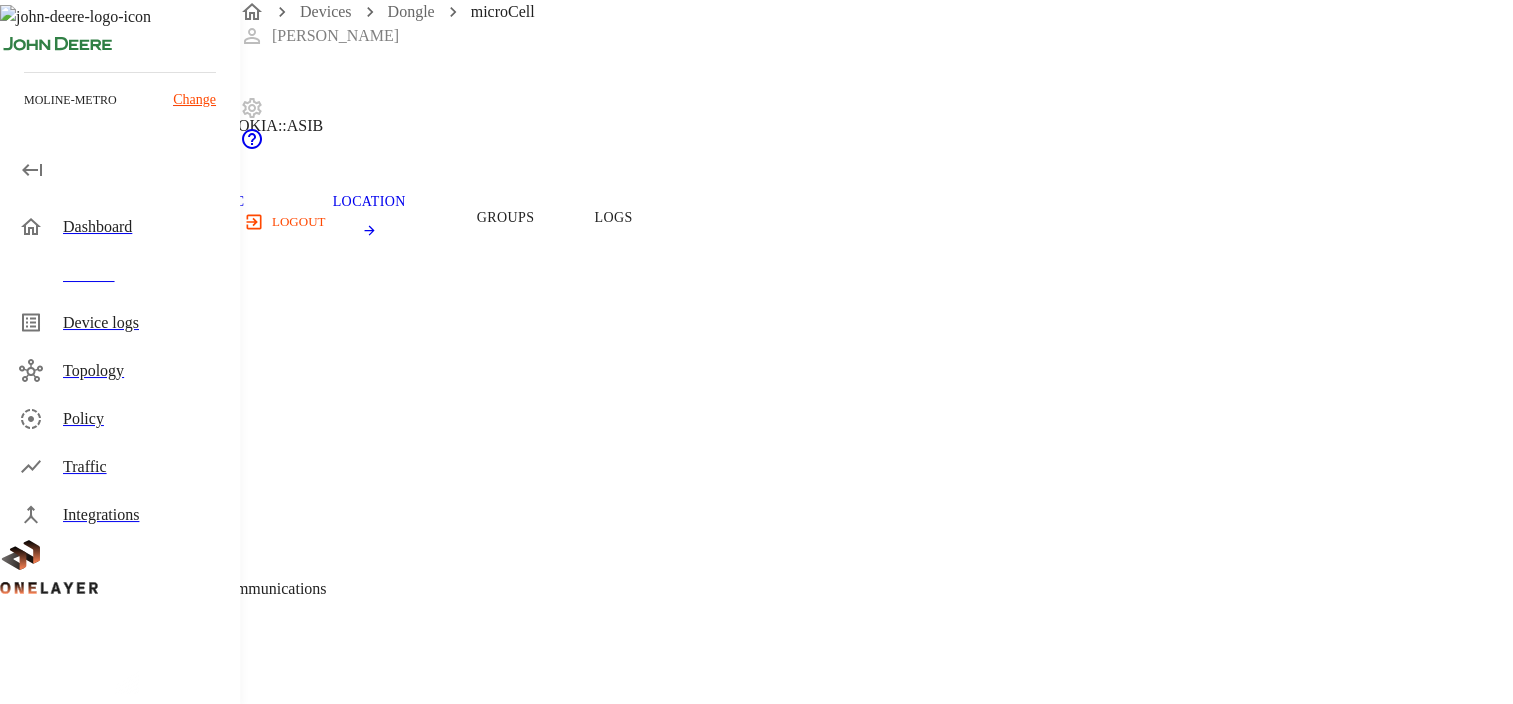 click 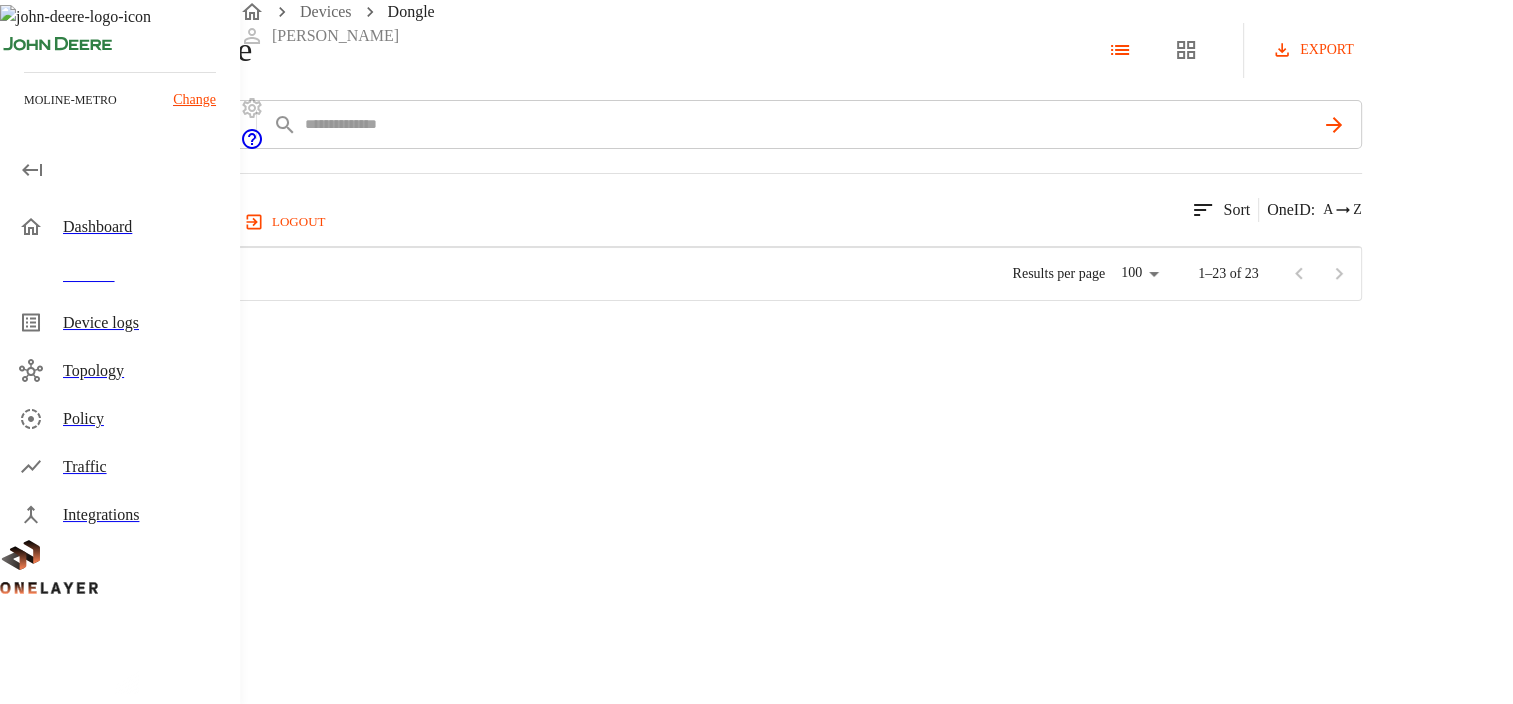 scroll, scrollTop: 0, scrollLeft: 0, axis: both 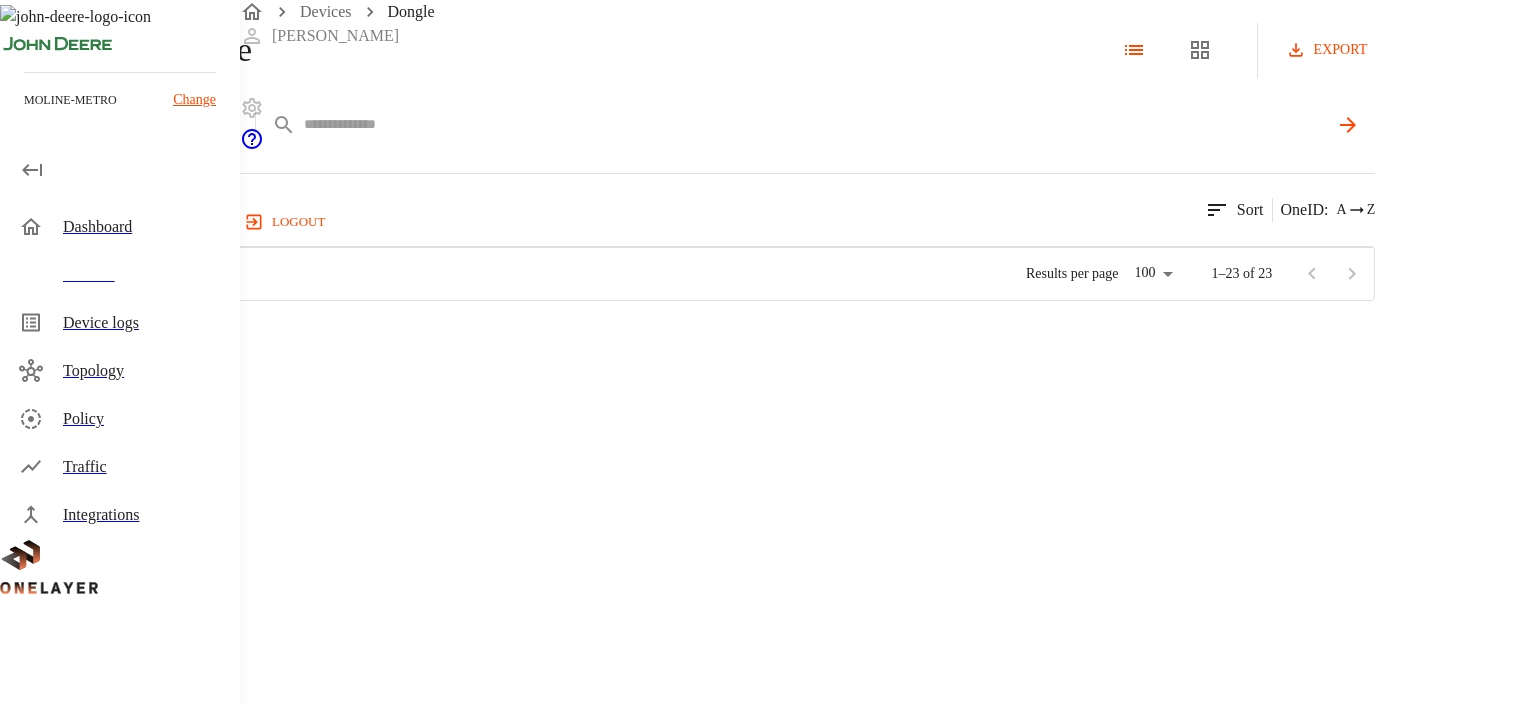 click on "Devices Dongle [PERSON_NAME] logout moline-metro Change Dashboard Devices Device logs Topology Policy Traffic Integrations Dongle export add filter IMEI **** 23  results match your criteria. Sort OneID : A Z Type Manufacturer Model /  # OneID IMEI IP APN Cell Status microCell #13514ac7 [TECHNICAL_ID] [TECHNICAL_ID] OT emolhar-vblg_b14-ca-us #EB211311833::NOKIA::FW2QQD Active microCell #15bd19e3 [TECHNICAL_ID] [TECHNICAL_ID] OT davnwks-1-cb-us-eNB493850 #L1243710840::NOKIA::ASIB Active microCell #1b17565c [TECHNICAL_ID] [TECHNICAL_ID] IT emolhar-vbldg-cb-us-eNB493830 #DH240725611::NOKIA::ASIB Offline microCell #1fe0bcd7 [TECHNICAL_ID] [TECHNICAL_ID] IT emolhar-vbldg-cb-us-eNB493830 #DH240725611::NOKIA::ASIB Offline microCell #23afea4d [TECHNICAL_ID] [TECHNICAL_ID] OT emolhar-vblg_b21-ca-us #EB211210886::NOKIA::FW2QQD Online microCell #3a2570e5 [TECHNICAL_ID] [TECHNICAL_ID] IT emolhar-xbldg-cb-us-eNB493831 #DH240725609::NOKIA::ASIB Offline microCell #4c304bc1 [TECHNICAL_ID] N/A IT Offline microCell" at bounding box center [764, 150] 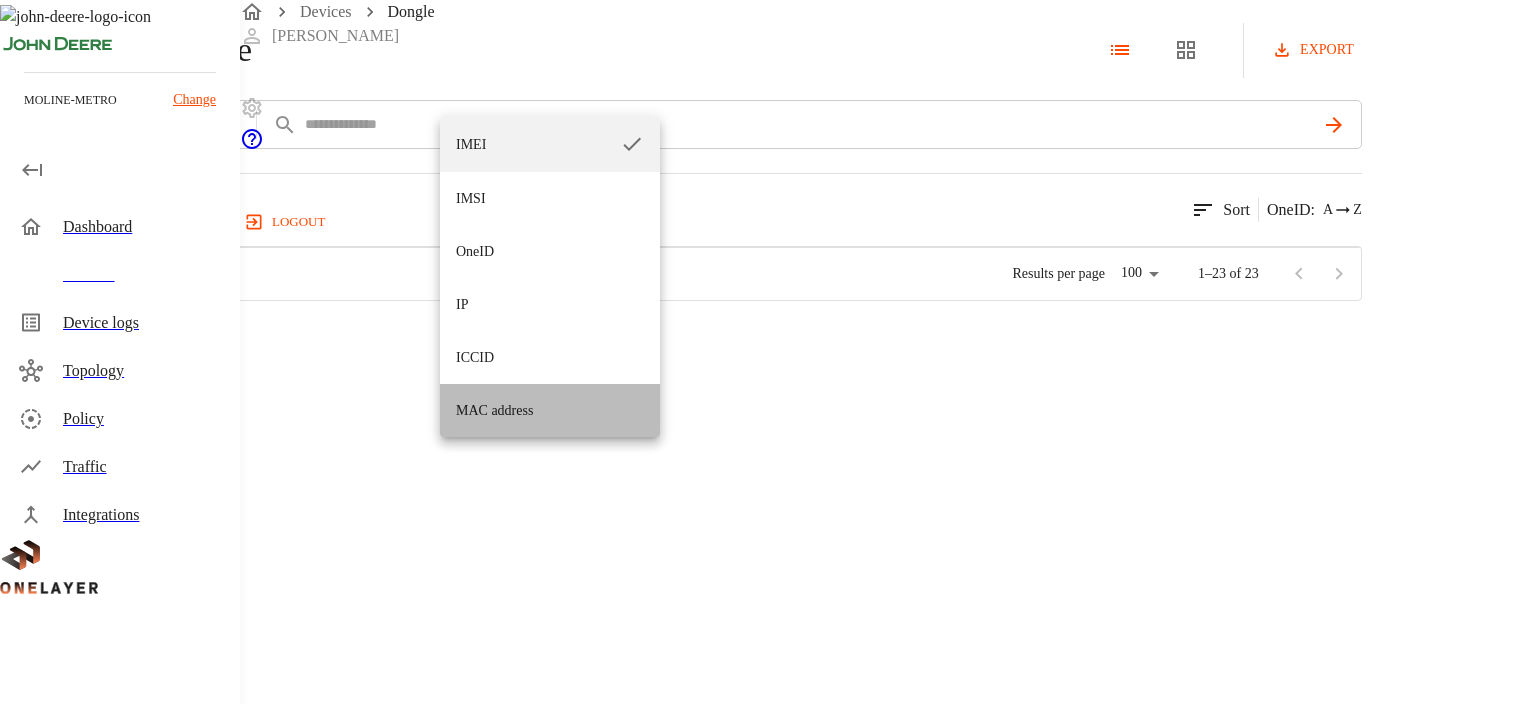click on "MAC address" at bounding box center (550, 410) 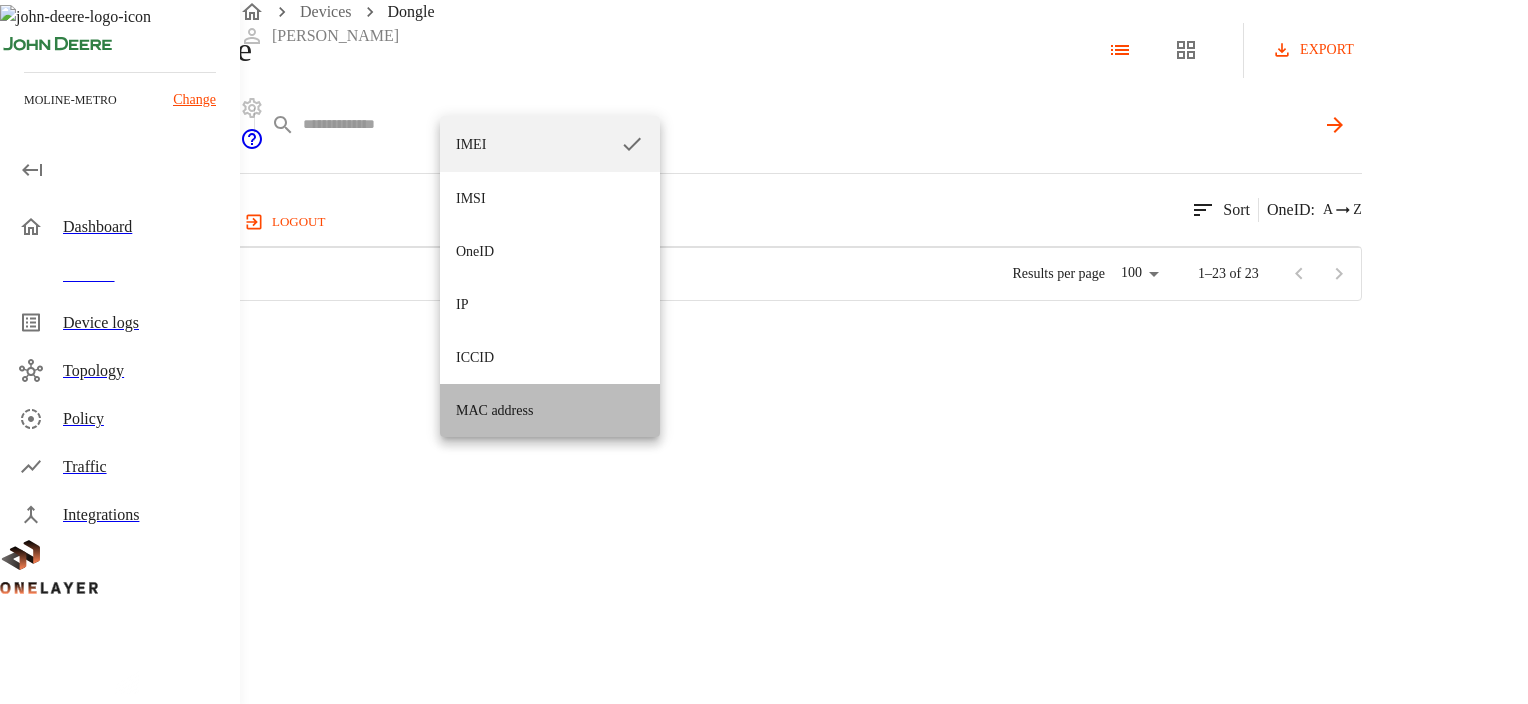 type on "**********" 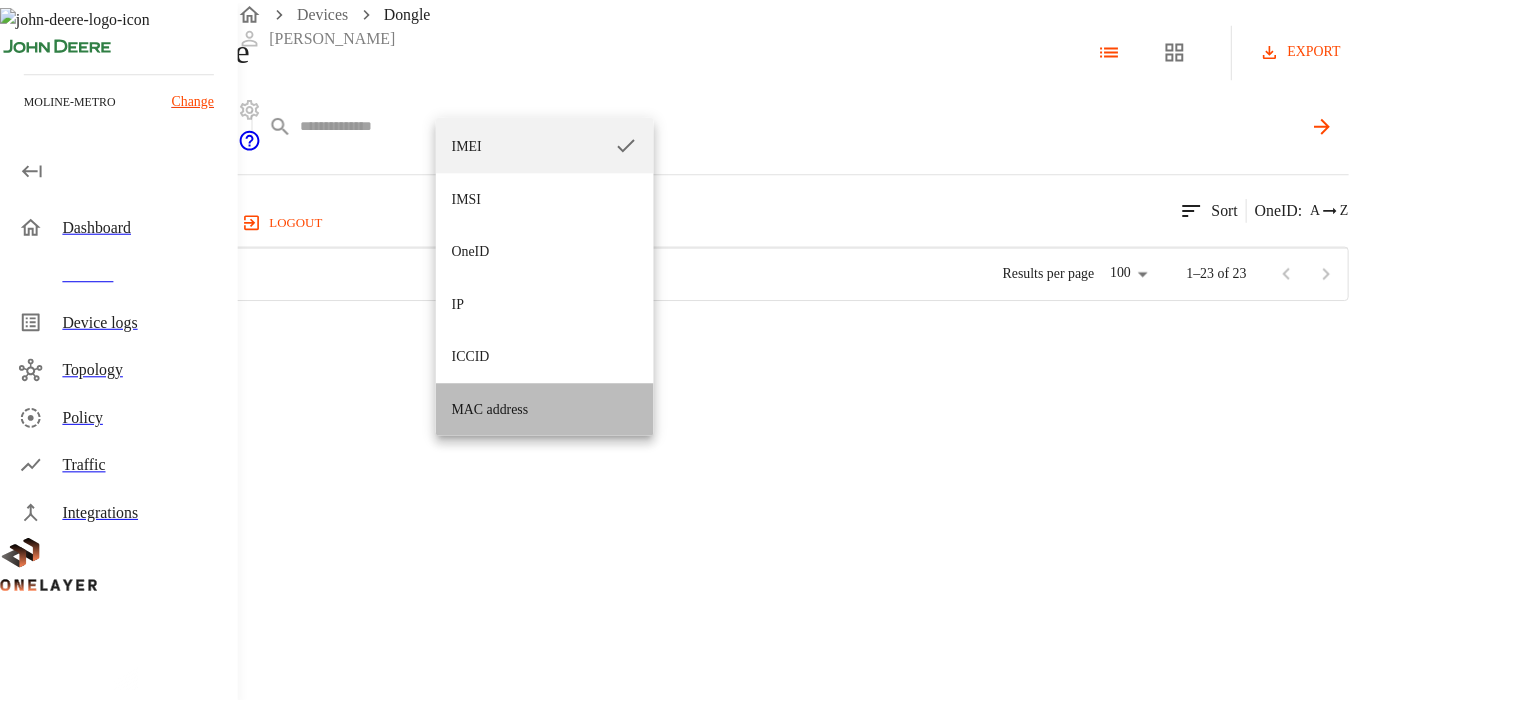 scroll, scrollTop: 16, scrollLeft: 16, axis: both 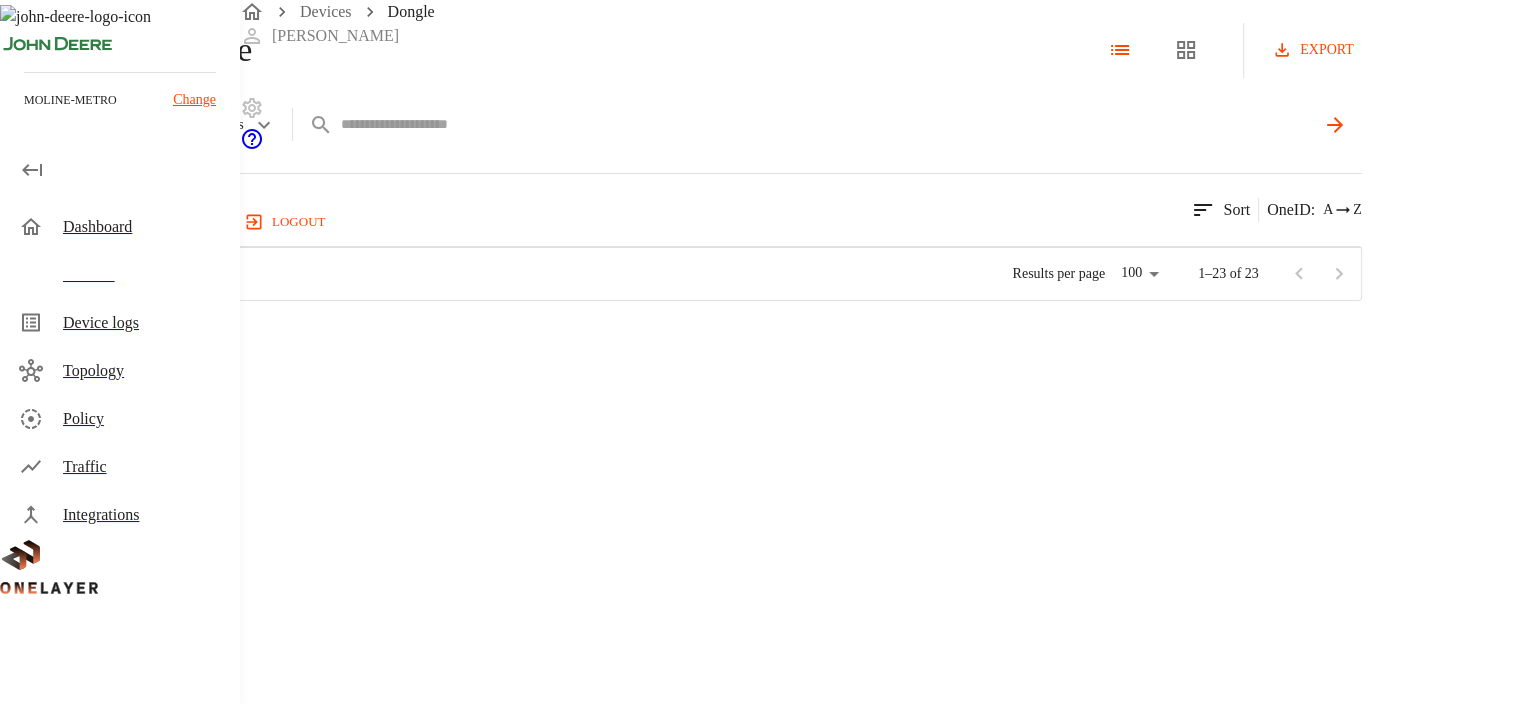 click at bounding box center [828, 124] 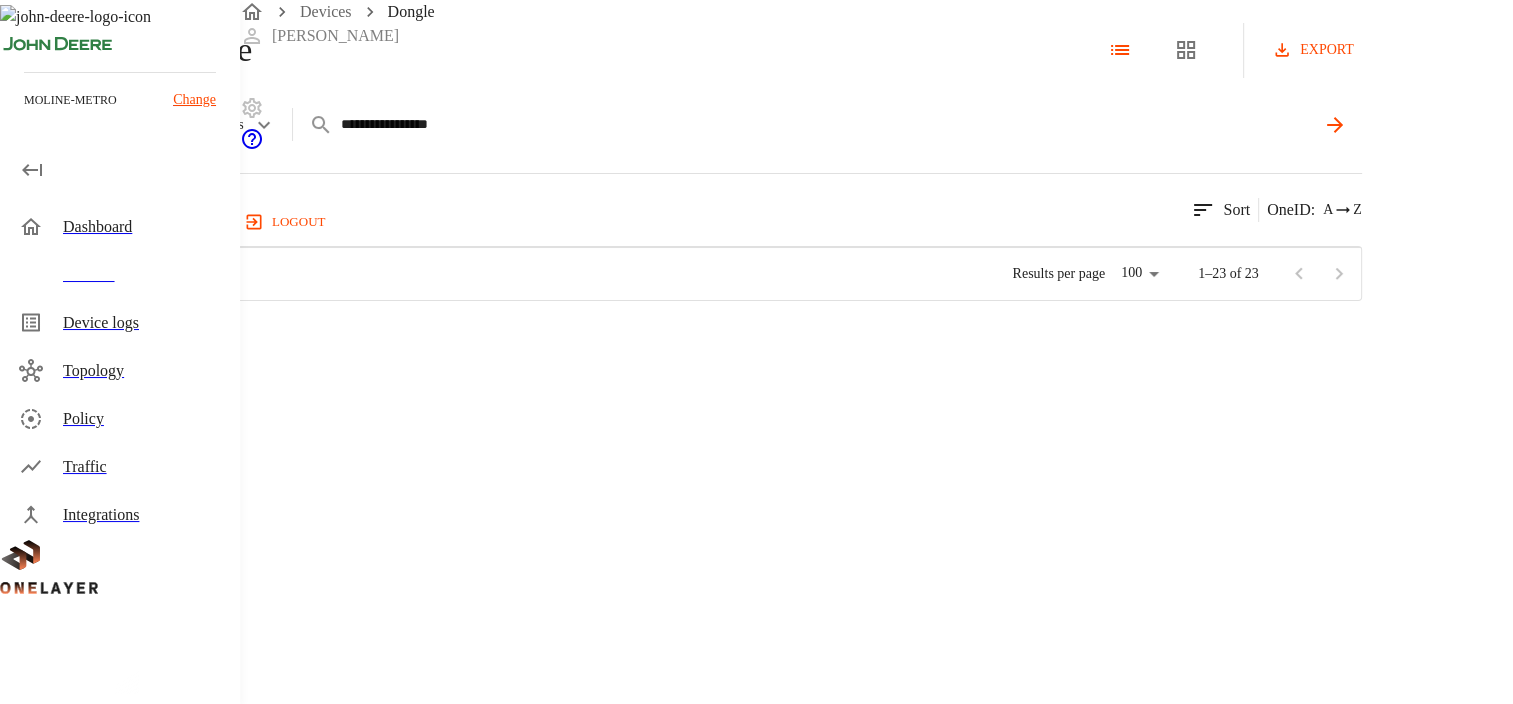 type on "**********" 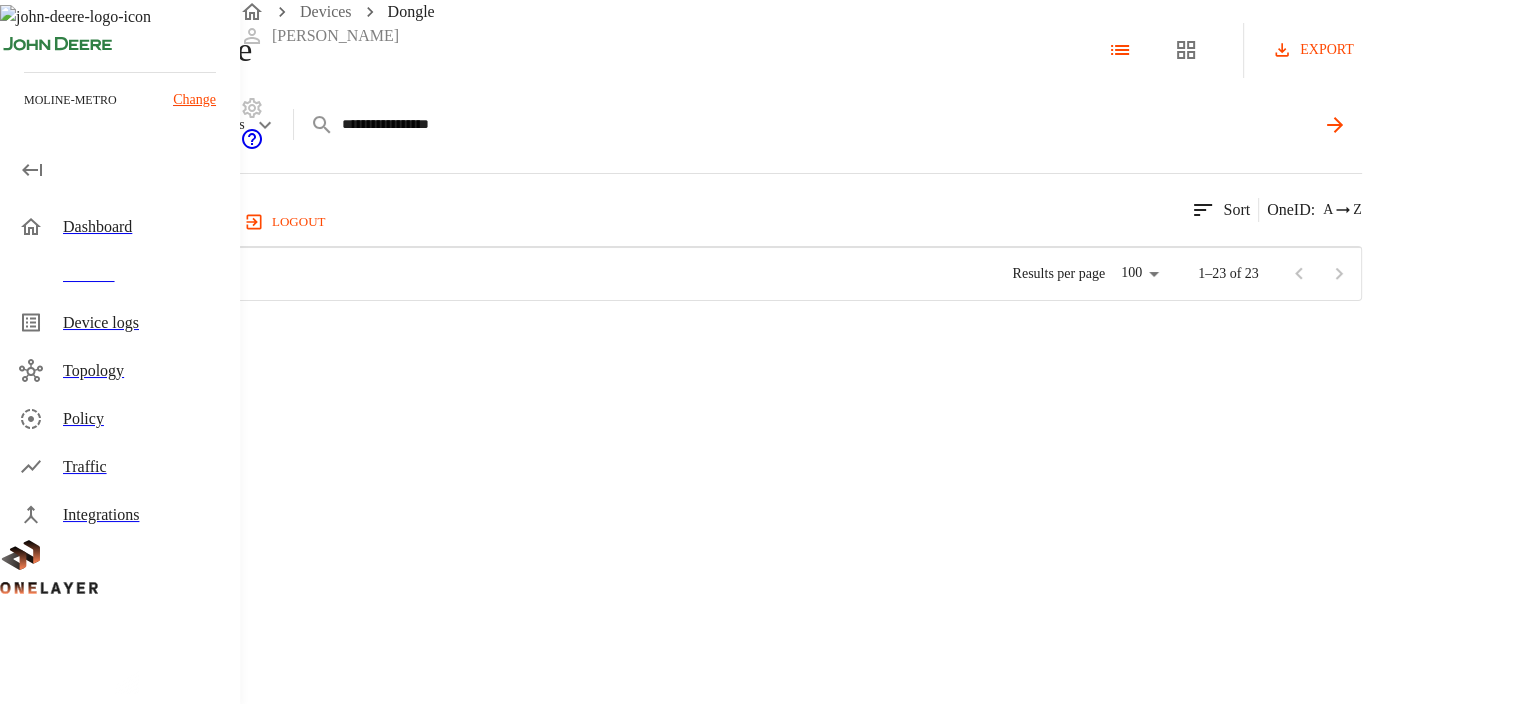 click 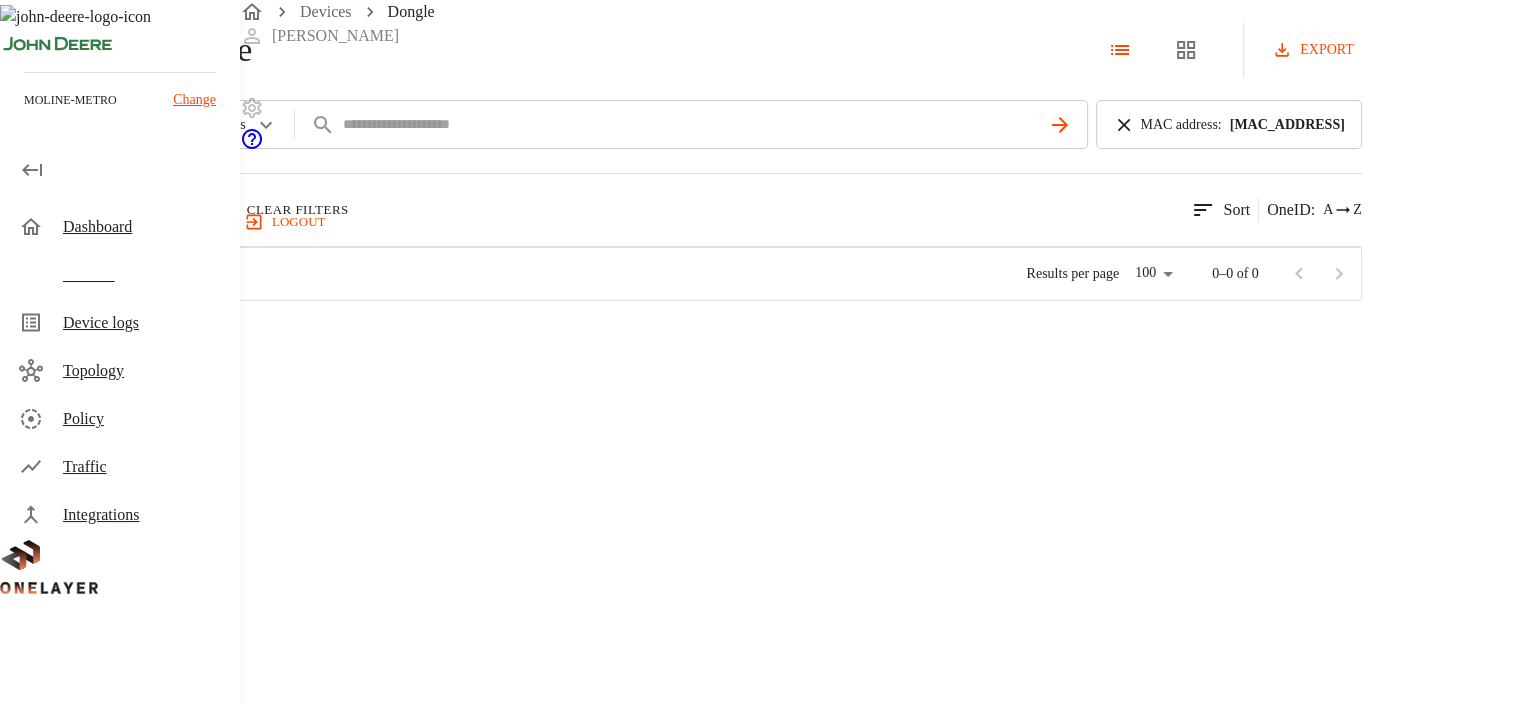 click 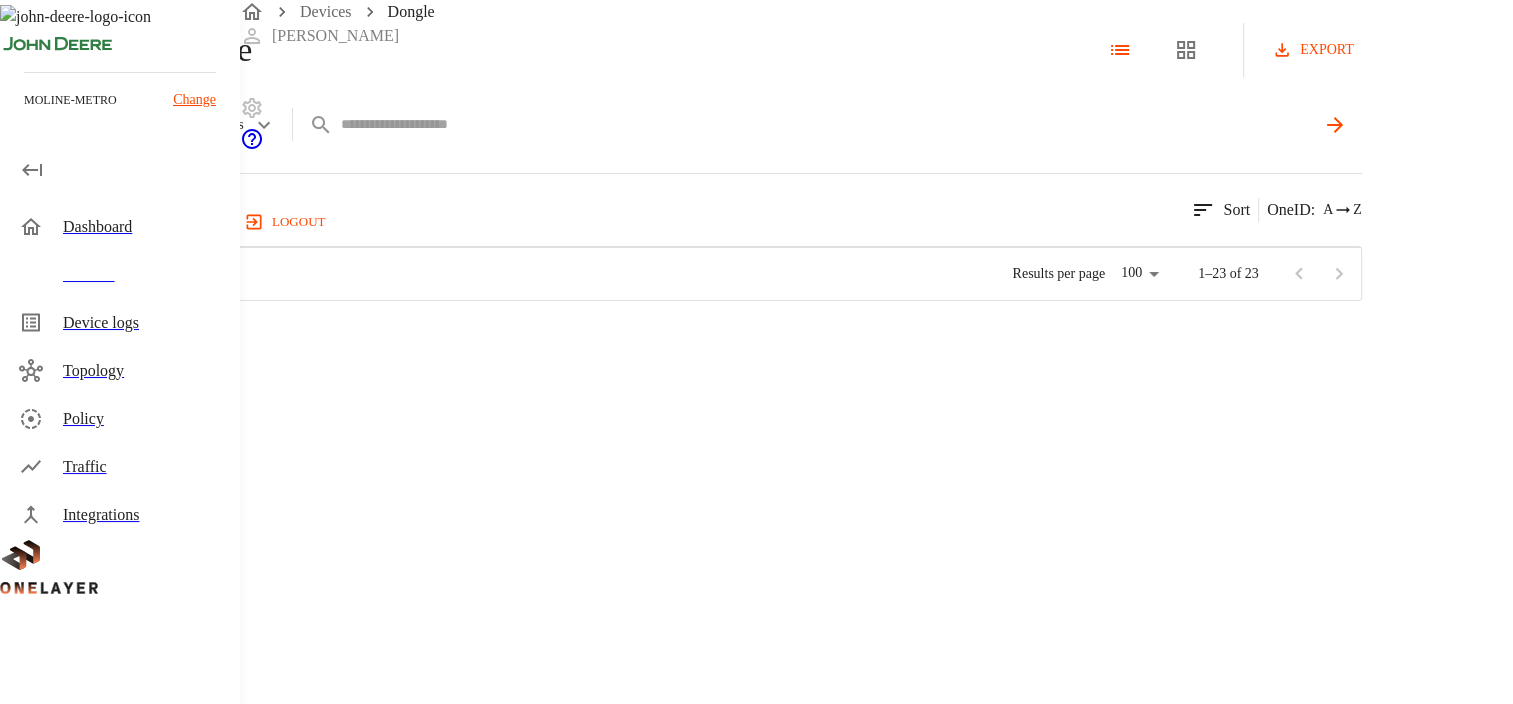 click at bounding box center [828, 124] 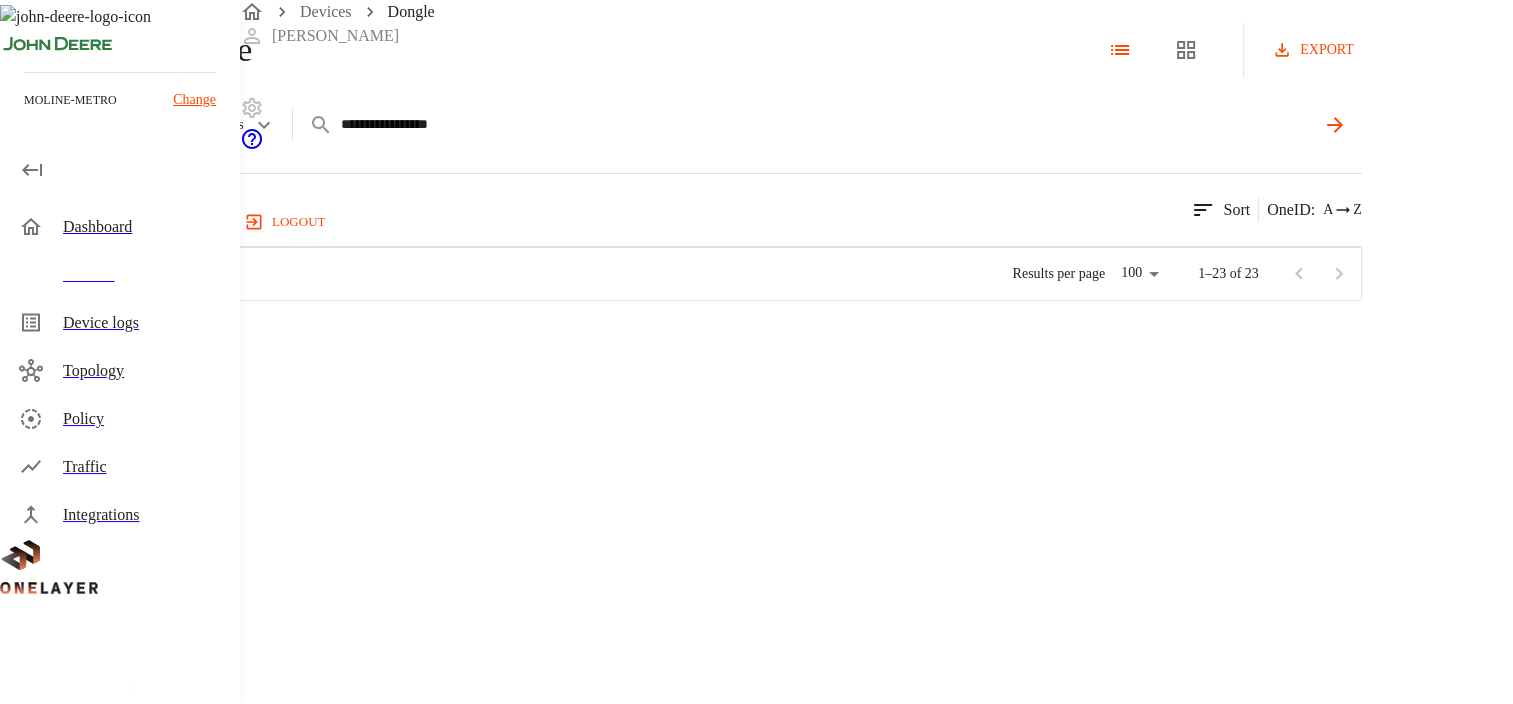 type on "**********" 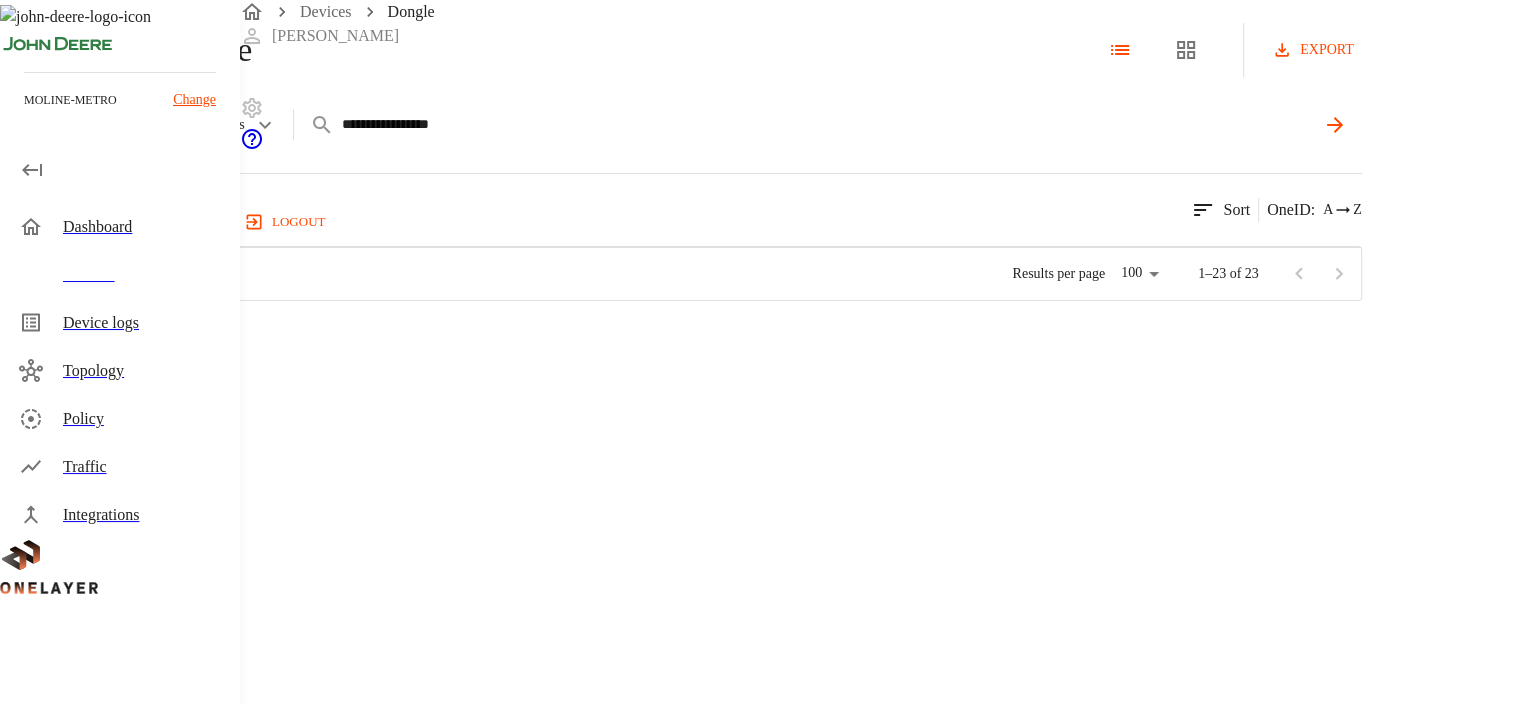click 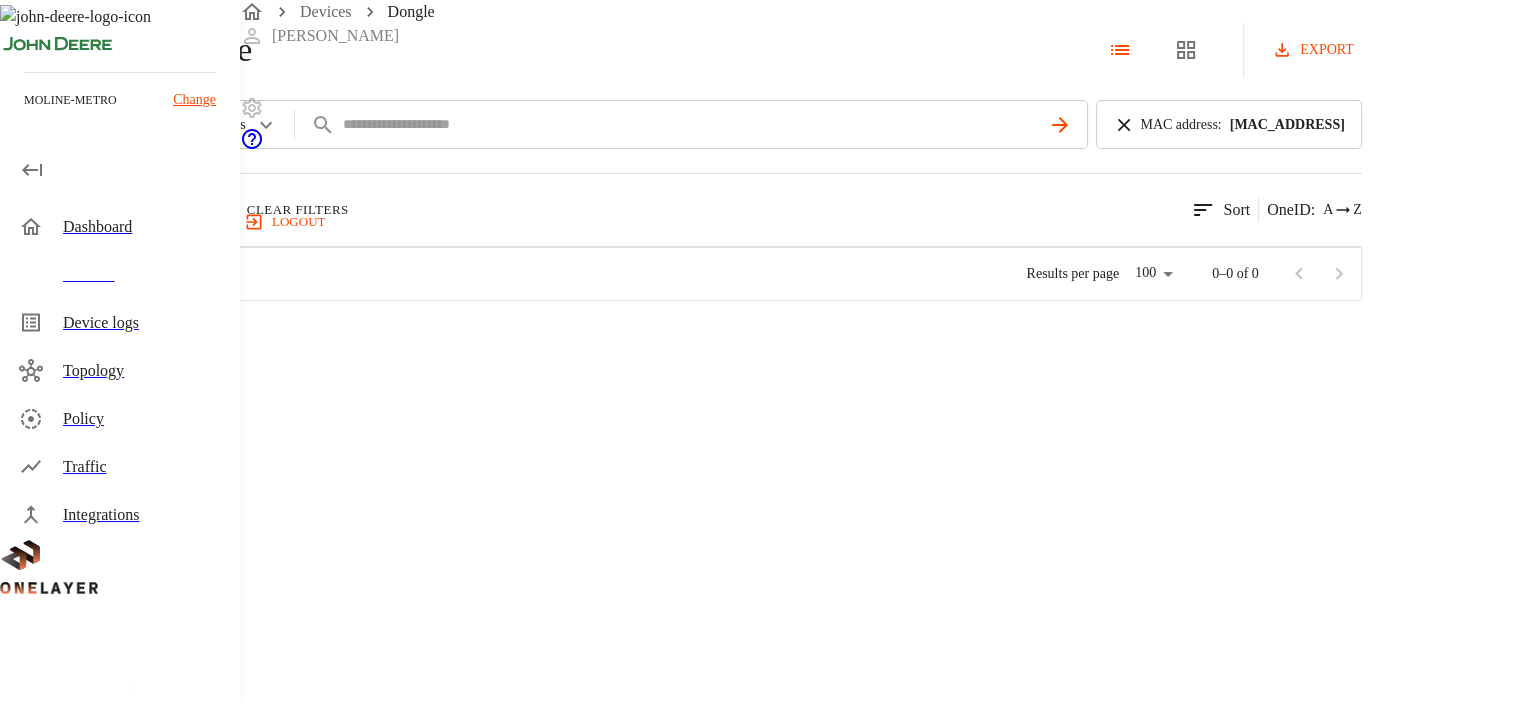 click 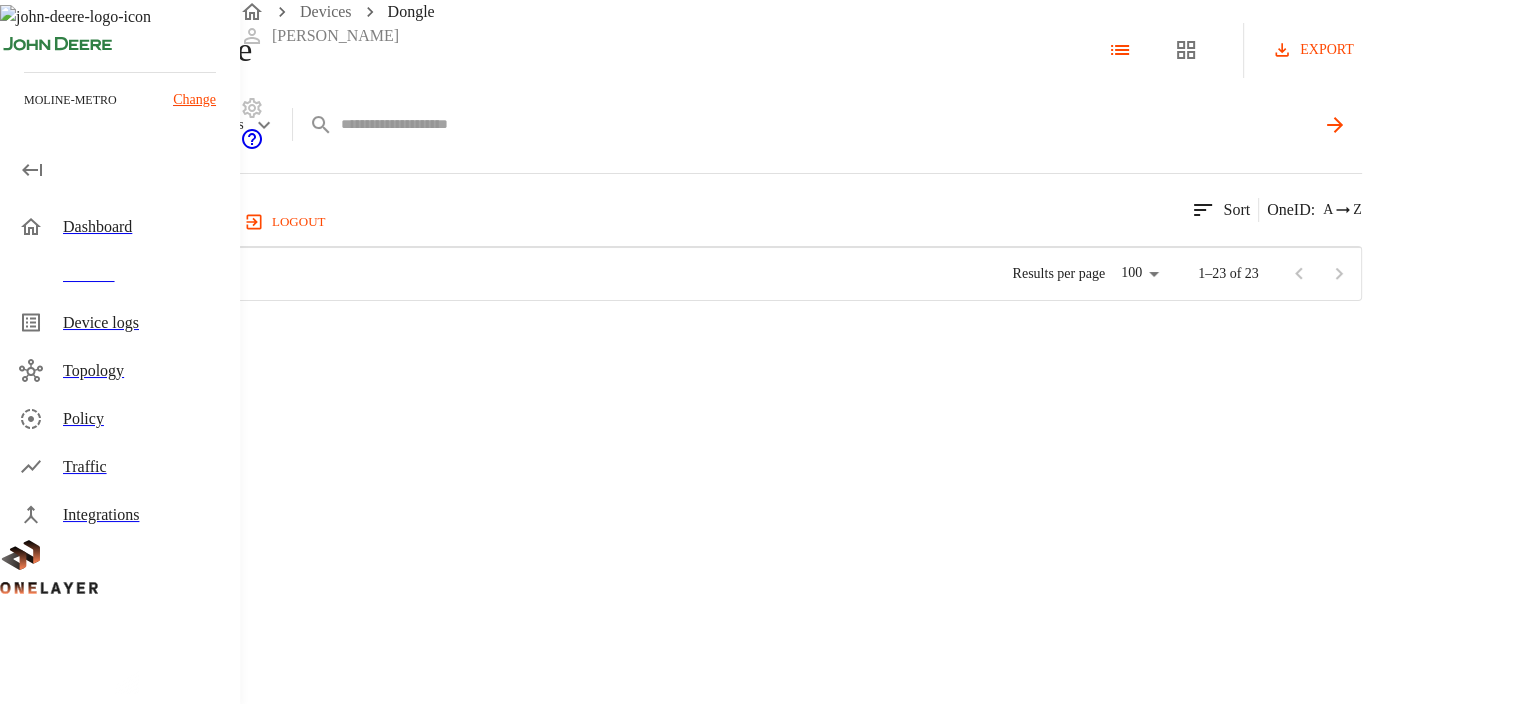 click at bounding box center (828, 124) 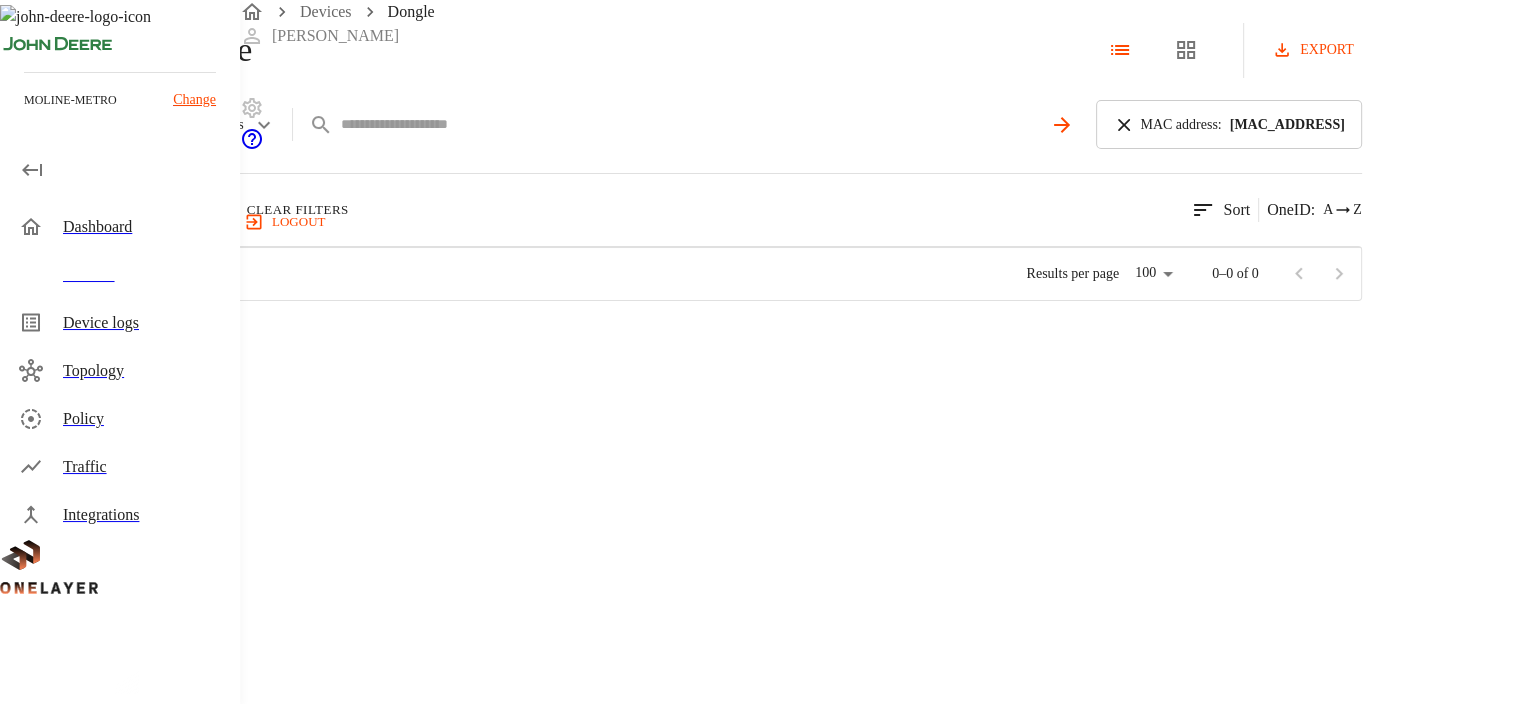 click at bounding box center [691, 124] 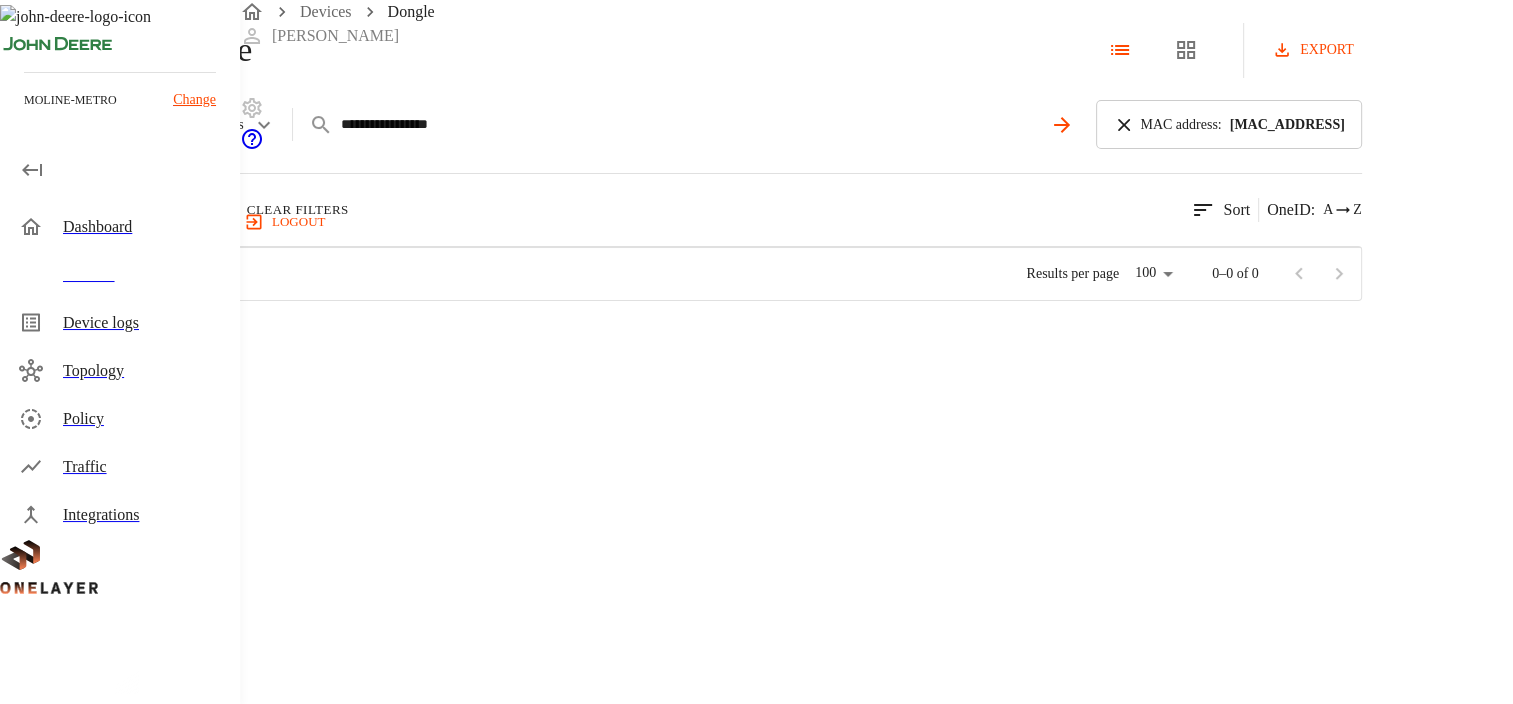 type 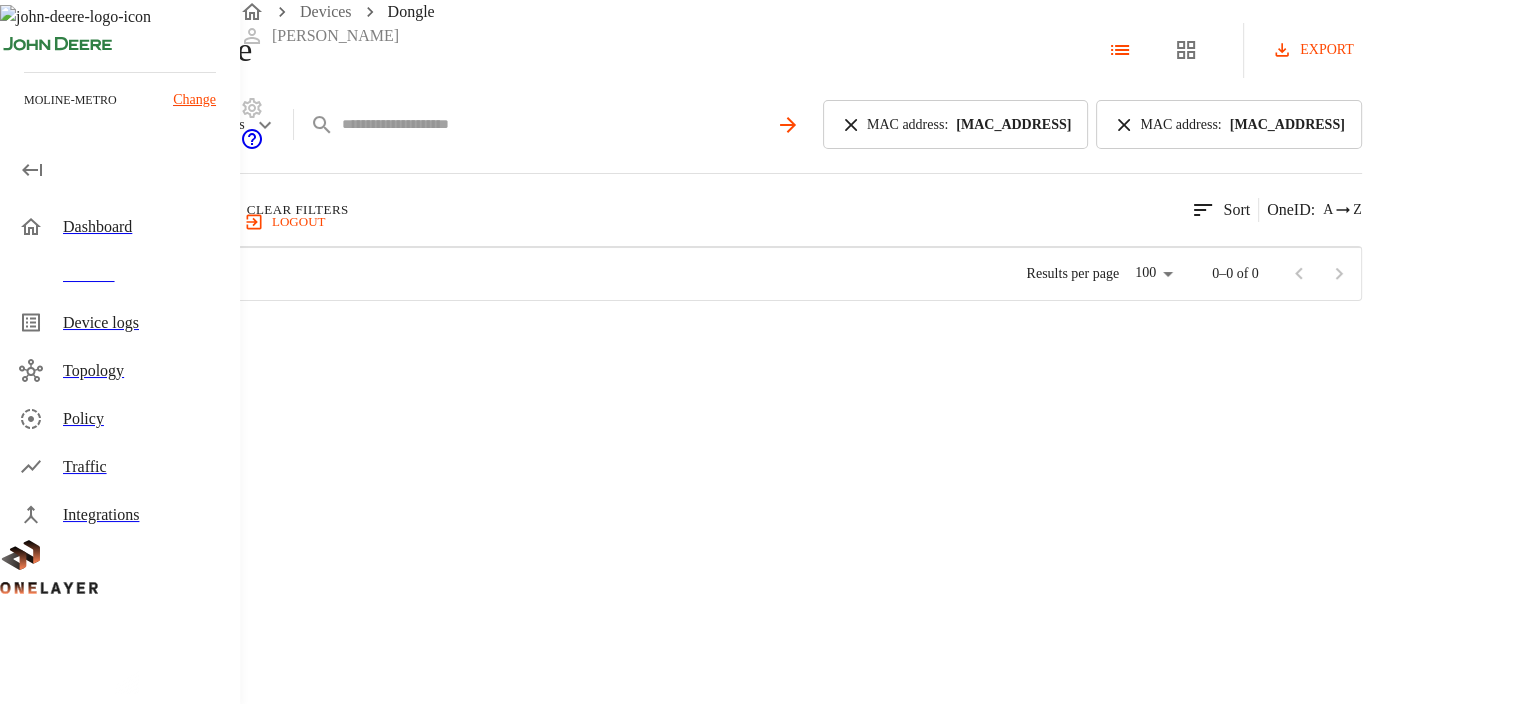 click 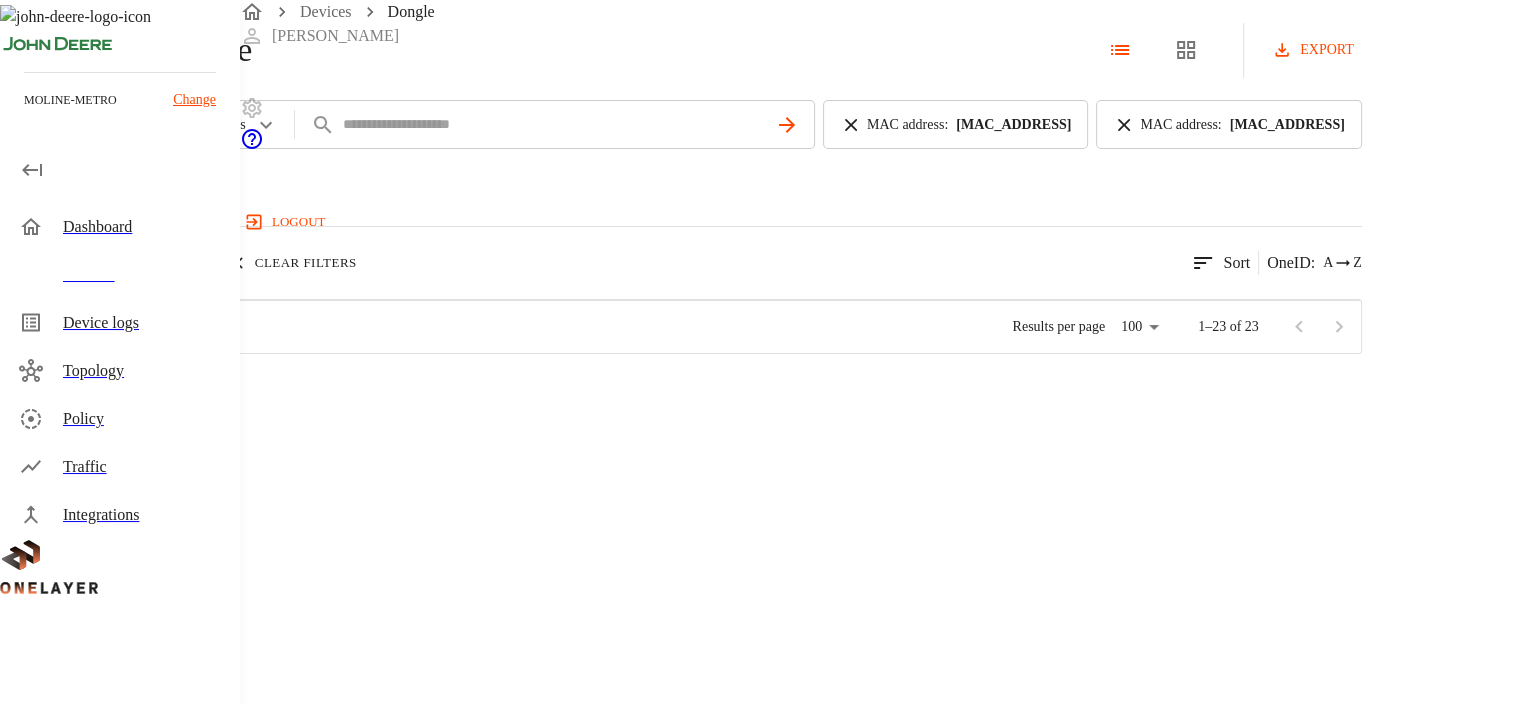 click 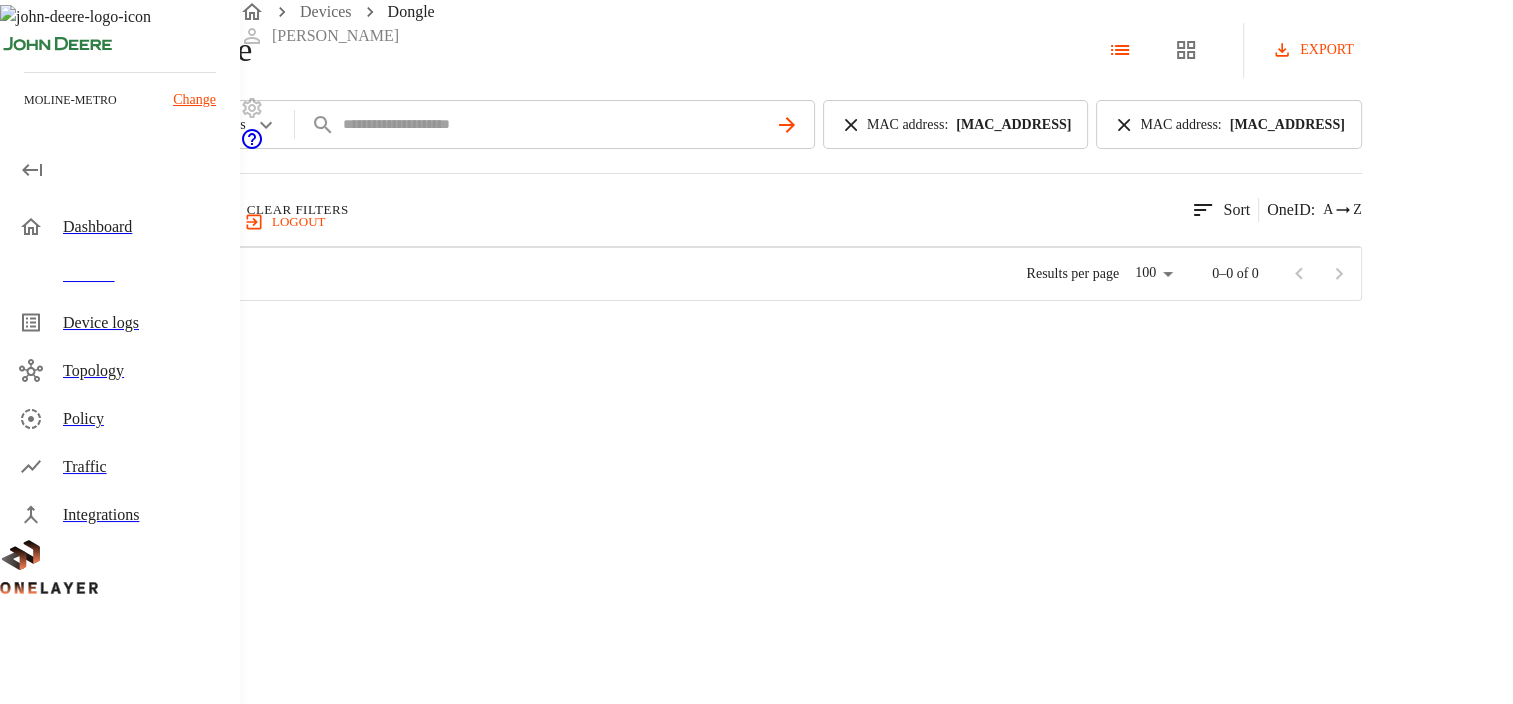 click 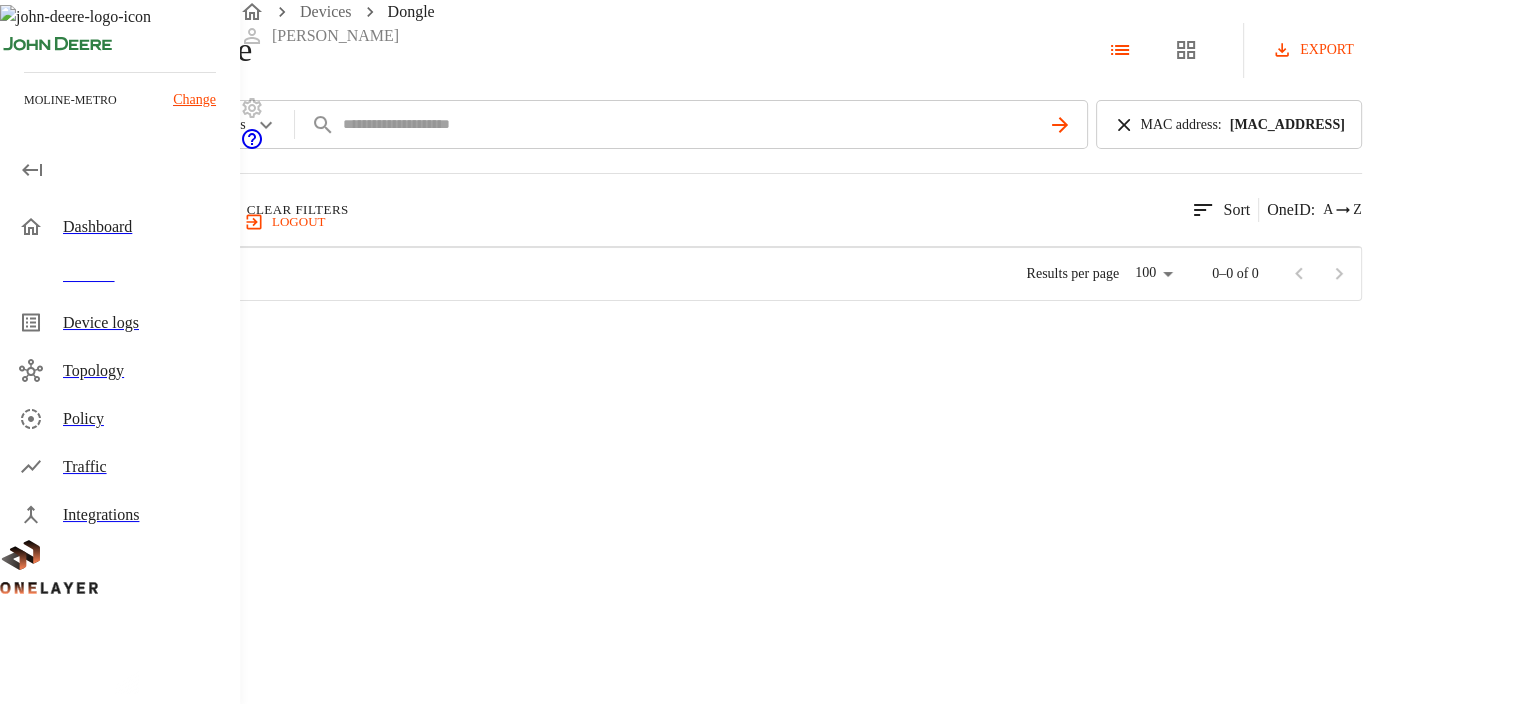 click on "Topology" at bounding box center [121, 371] 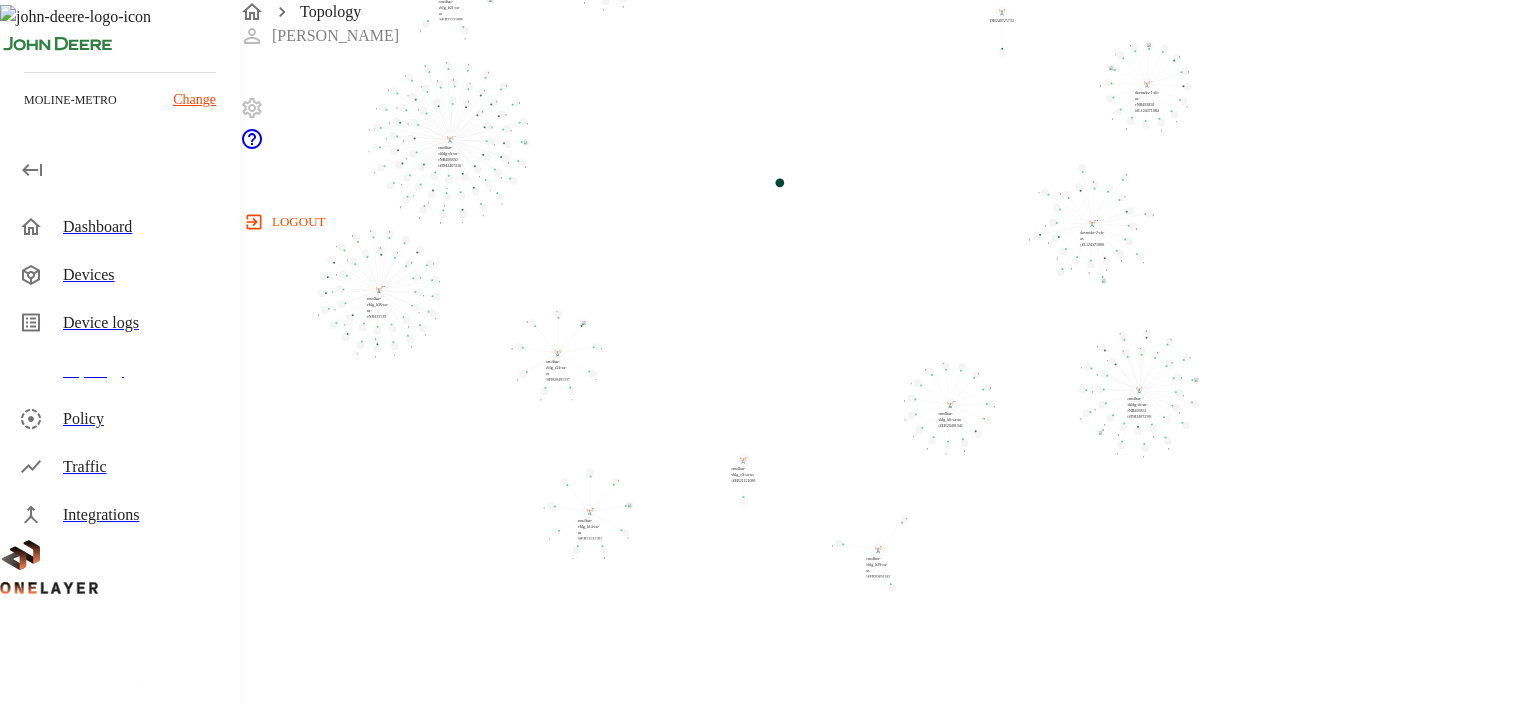 scroll, scrollTop: 0, scrollLeft: 0, axis: both 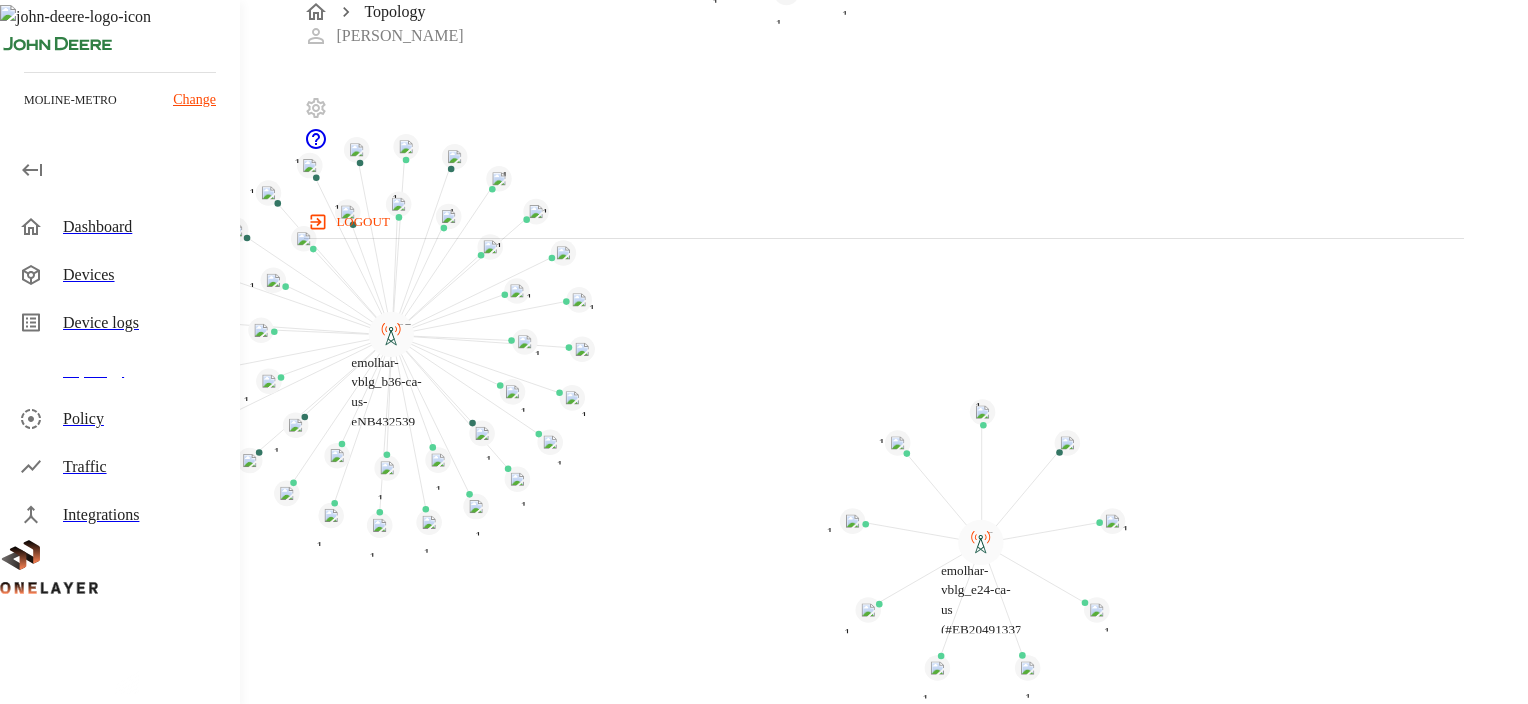 drag, startPoint x: 782, startPoint y: 490, endPoint x: 802, endPoint y: 164, distance: 326.6129 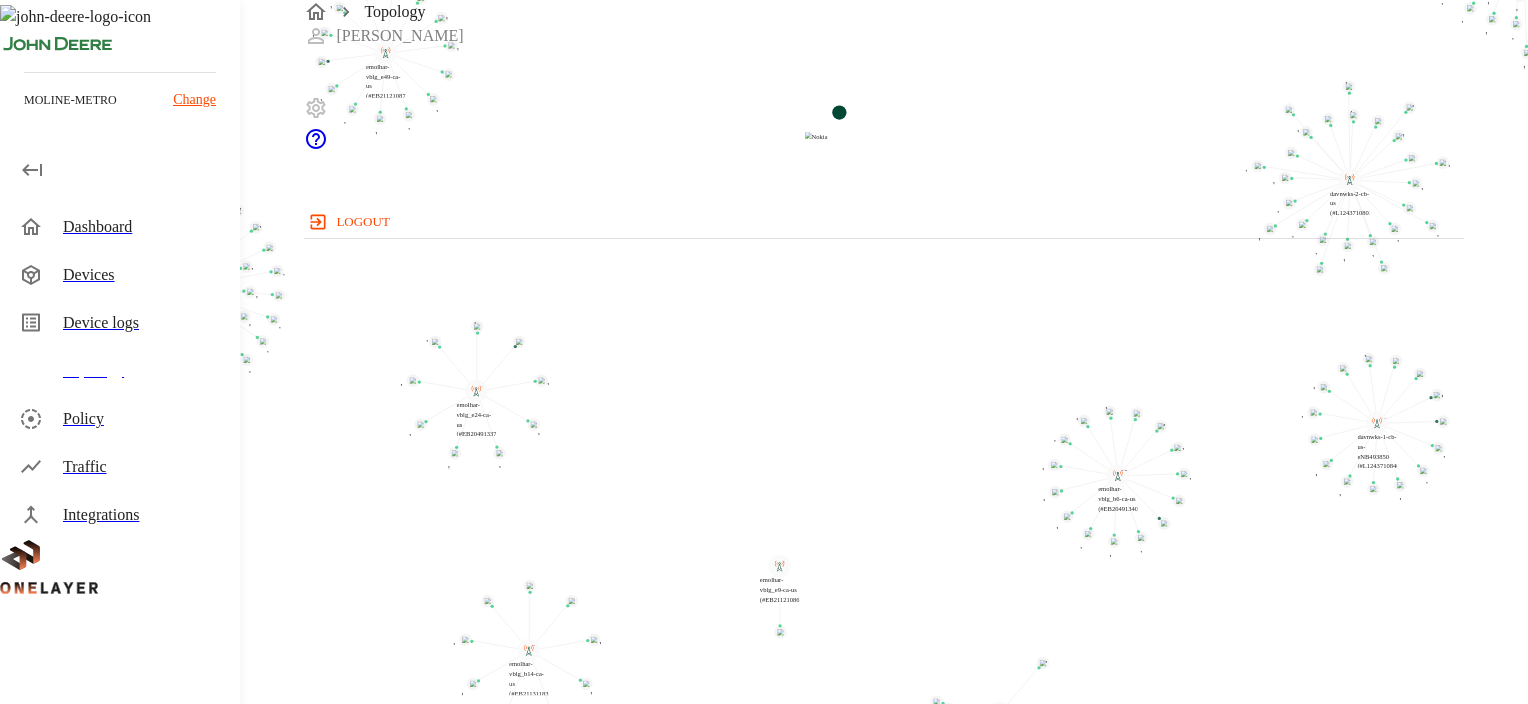 drag, startPoint x: 1210, startPoint y: 444, endPoint x: 599, endPoint y: 310, distance: 625.52136 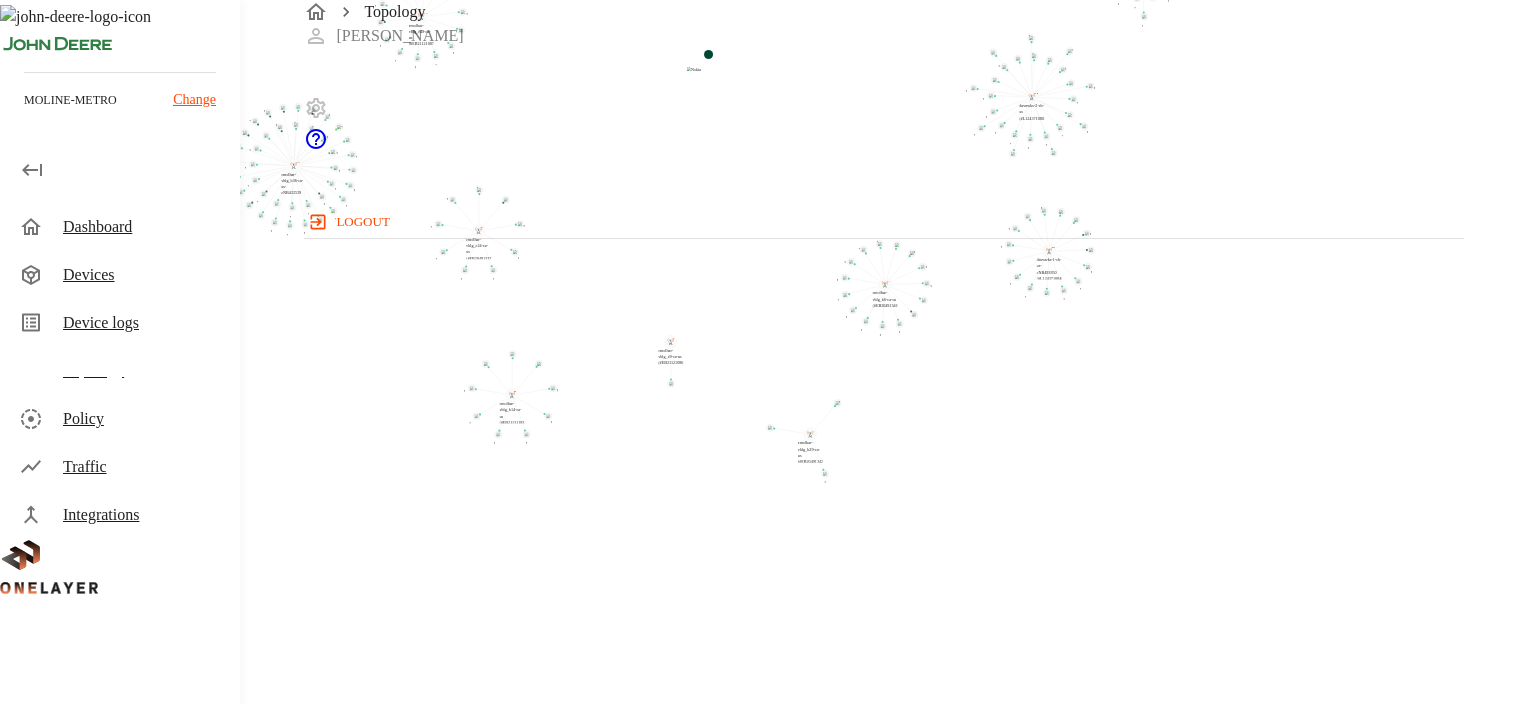 drag, startPoint x: 816, startPoint y: 483, endPoint x: 553, endPoint y: 340, distance: 299.36267 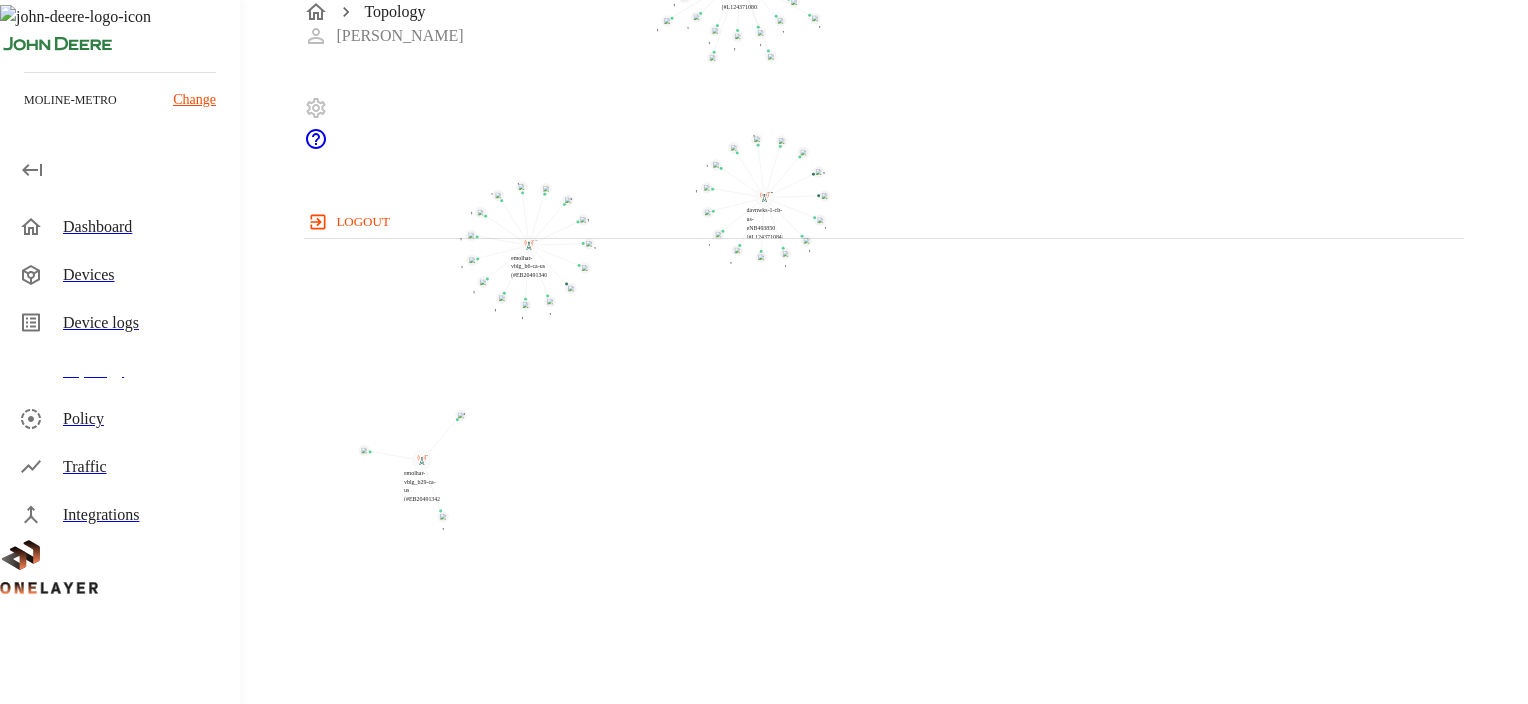 drag, startPoint x: 1283, startPoint y: 396, endPoint x: 325, endPoint y: 360, distance: 958.67615 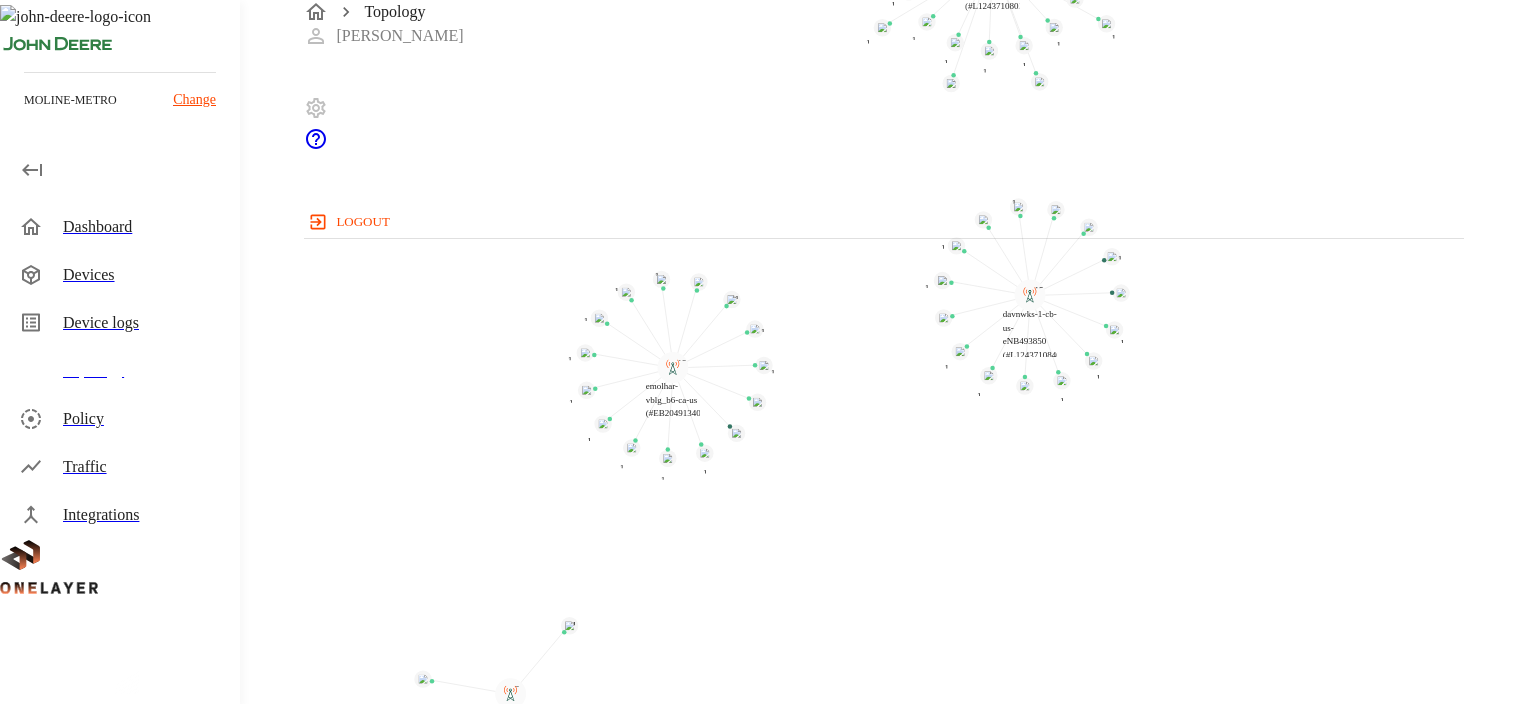drag, startPoint x: 877, startPoint y: 380, endPoint x: 746, endPoint y: 567, distance: 228.31995 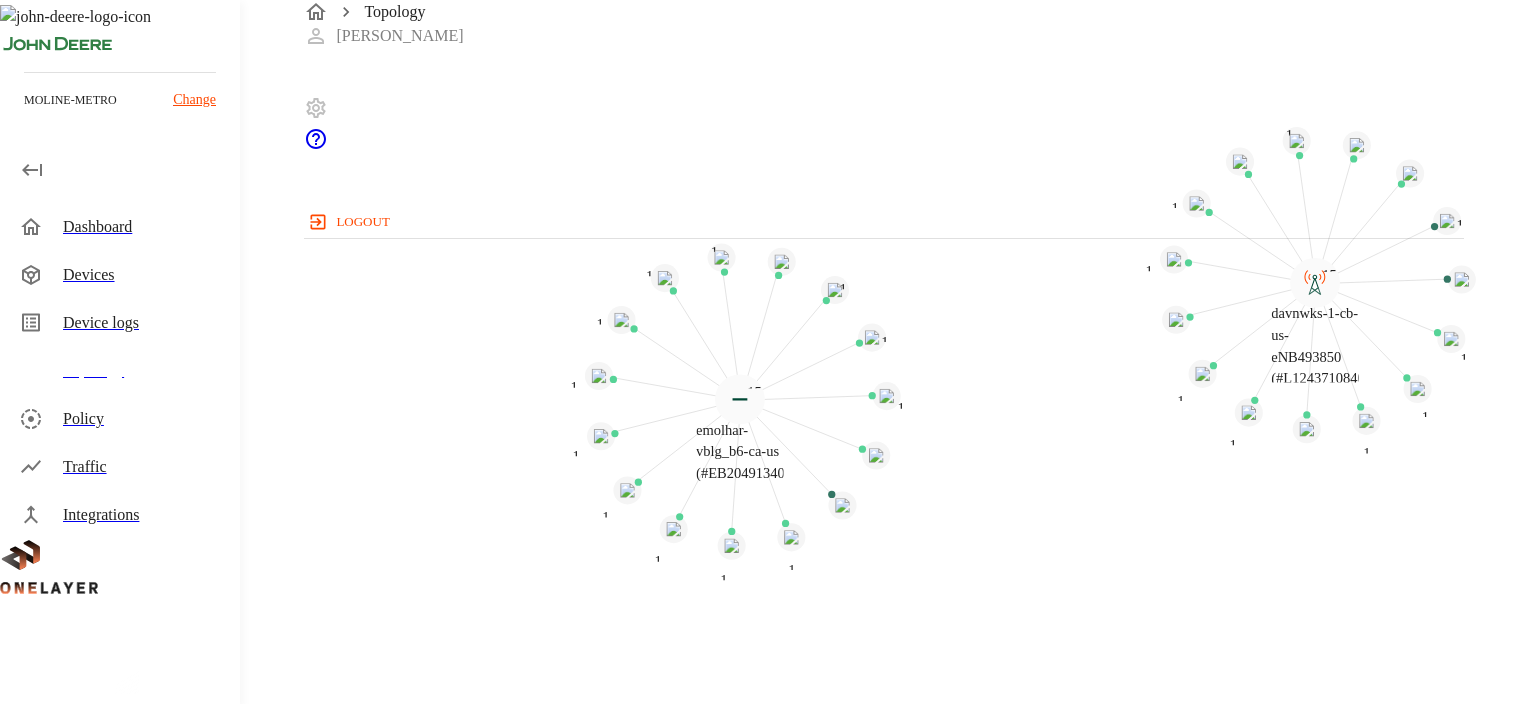 click 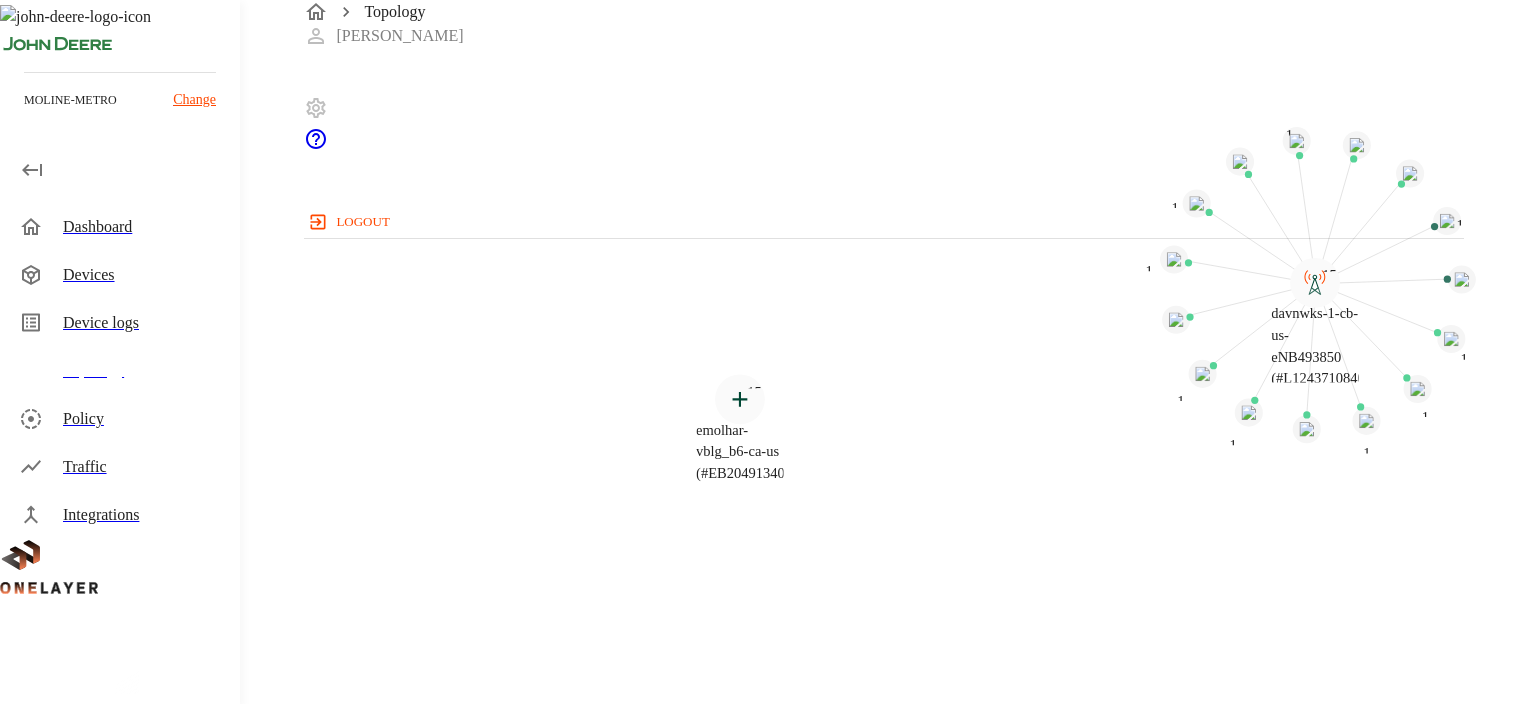 click 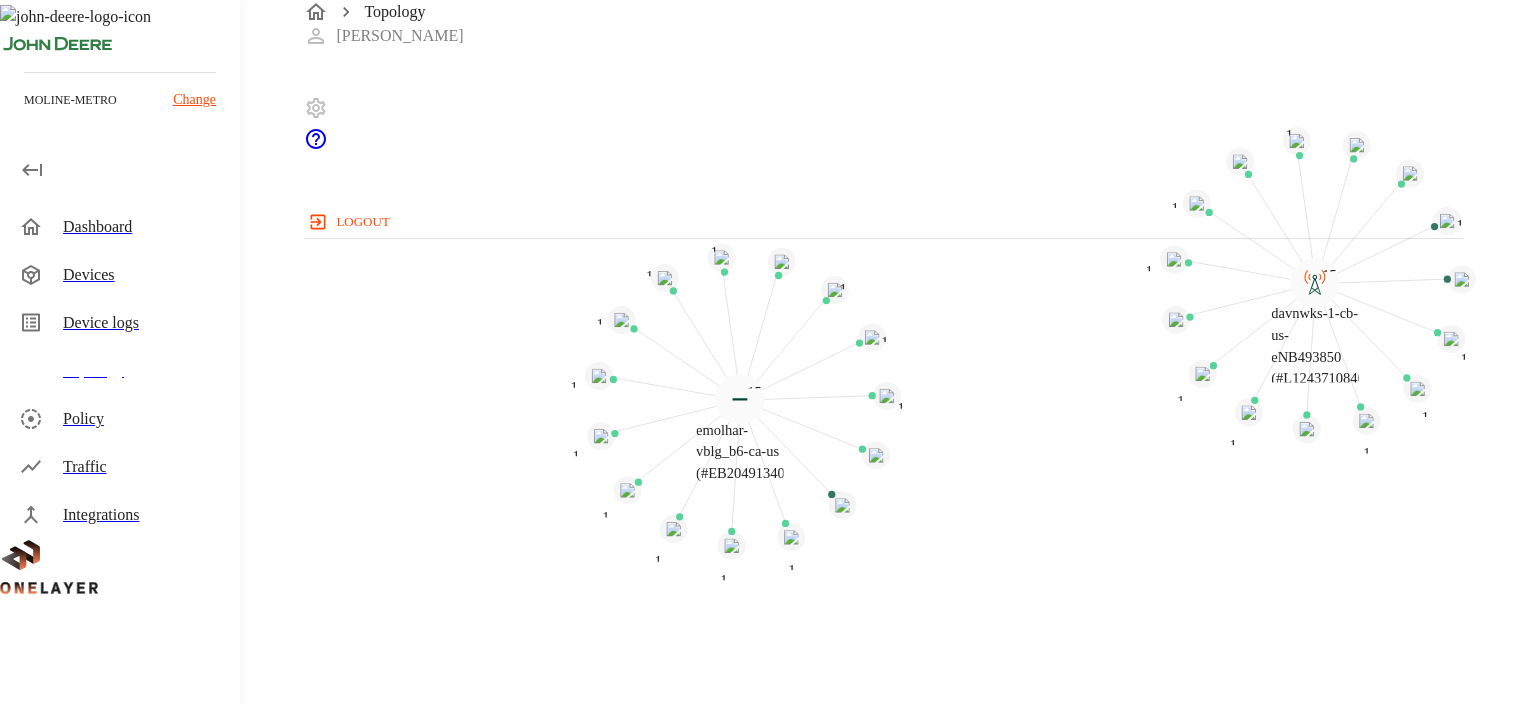 click 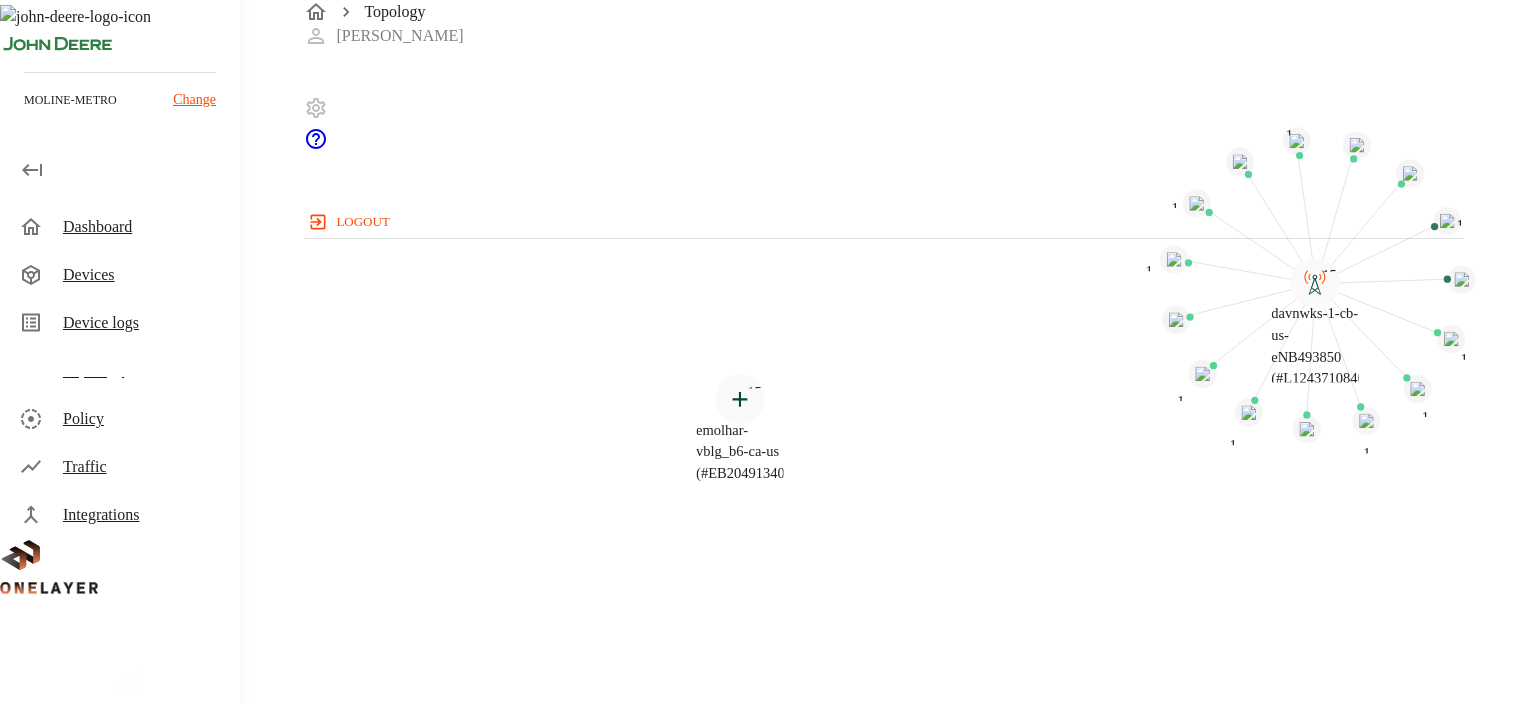 click 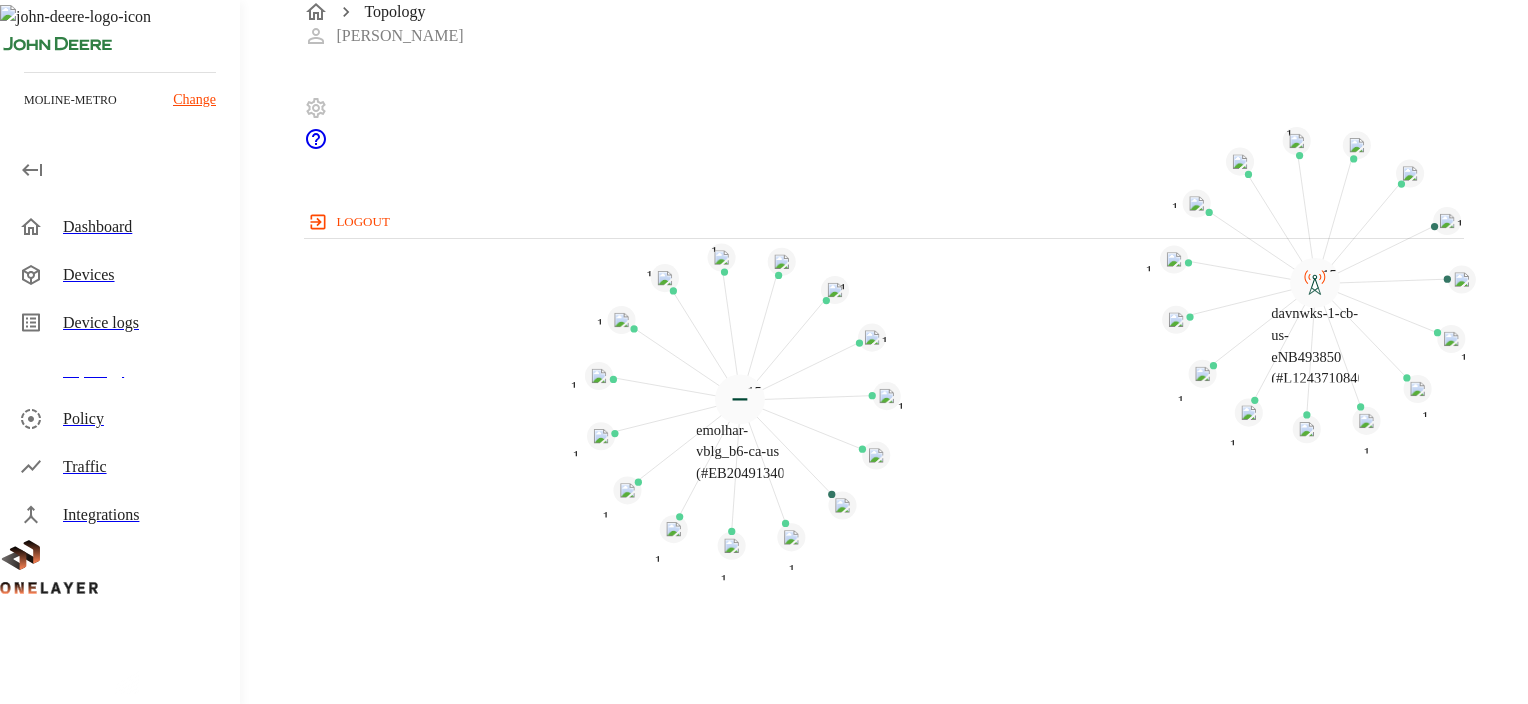 click 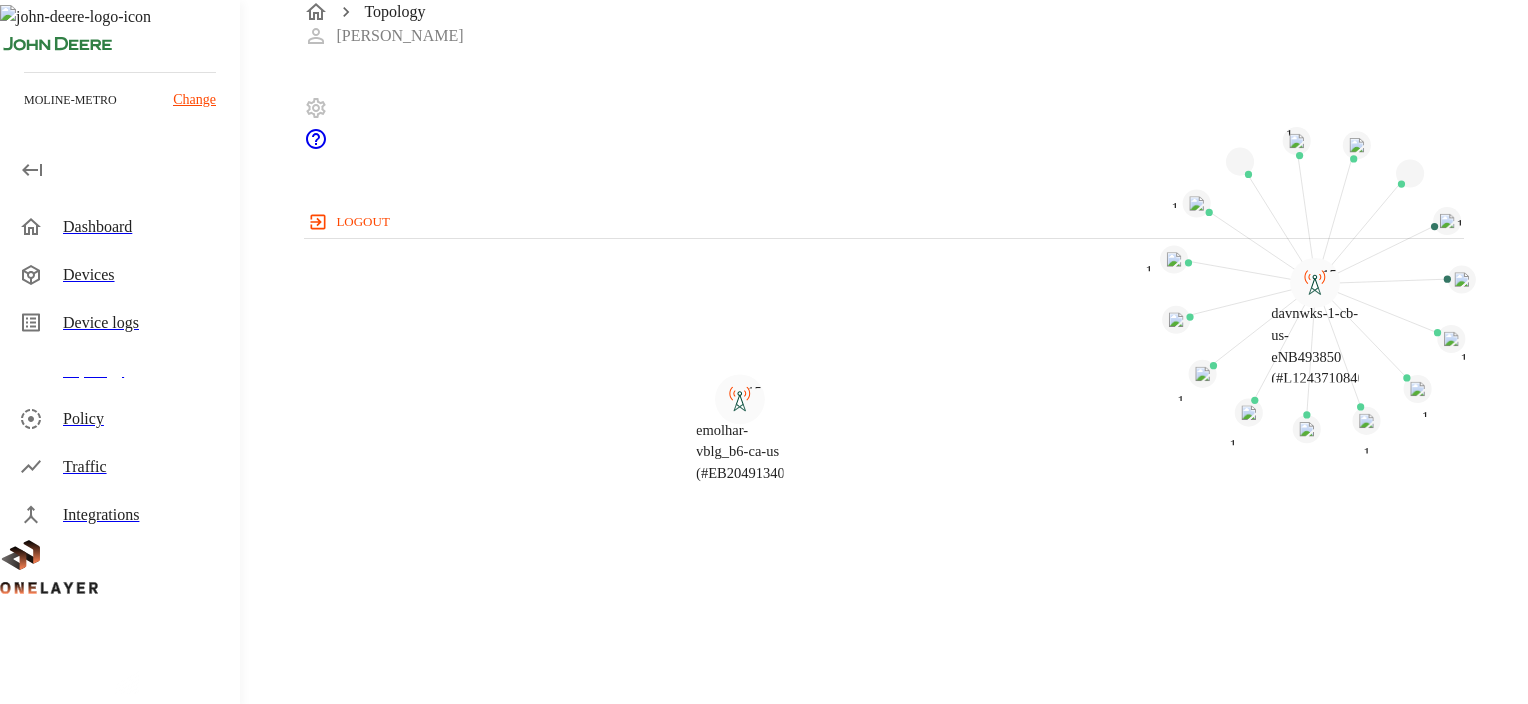 click on "15" 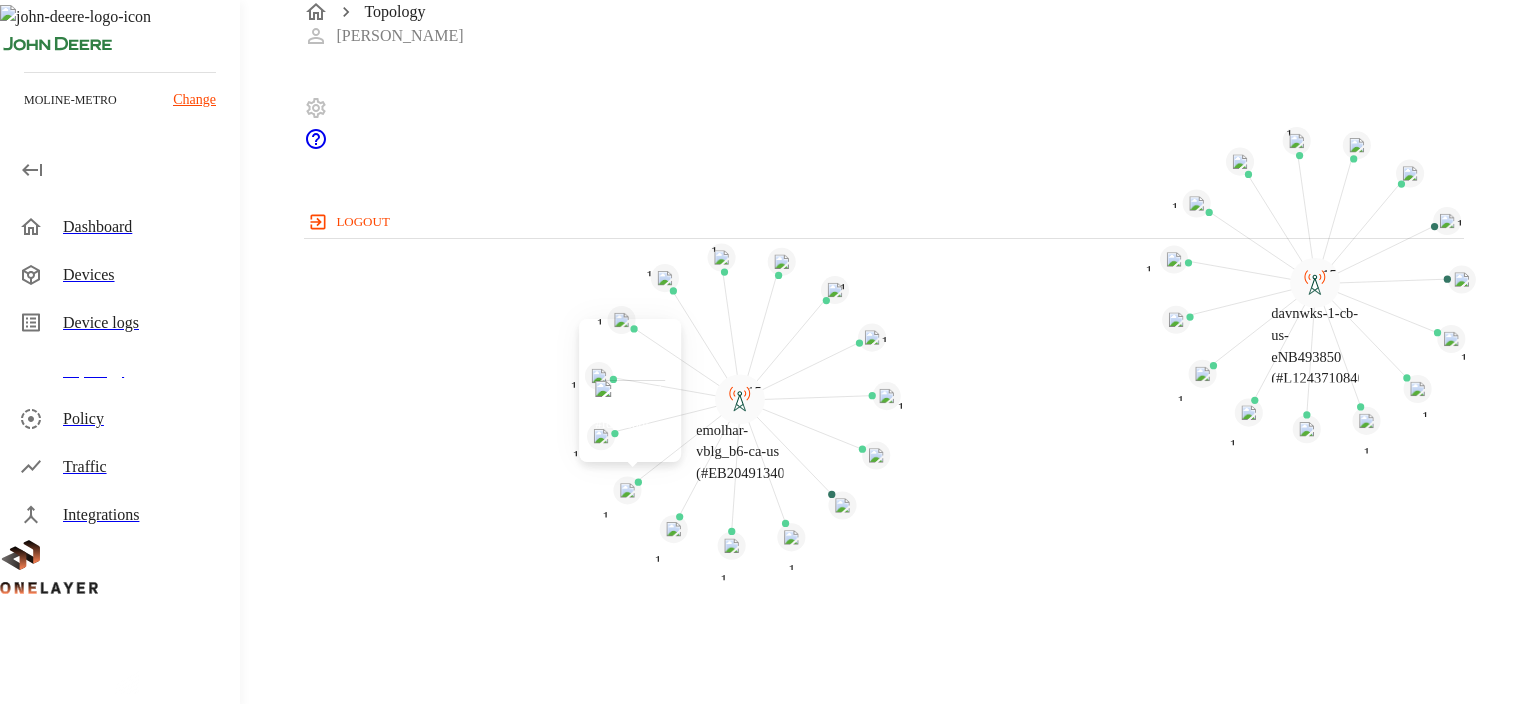 click 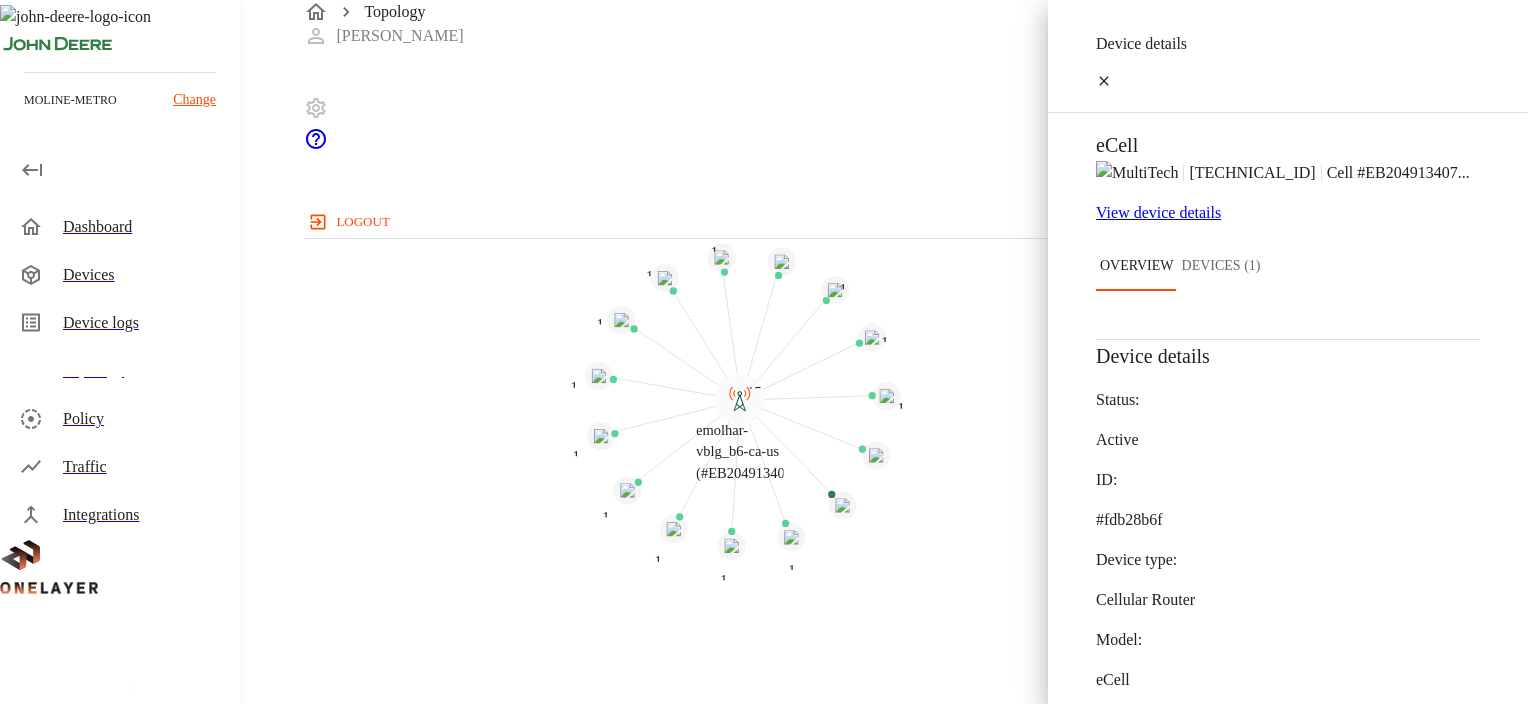 click on "Device details eCell [TECHNICAL_ID] Cell #EB204913407 ... View device details Overview Devices (1) Device details Status: Active ID: #fdb28b6f Device type: Cellular Router Model: eCell APN: OT IP: [TECHNICAL_ID] IMSI: 999400000298806 IMSI description: HX_D570_020R_IRQCX IMEI: [TECHNICAL_ID] ICCID: [TECHNICAL_ID]" at bounding box center (764, 352) 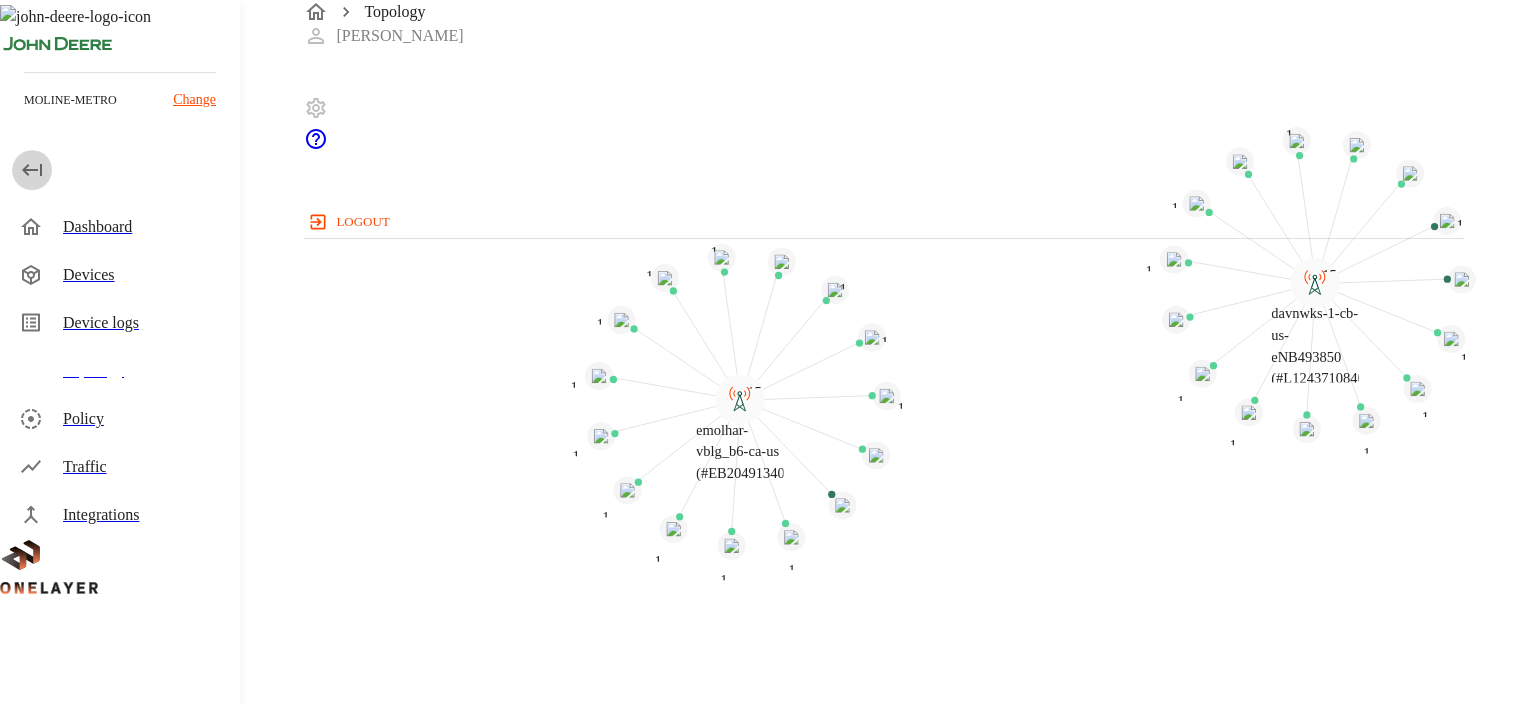 click 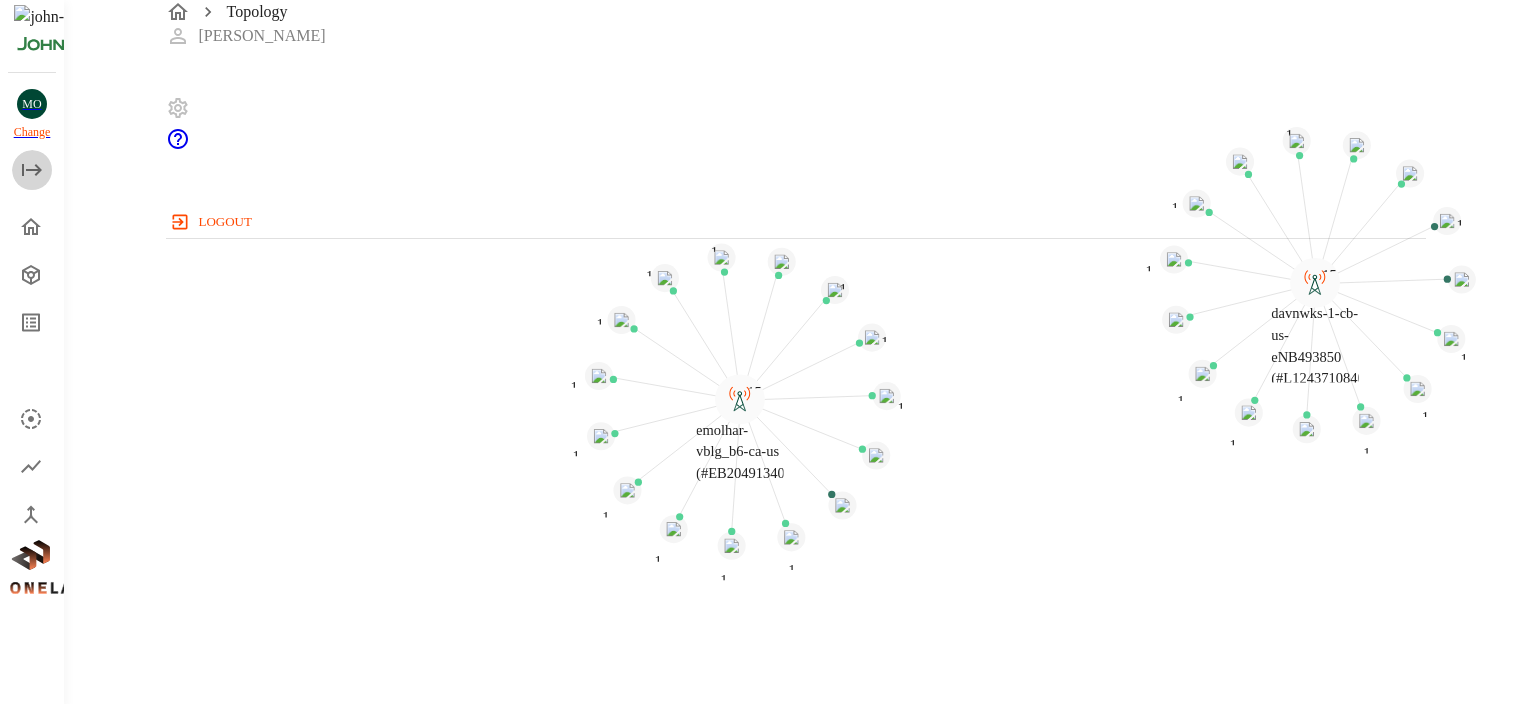 click 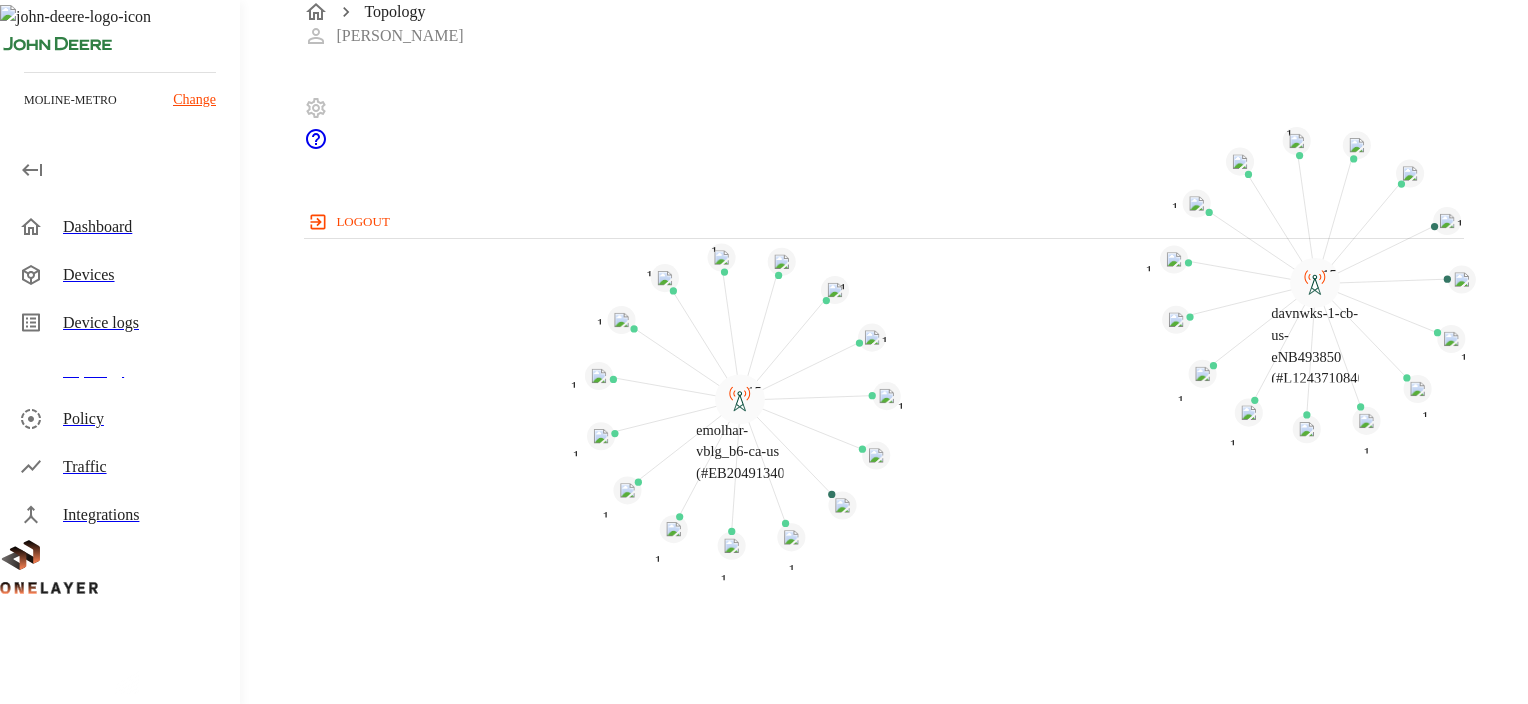 click on "Devices" at bounding box center (143, 275) 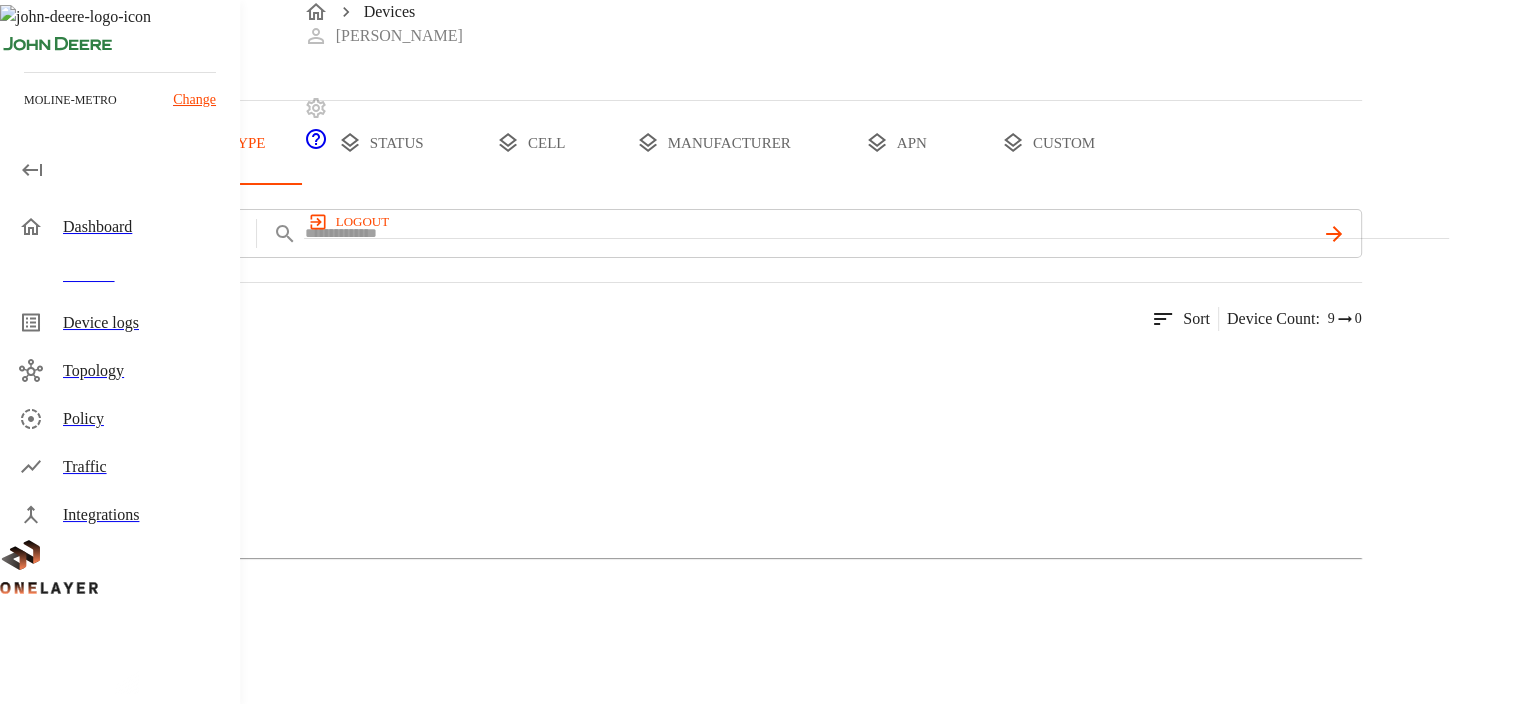 click on "all devices" at bounding box center [78, 143] 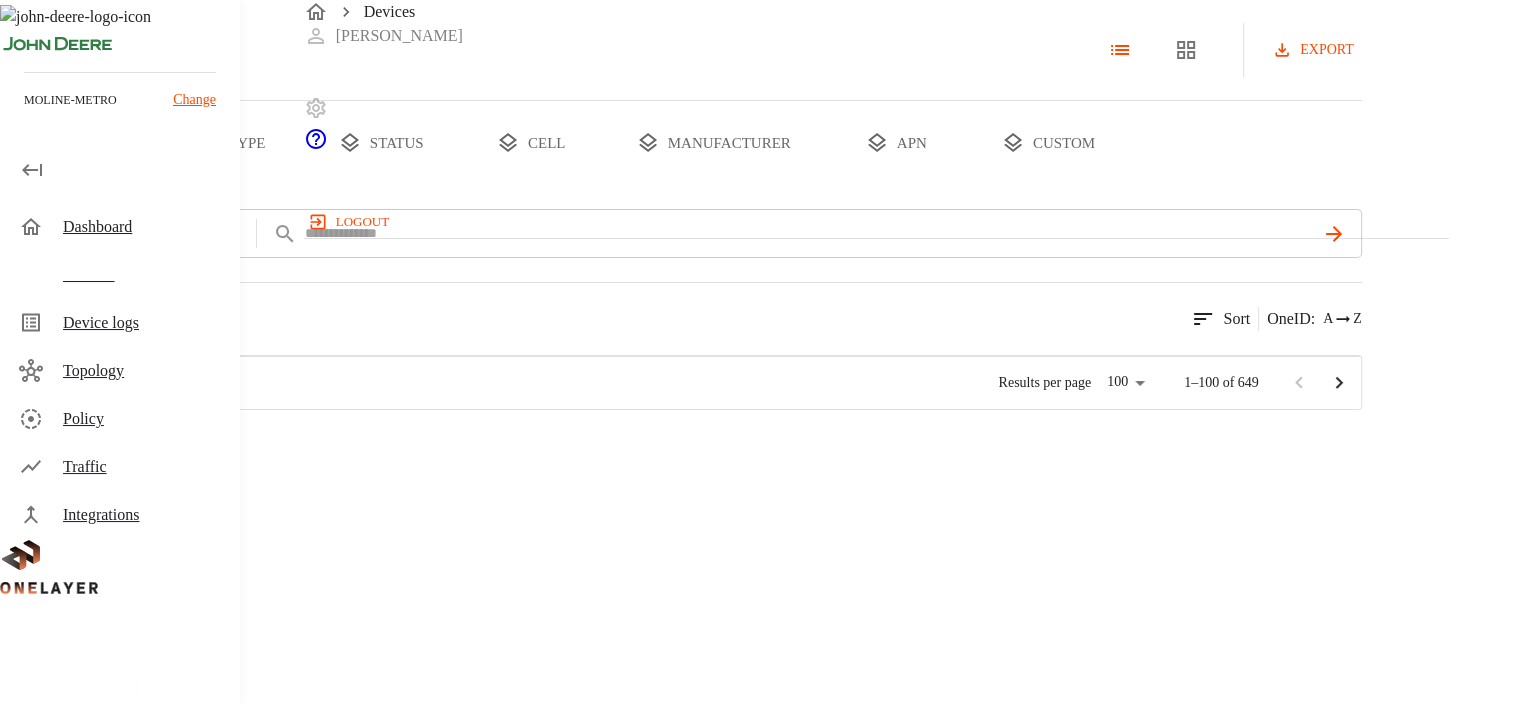scroll, scrollTop: 16, scrollLeft: 16, axis: both 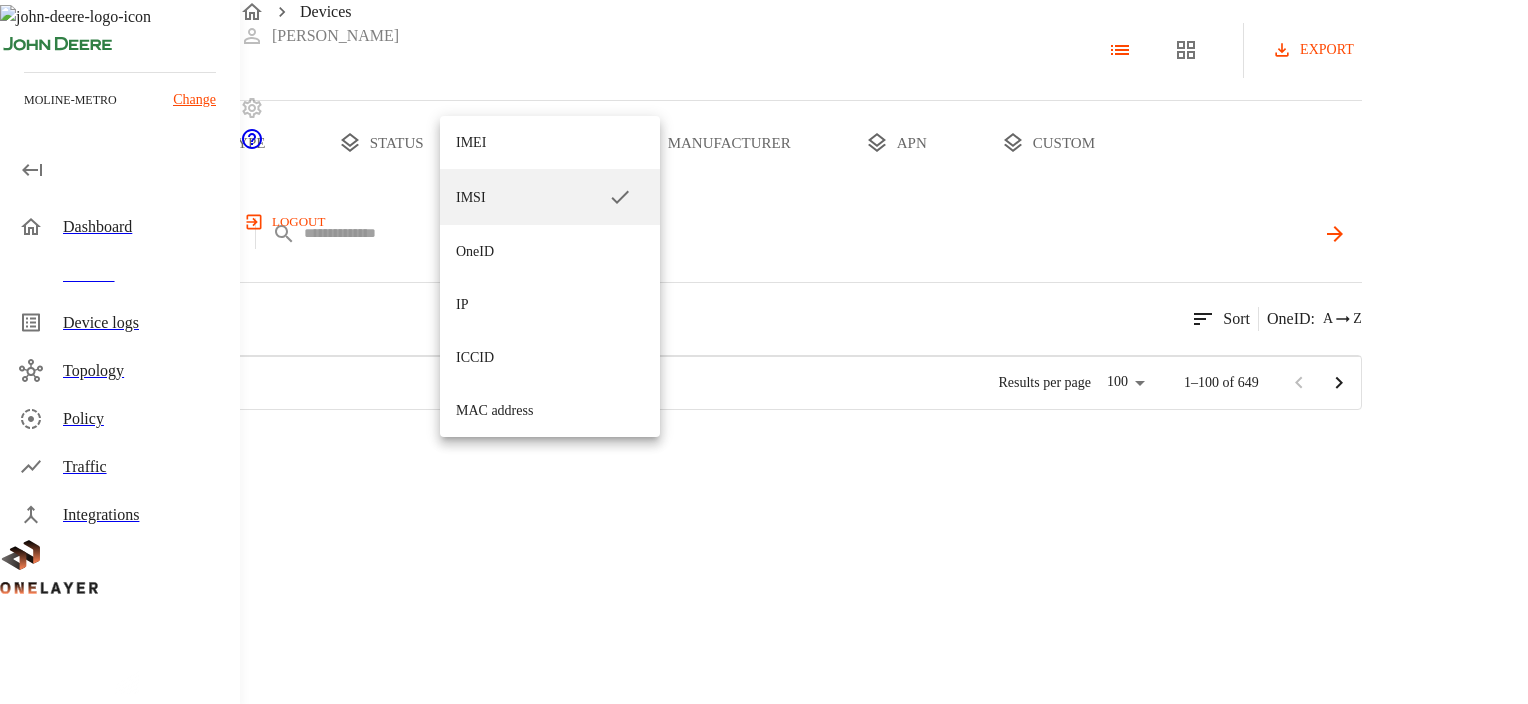 click on "Devices [PERSON_NAME] logout moline-metro Change Dashboard Devices Device logs Topology Policy Traffic Integrations Devices export all devices type status cell manufacturer apn custom add filter IMSI **** 649  results match your criteria. Sort OneID : A Z Type Manufacturer Model /  # OneID Devices IMEI IP APN Cell Status eCell #002c2fb3 1 [TECHNICAL_ID] [TECHNICAL_ID] OT emolhar-vbldg-cb-us-eNB493830 #DH240725611::NOKIA::ASIB Active eCell #008728f0 1 [TECHNICAL_ID] [TECHNICAL_ID] OT emolhar-vbldg-cb-us-eNB493830 #DH240725611::NOKIA::ASIB Active eCell #022b8261 [TECHNICAL_ID] [TECHNICAL_ID] internet emolhar-xbldg-cb-us-eNB493831 #DH240725609::NOKIA::ASIB Offline Galaxy Z Fold5 #026e468a [TECHNICAL_ID] N/A IT moli19t-flr2_pico-ca-us #EB212810102::NOKIA::FW2QQD Offline WDXMXL0343494 #02765855 N/A [TECHNICAL_ID] N/A emolhar-vblg_b36-ca-us-eNB432539 #EB211210942::NOKIA::FW2QQD Active eCell #02d3511e 1 [TECHNICAL_ID] [TECHNICAL_ID] OT emolhar-vblg_e49-ca-us #EB211210874::NOKIA::FW2QQD Active N/A N/A N/A" at bounding box center (764, 205) 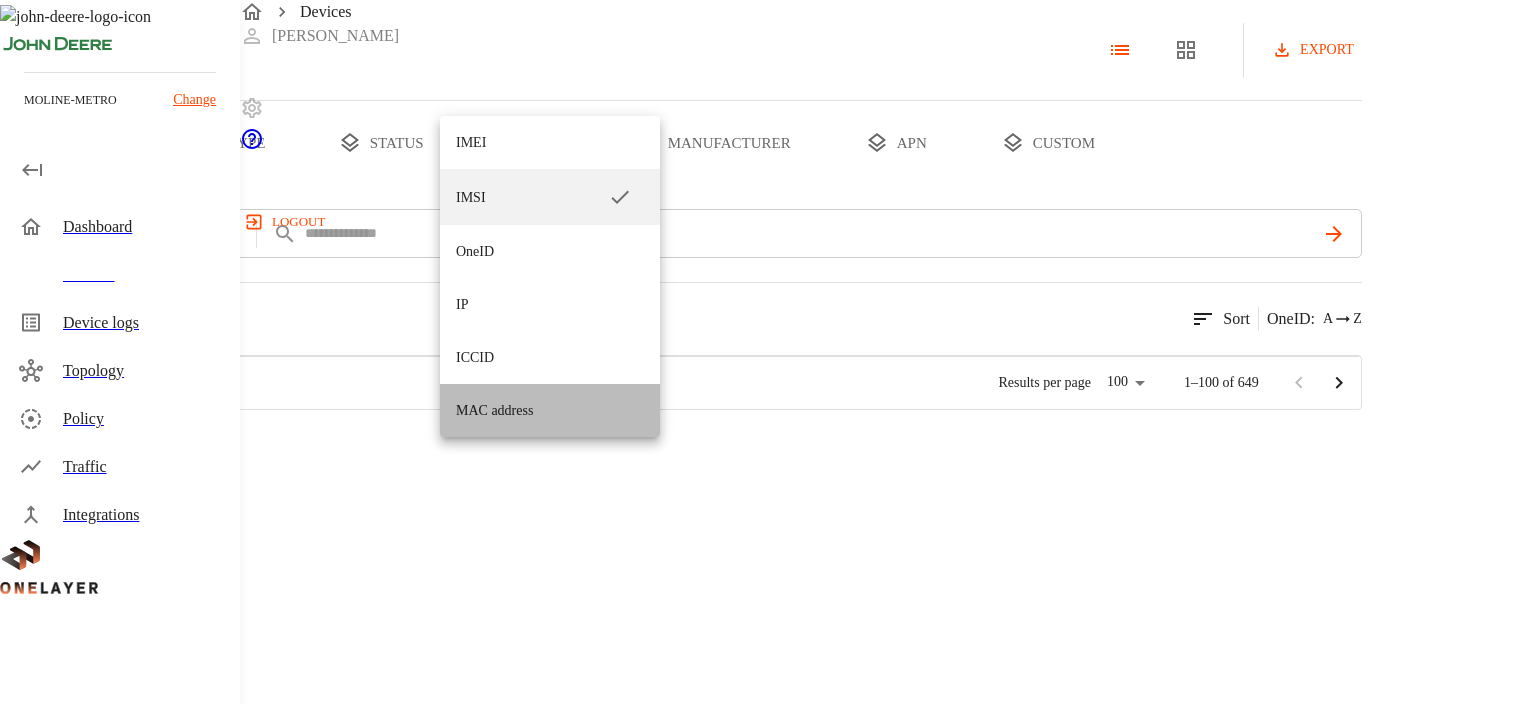 click on "MAC address" at bounding box center [550, 410] 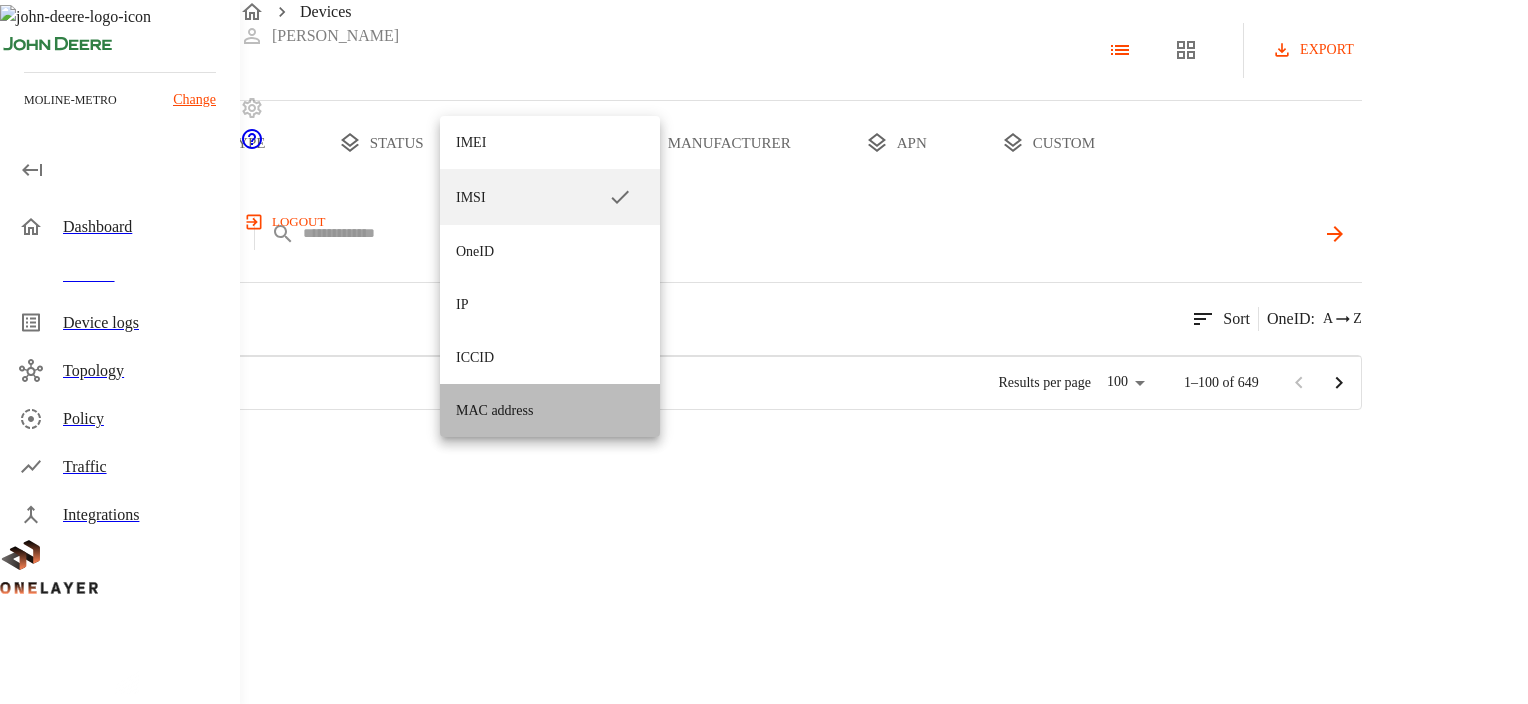 type on "**********" 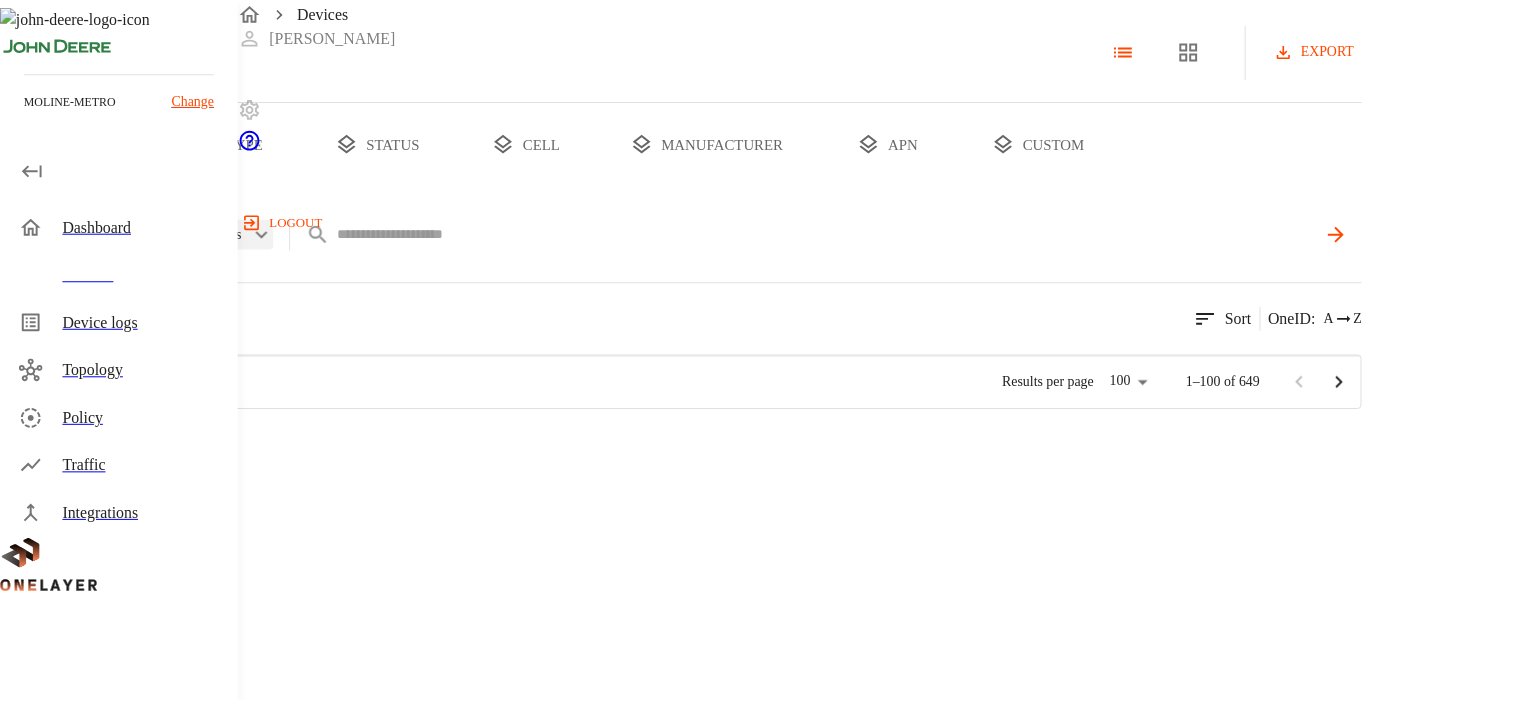 scroll, scrollTop: 16, scrollLeft: 16, axis: both 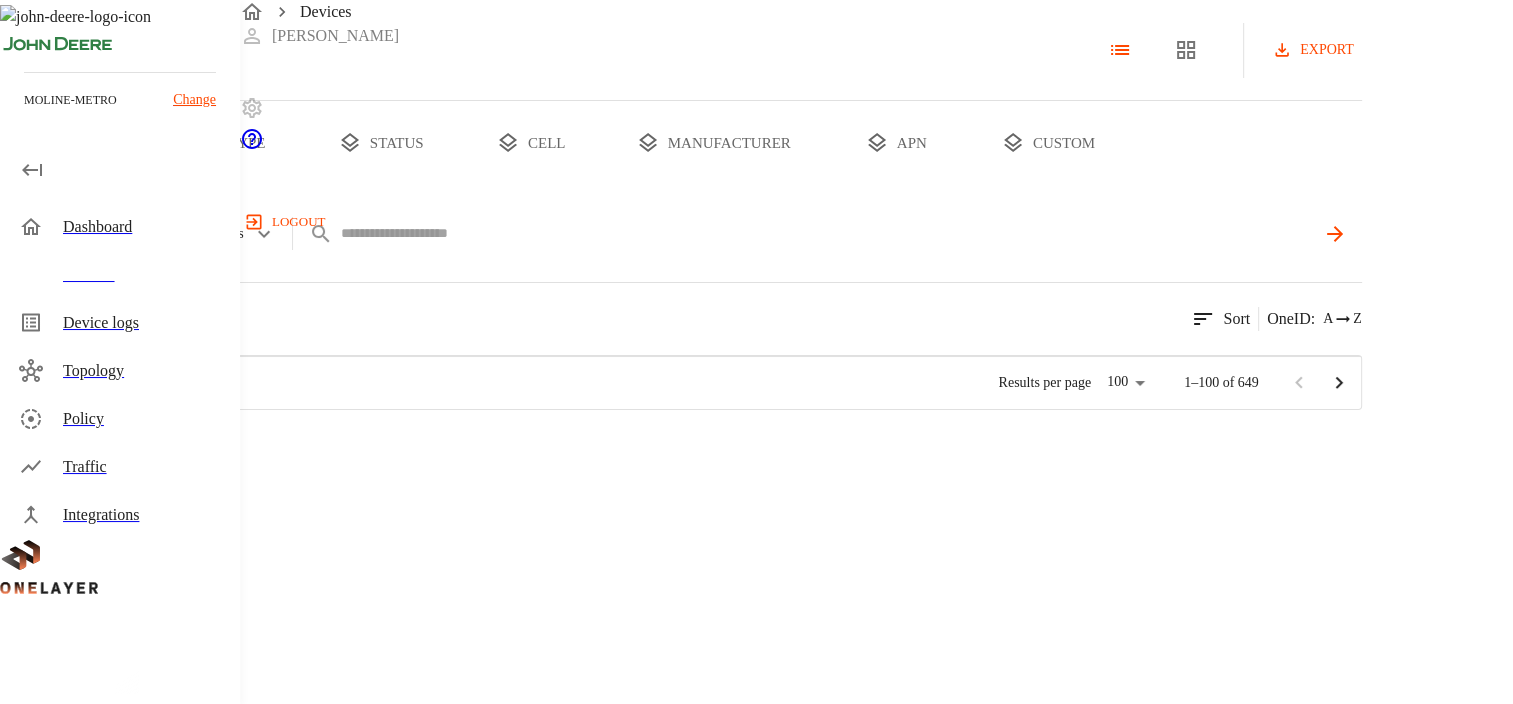 click at bounding box center (828, 233) 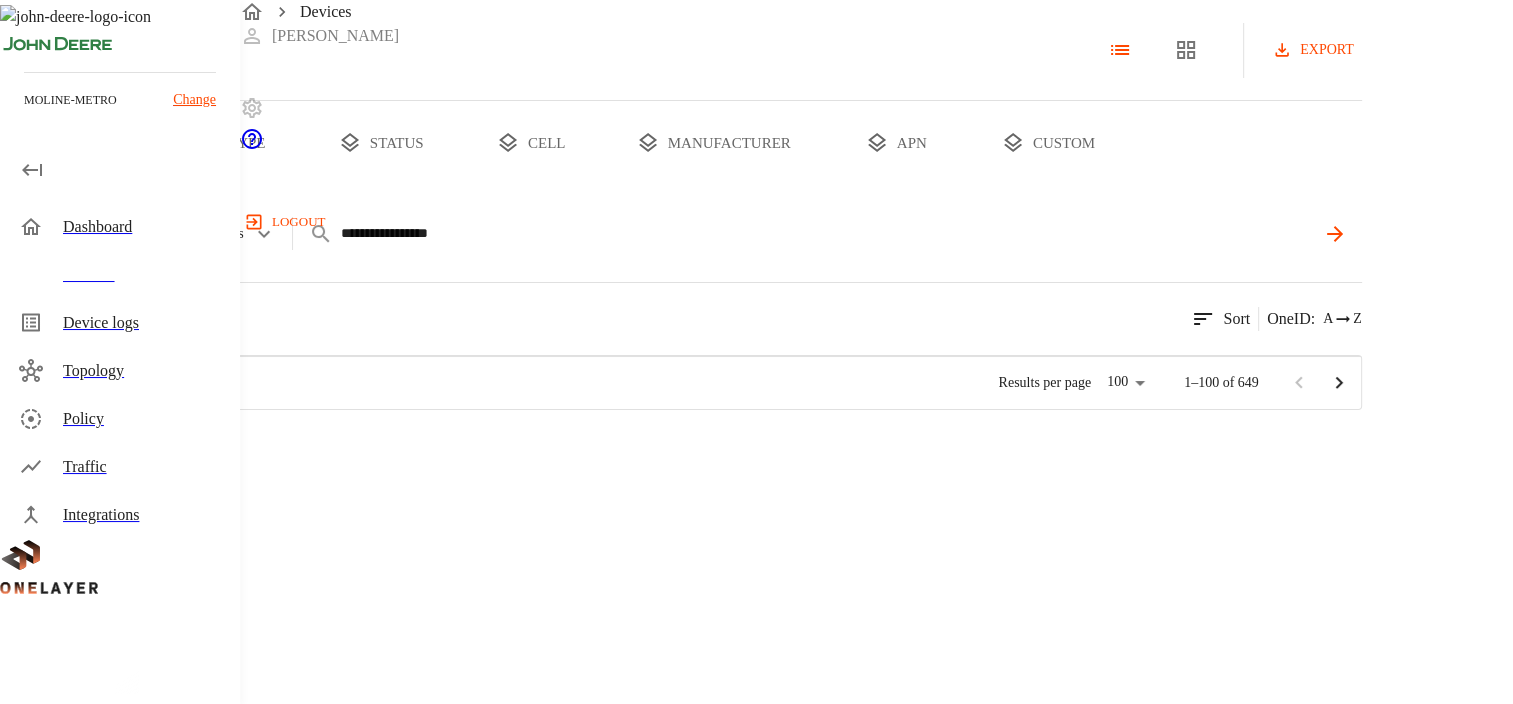 type 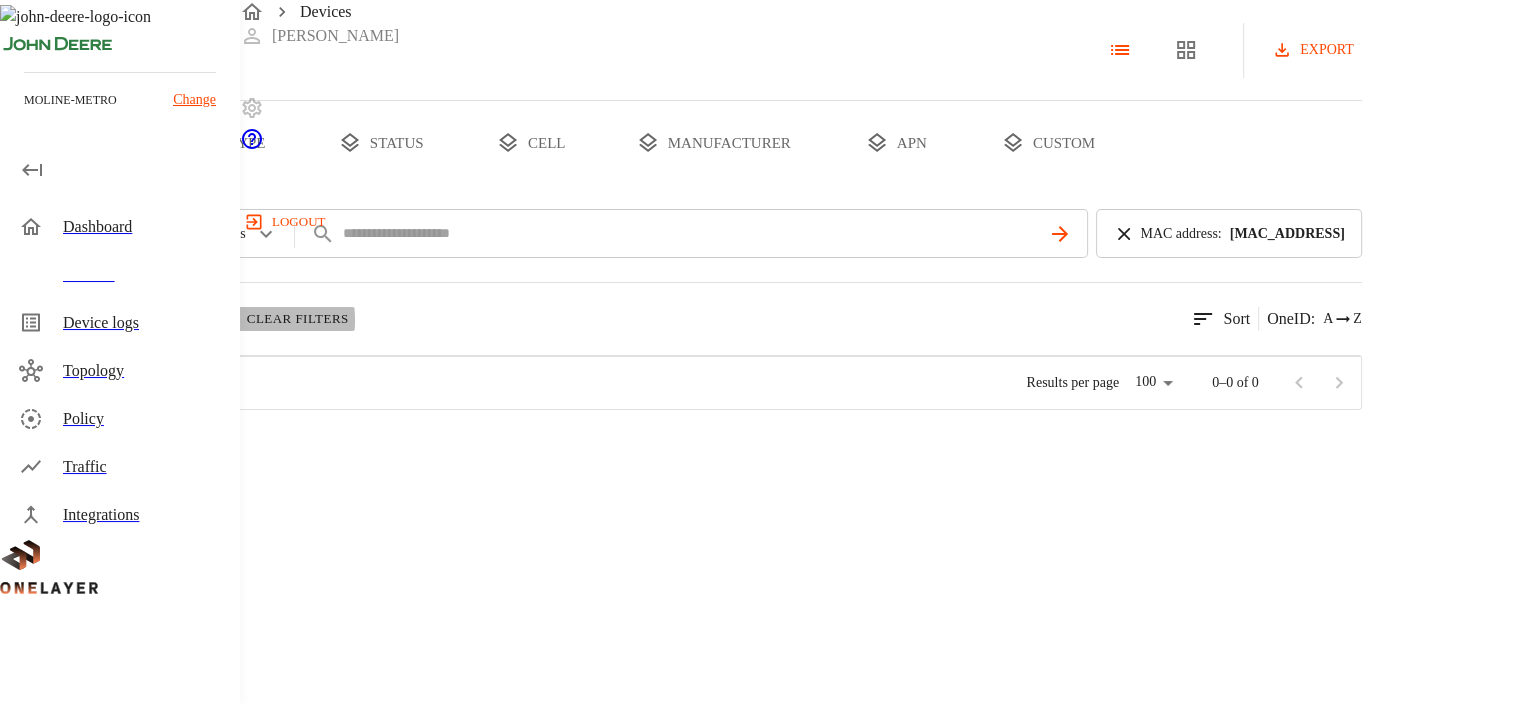click 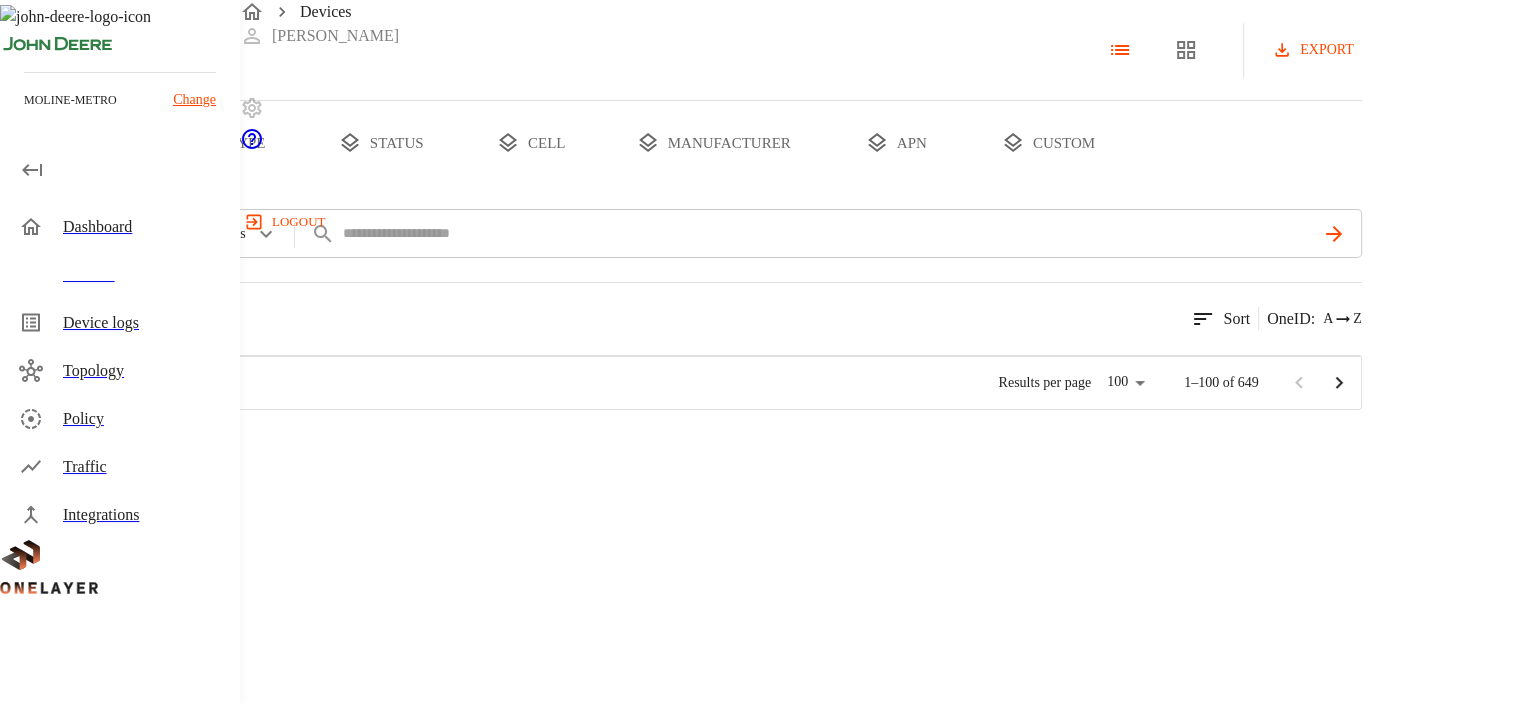 click at bounding box center [111, 447] 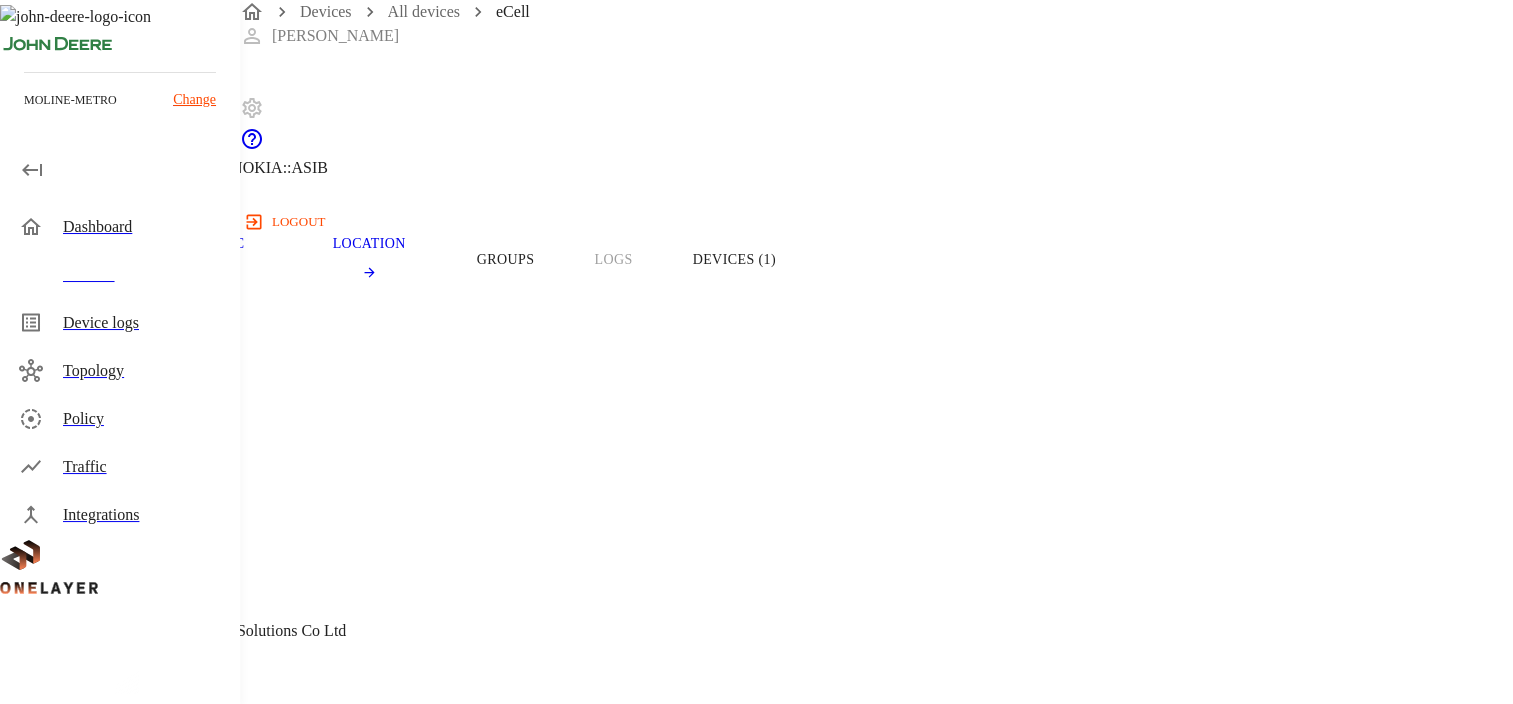 scroll, scrollTop: 0, scrollLeft: 0, axis: both 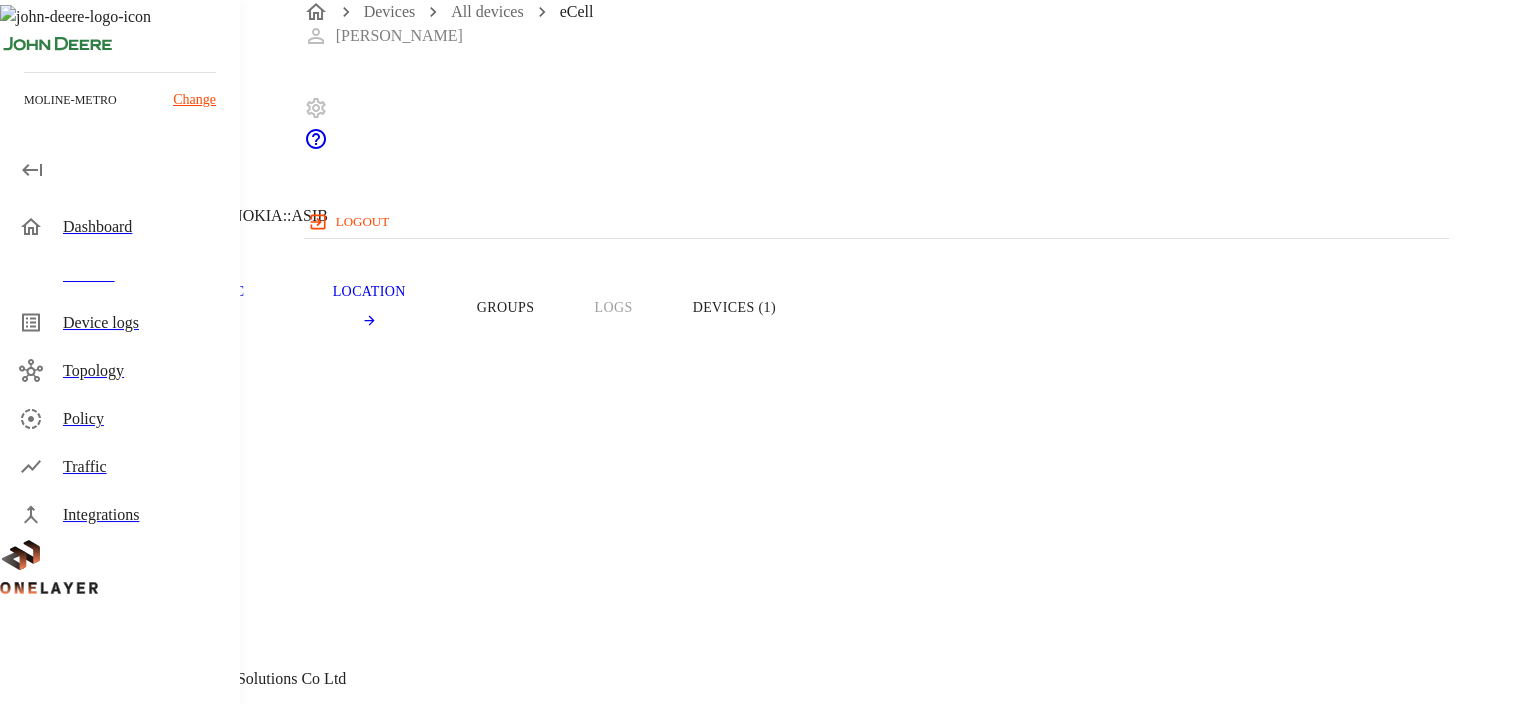 click on "Traffic" at bounding box center [214, 292] 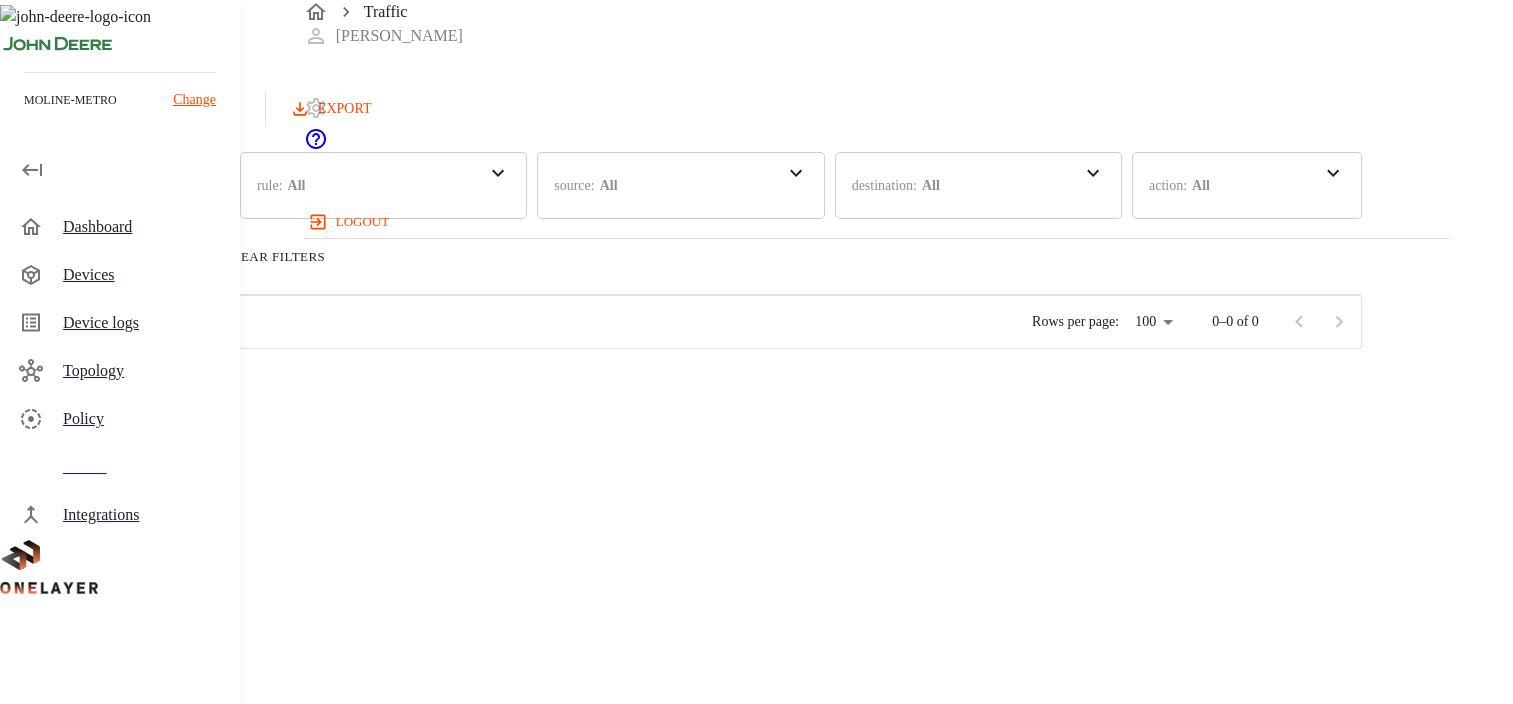 scroll, scrollTop: 16, scrollLeft: 16, axis: both 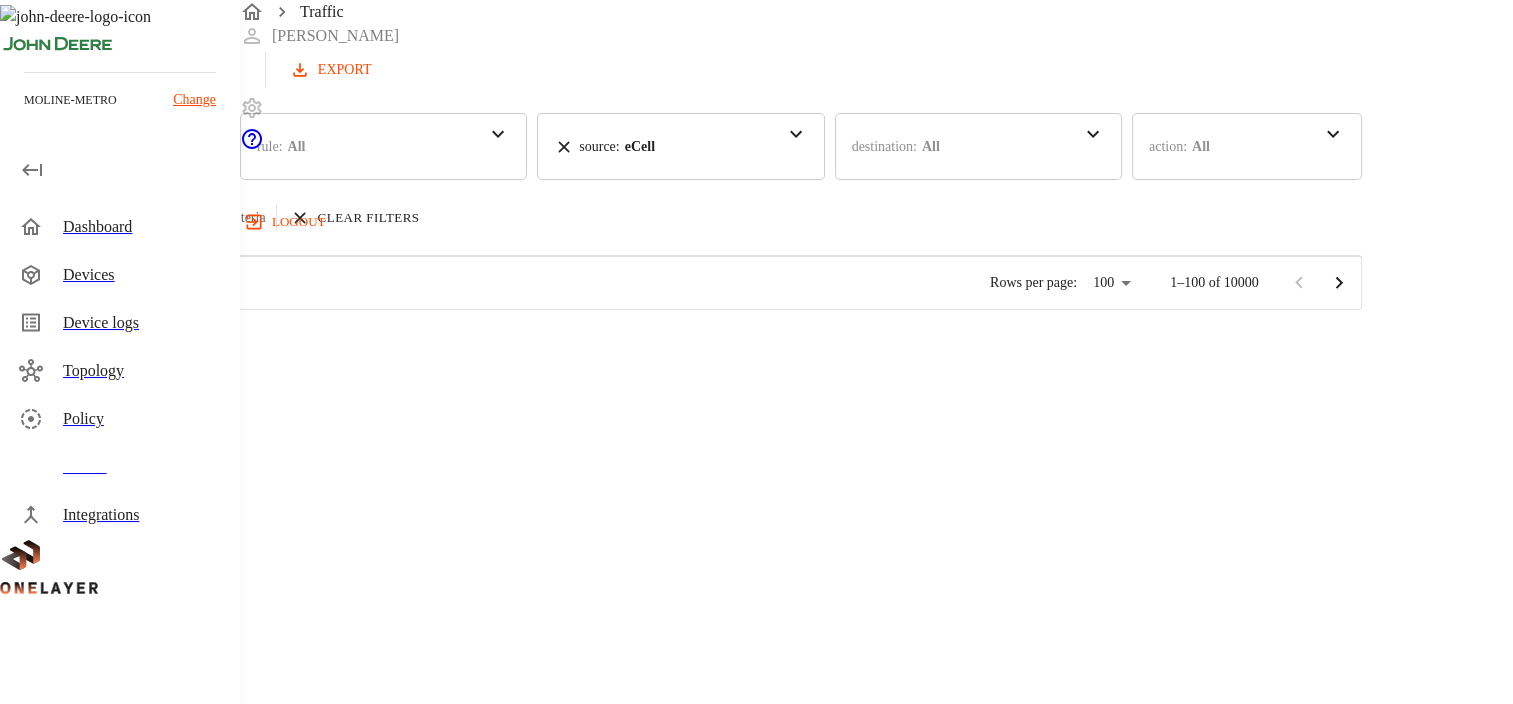 drag, startPoint x: 592, startPoint y: 247, endPoint x: 644, endPoint y: 249, distance: 52.03845 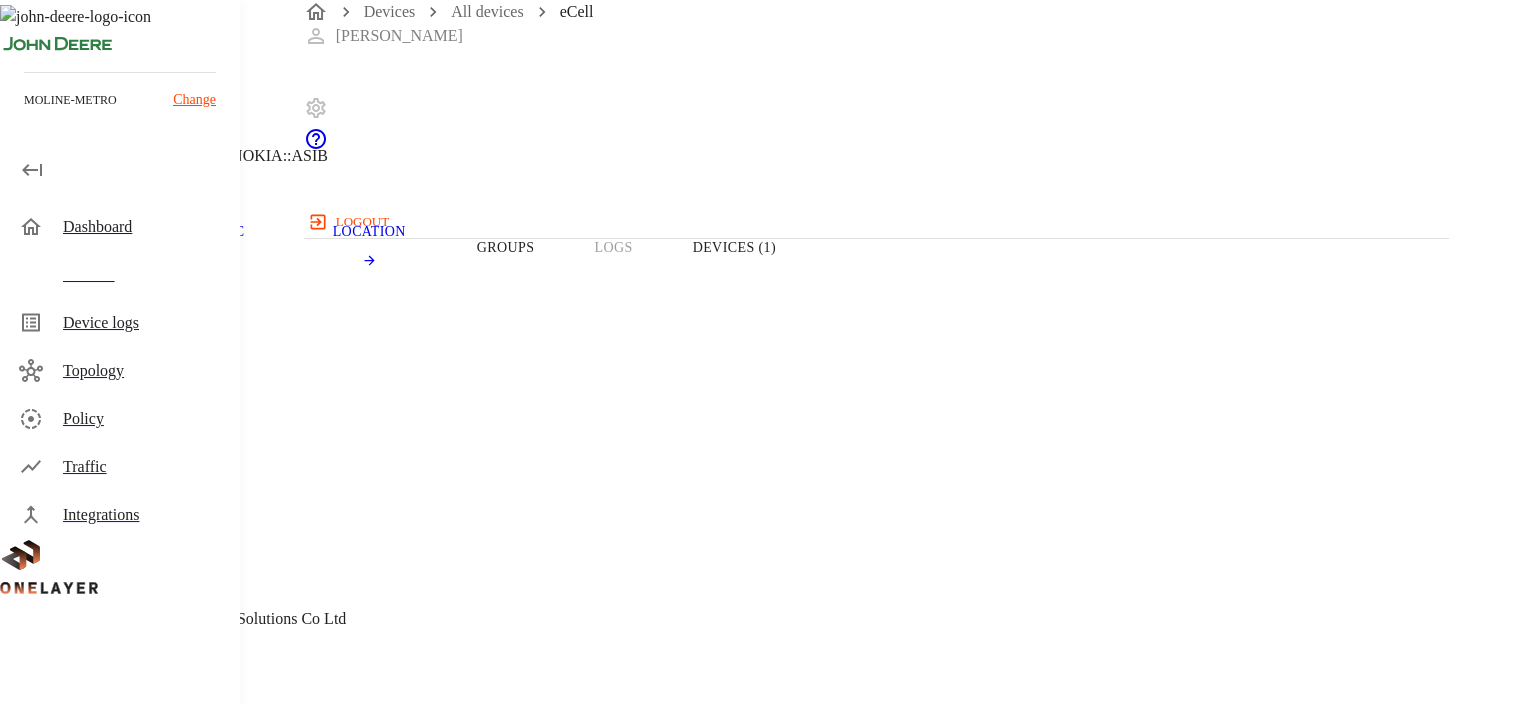 scroll, scrollTop: 0, scrollLeft: 0, axis: both 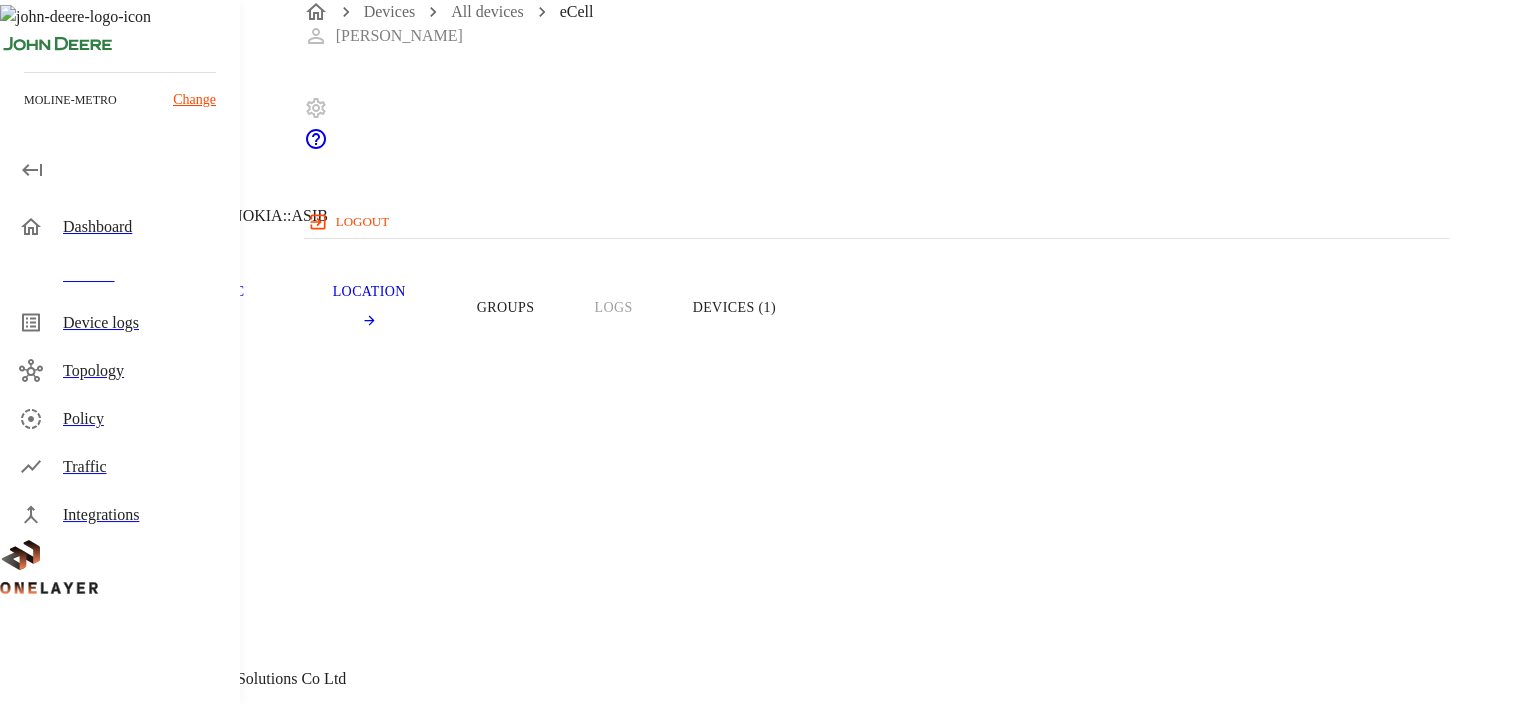 click on "[TECHNICAL_ID]" at bounding box center [681, 999] 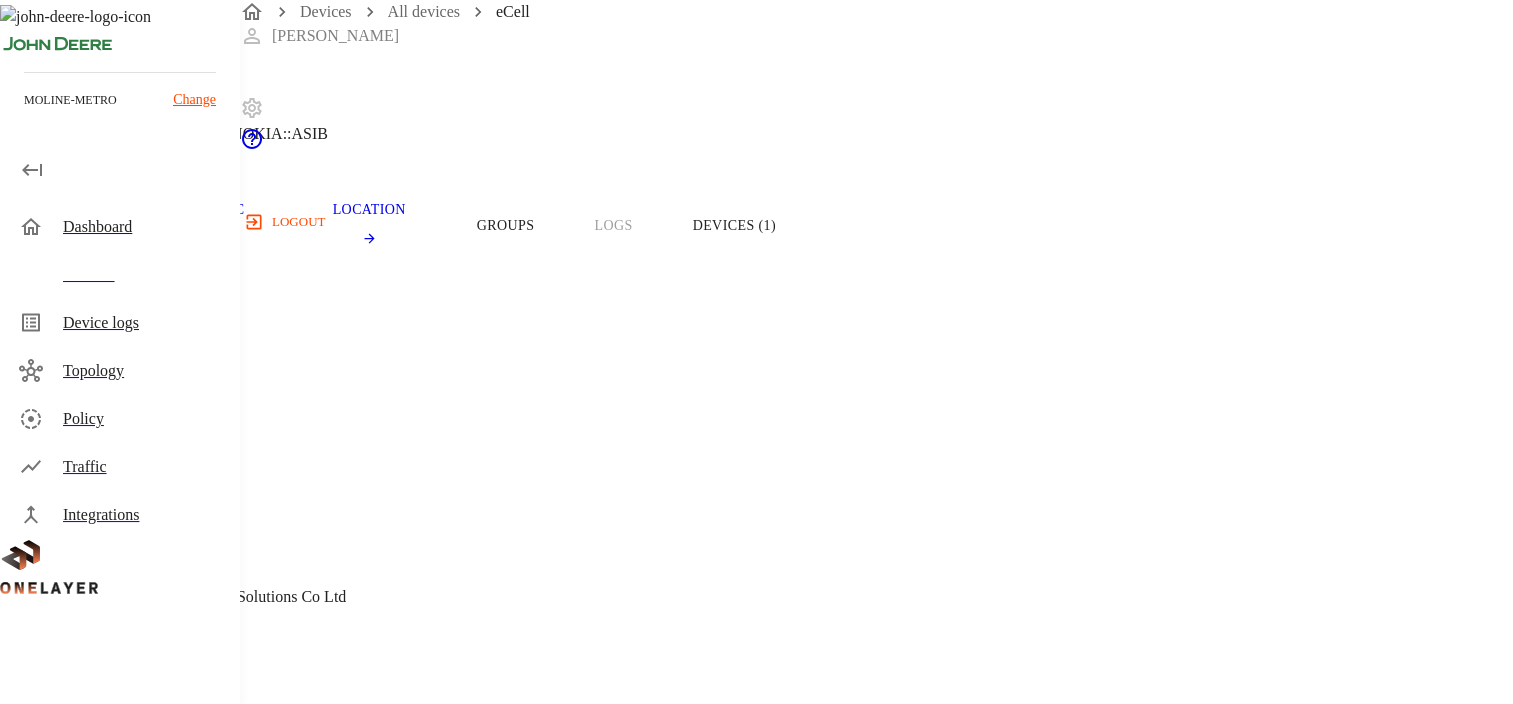 scroll, scrollTop: 0, scrollLeft: 0, axis: both 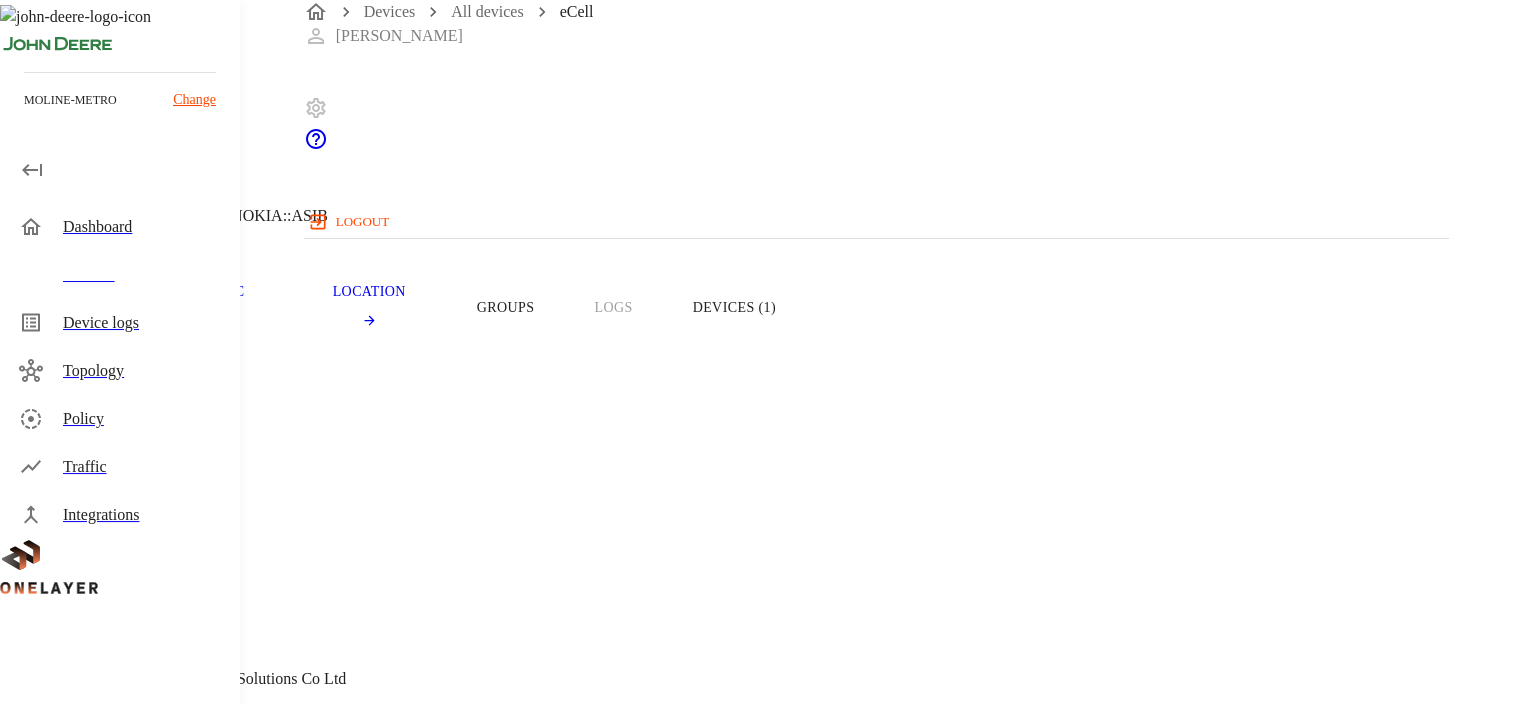 click 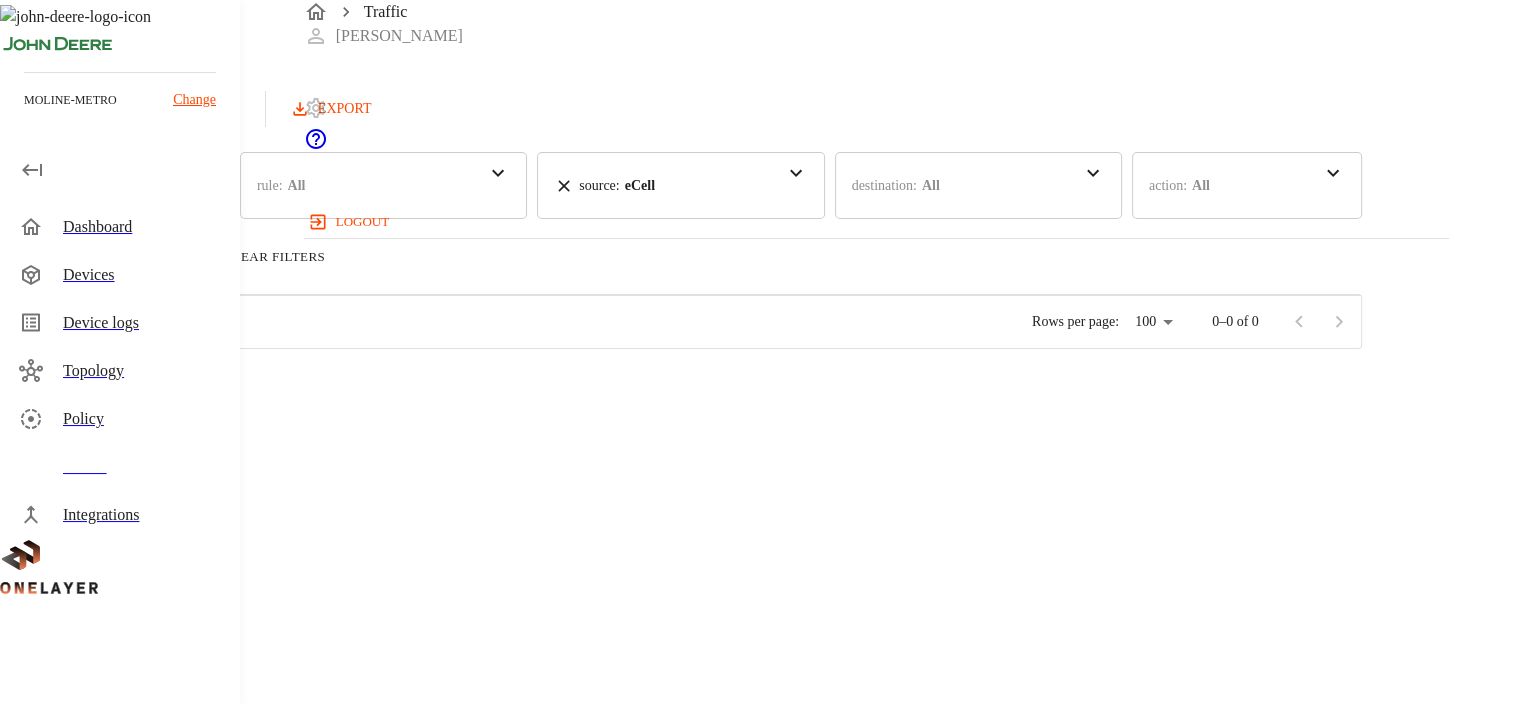 scroll, scrollTop: 73, scrollLeft: 0, axis: vertical 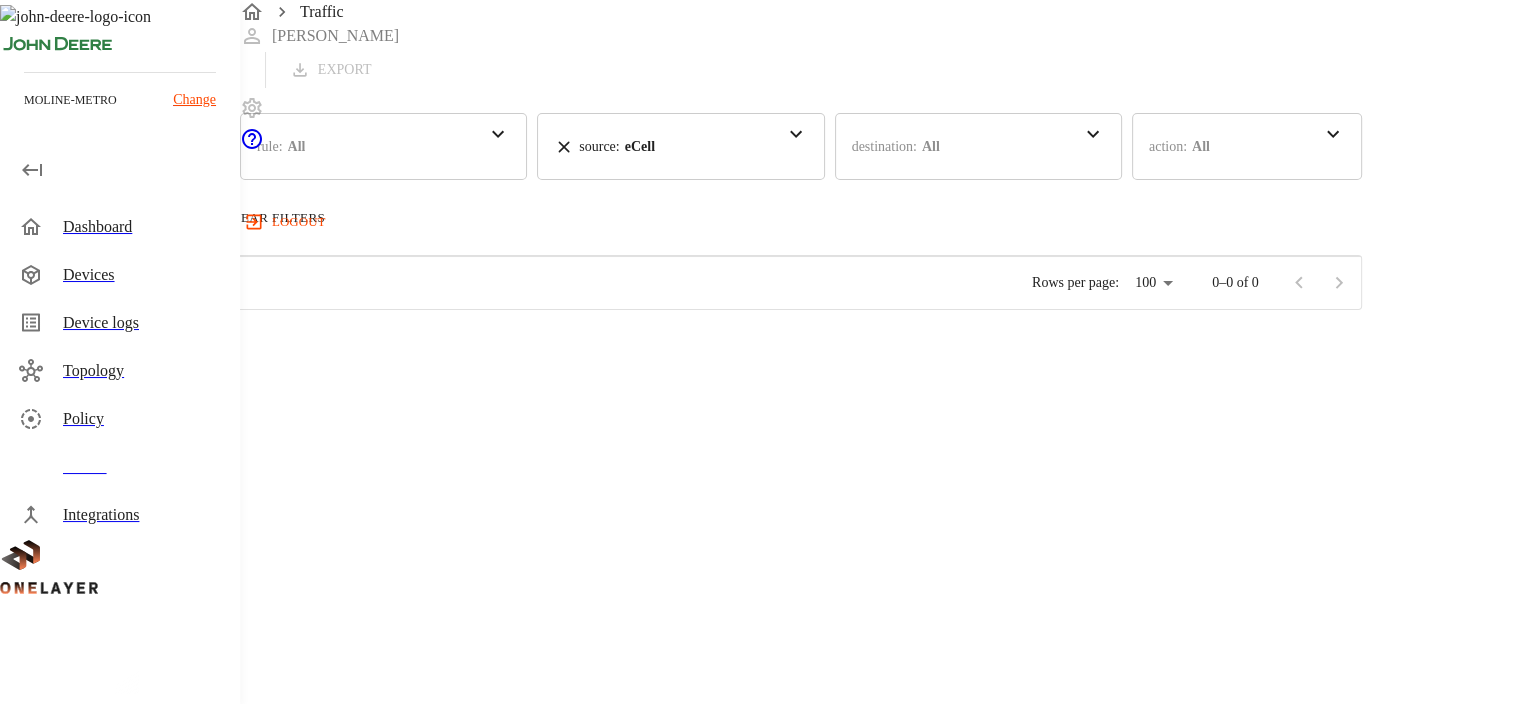 drag, startPoint x: 586, startPoint y: 239, endPoint x: 649, endPoint y: 248, distance: 63.63961 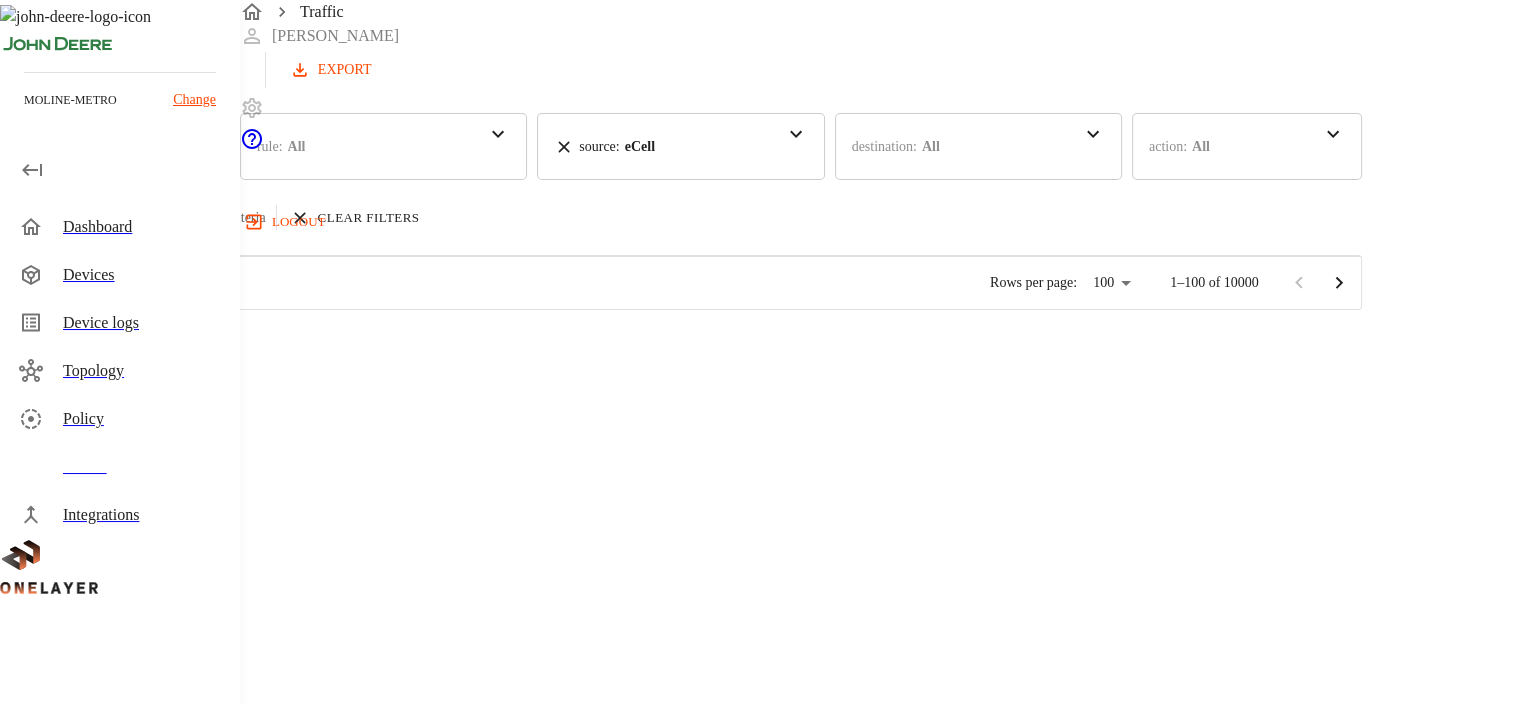 scroll, scrollTop: 1200, scrollLeft: 0, axis: vertical 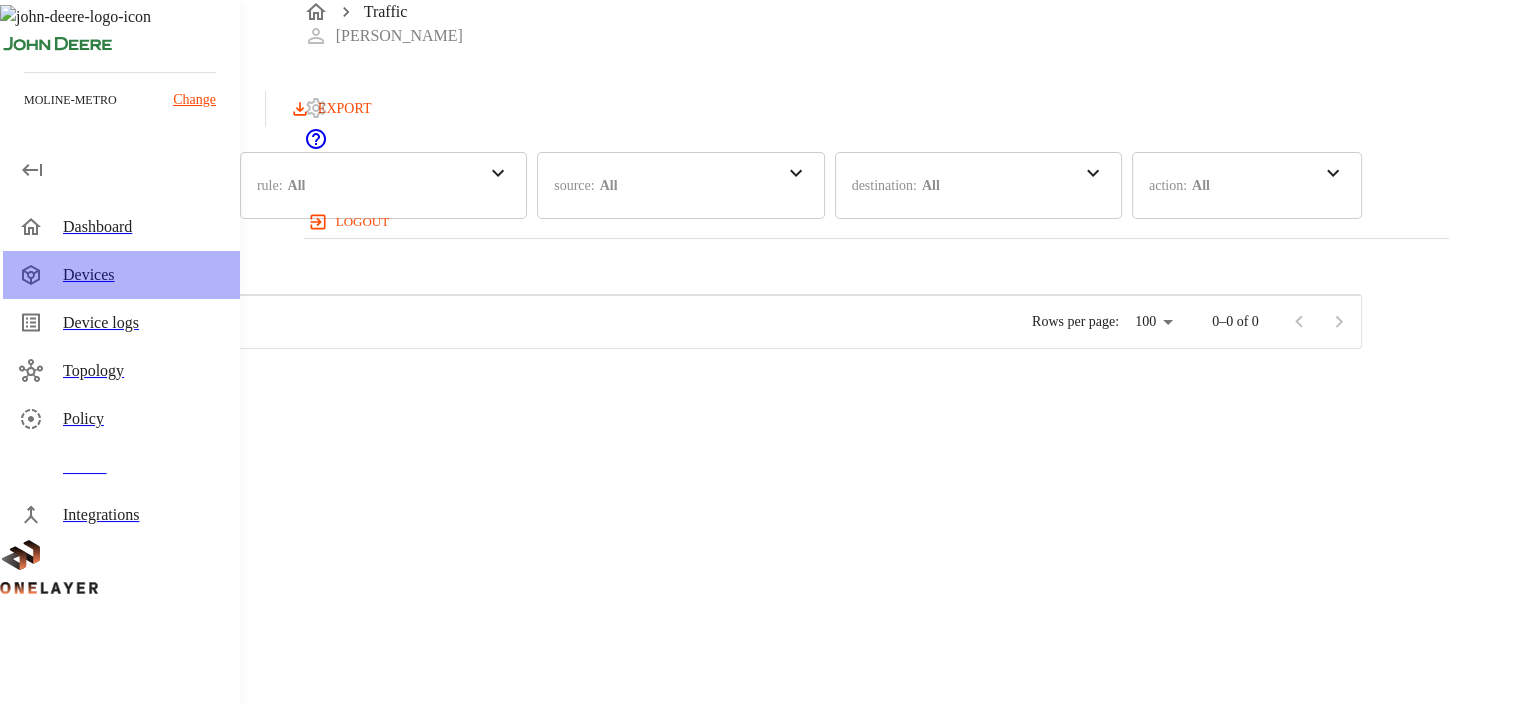 click on "Devices" at bounding box center (143, 275) 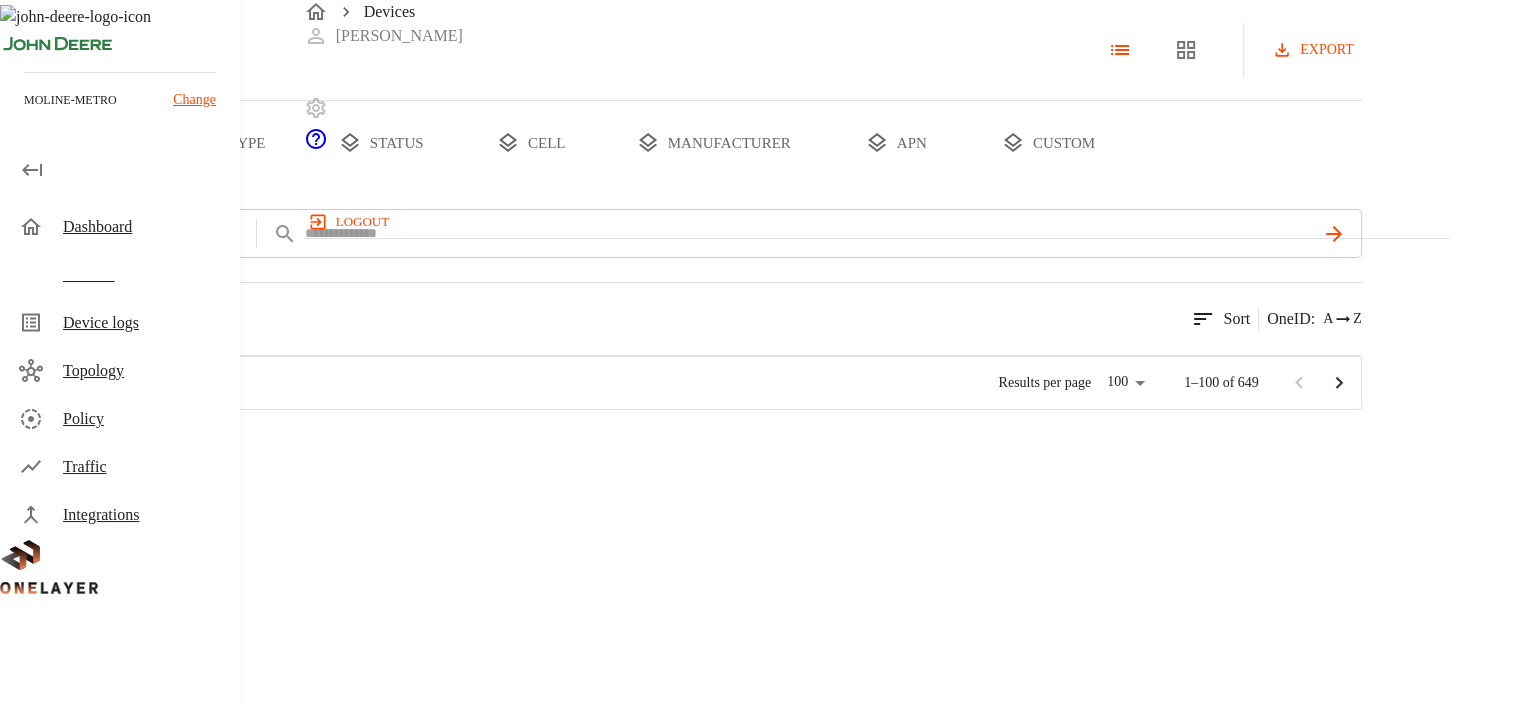 scroll, scrollTop: 16, scrollLeft: 16, axis: both 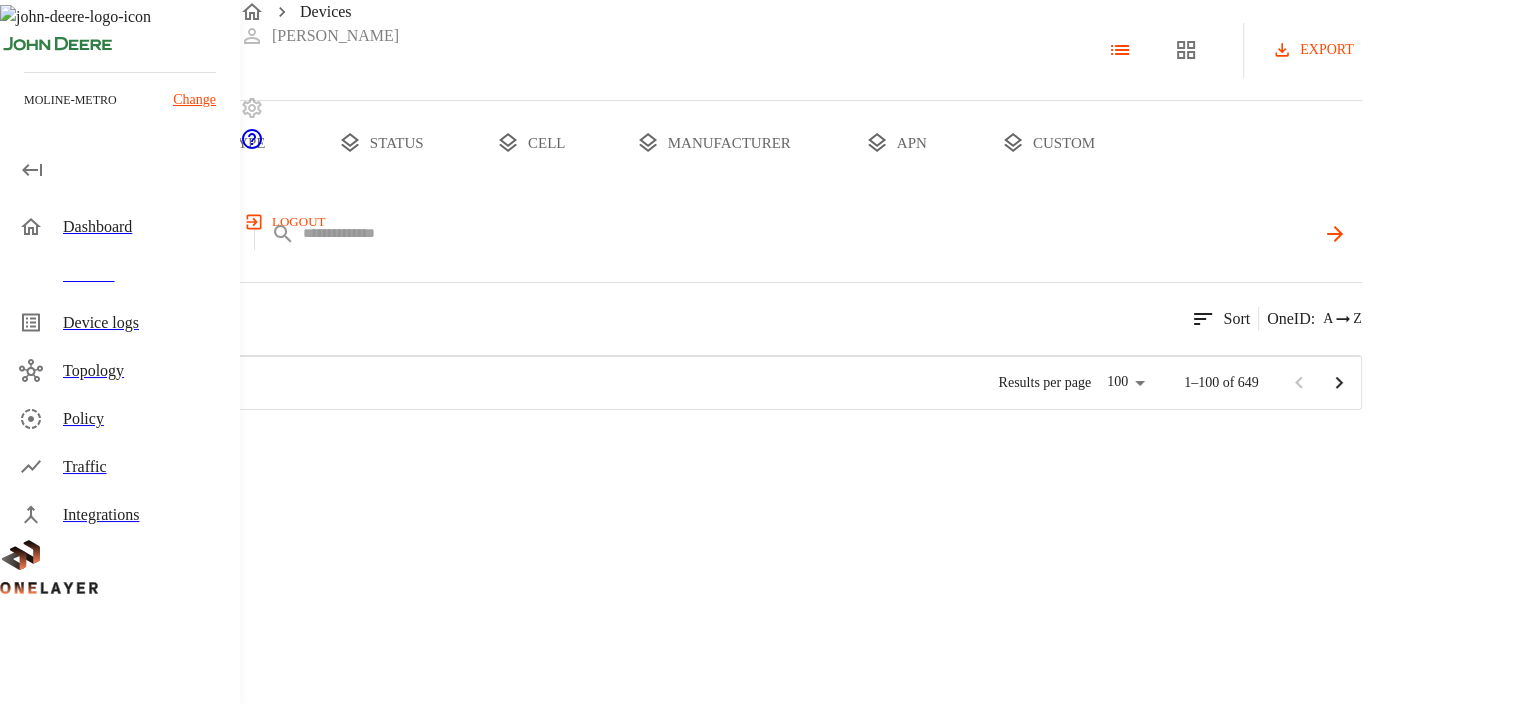 click at bounding box center [809, 233] 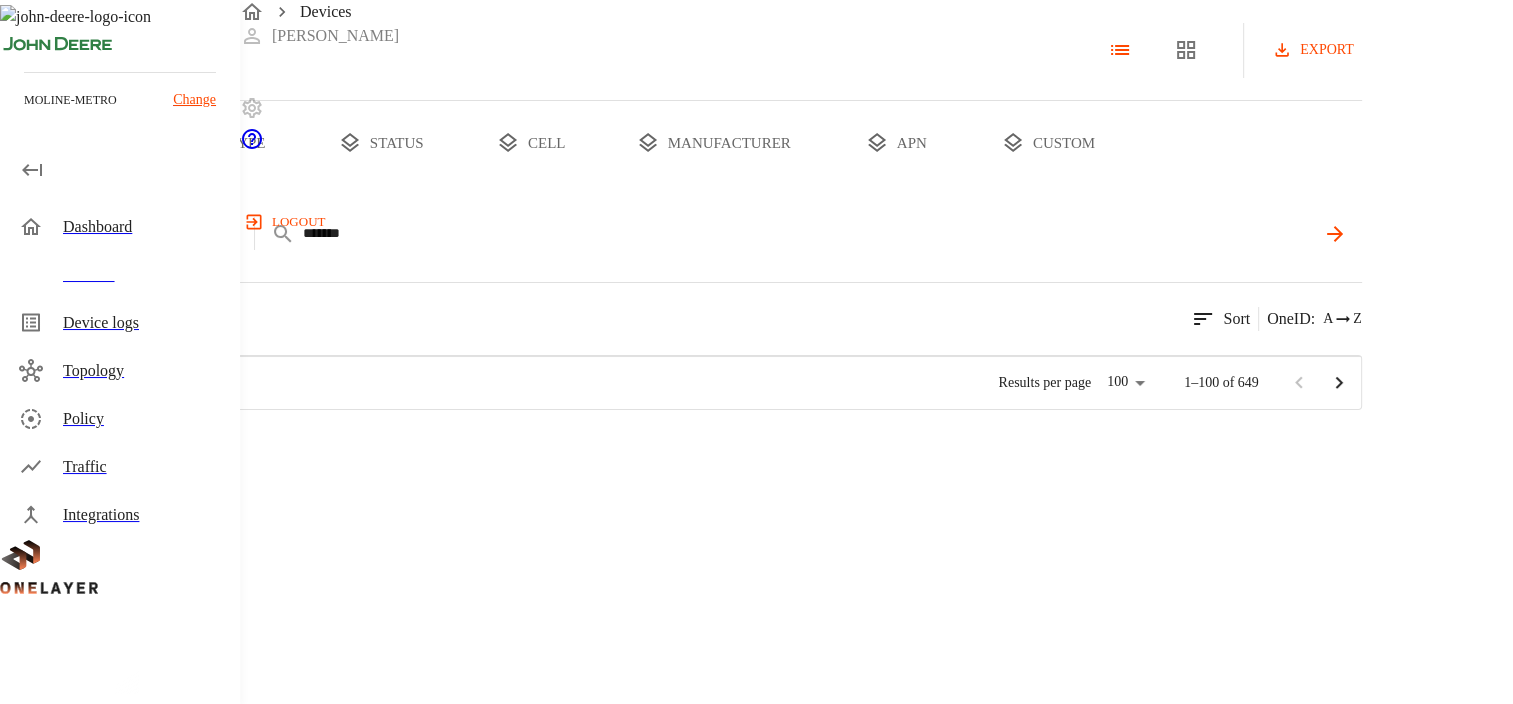 click on "*******" at bounding box center [809, 233] 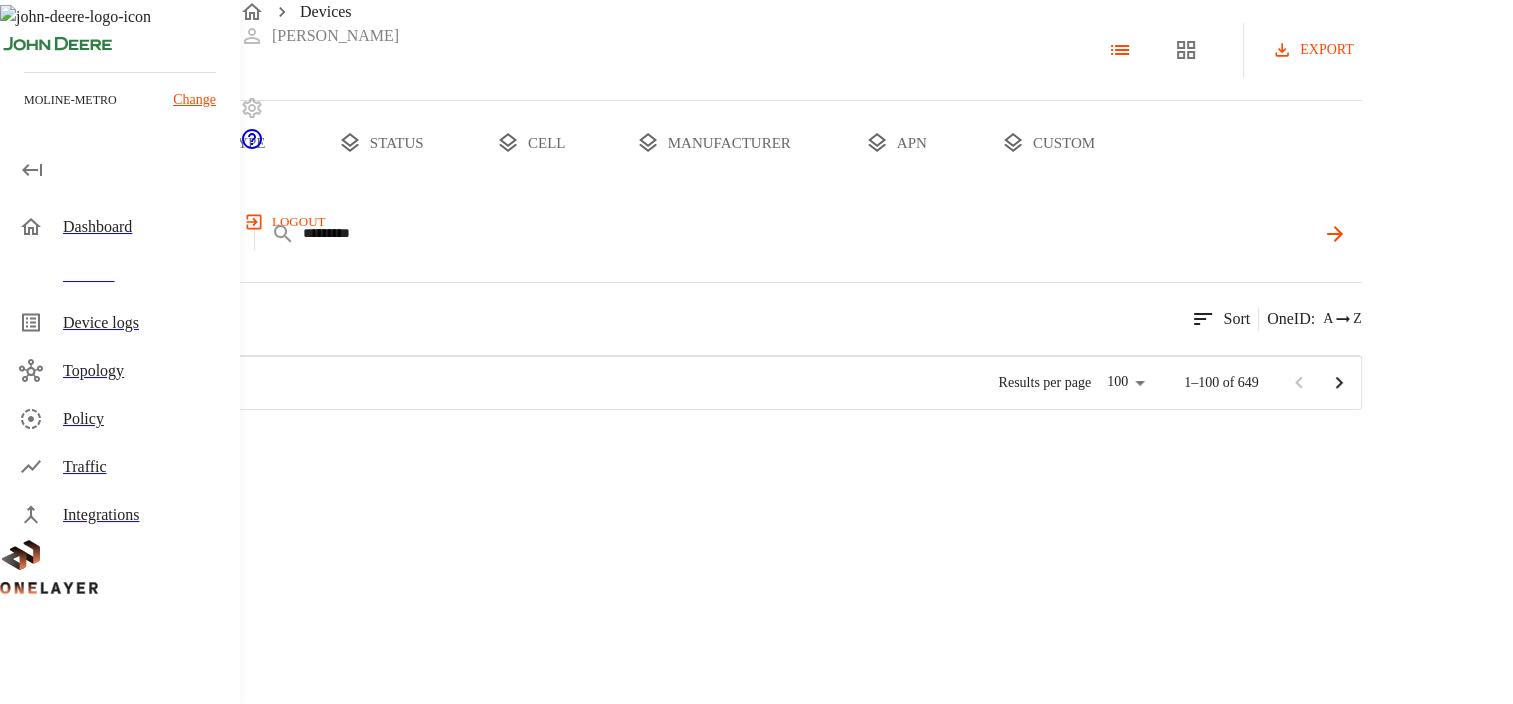 type on "**********" 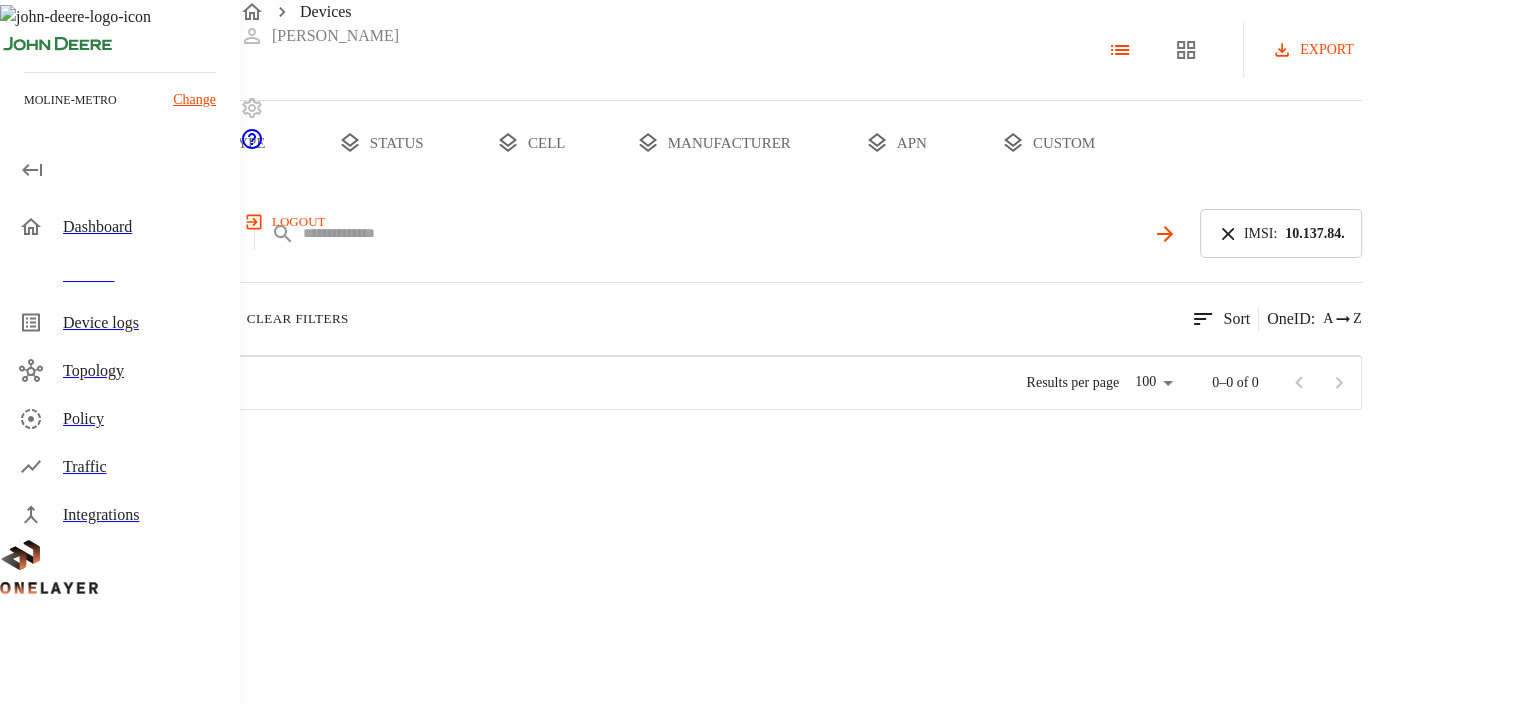 click at bounding box center (724, 233) 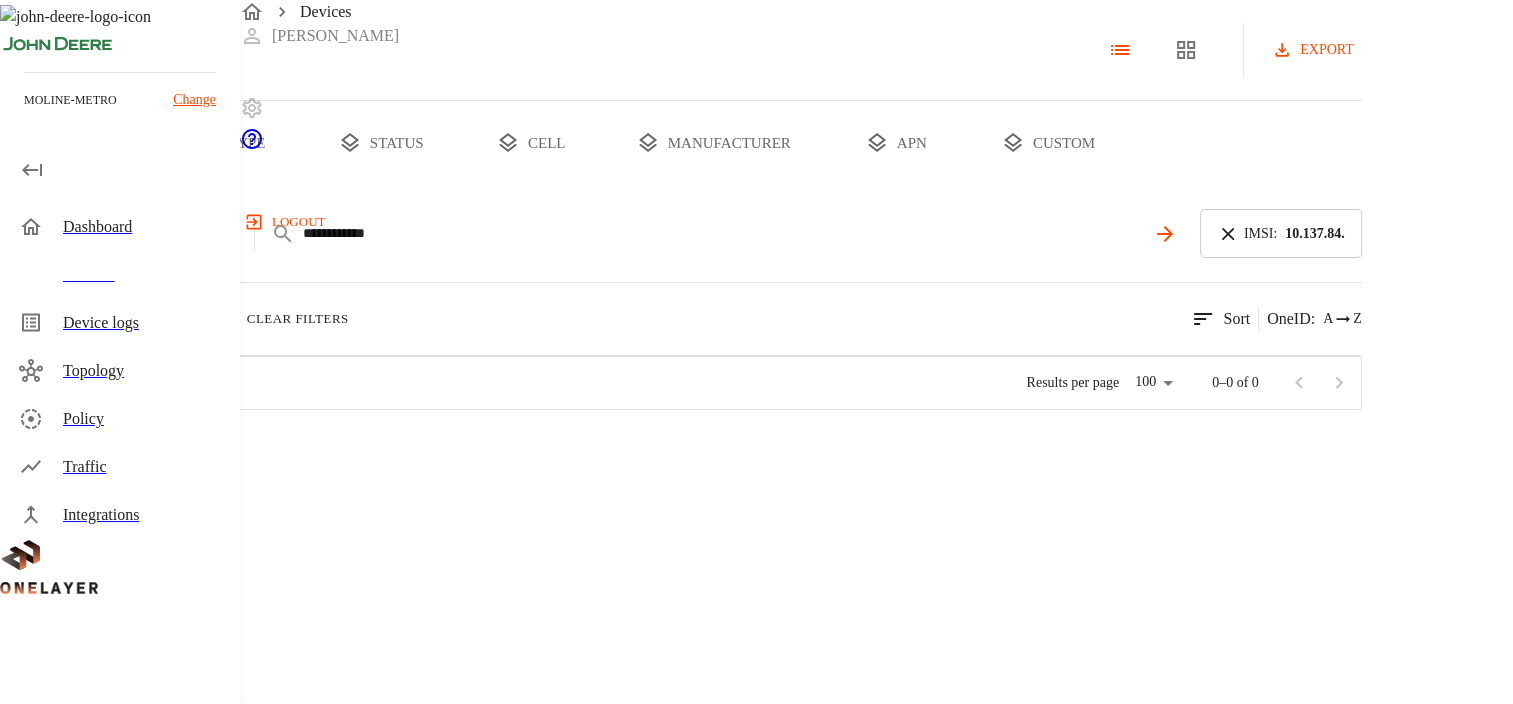 type on "**********" 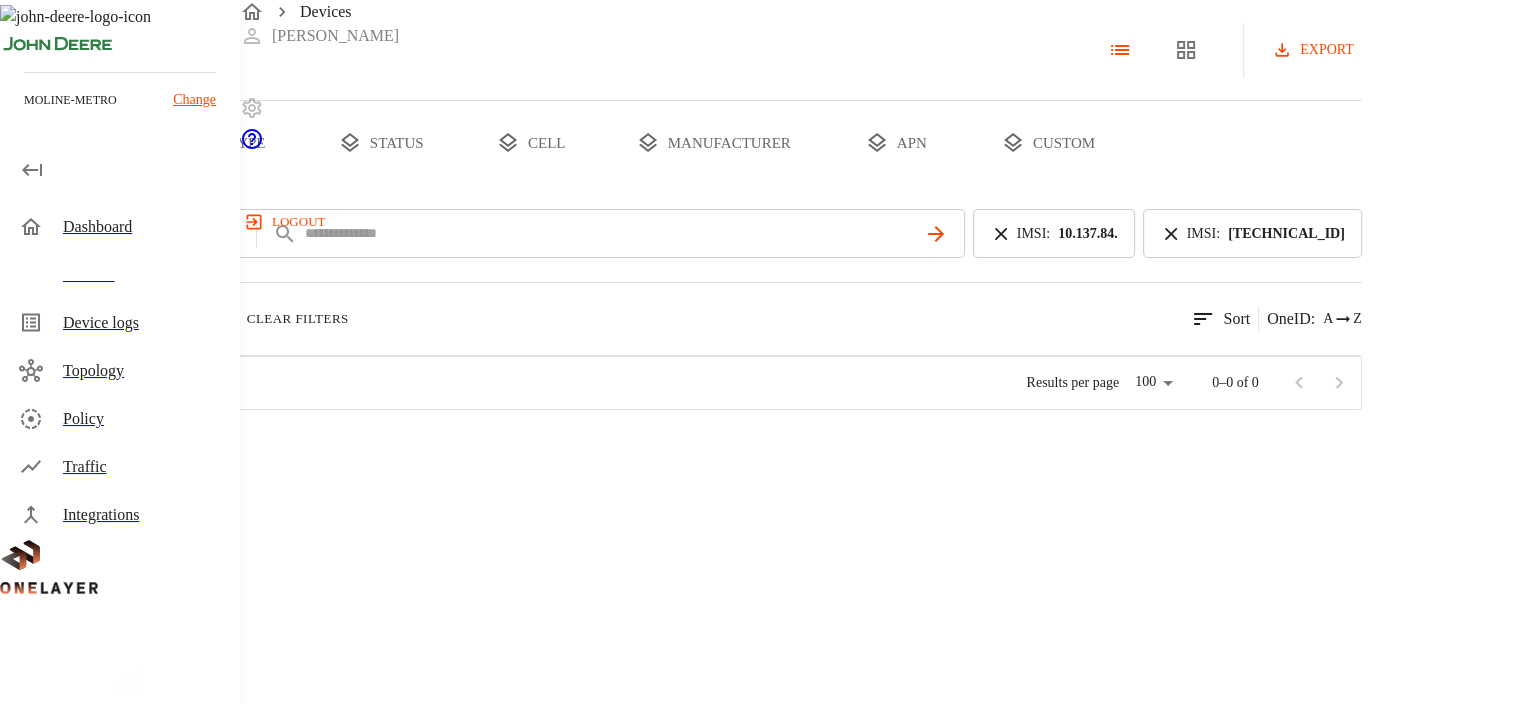 click 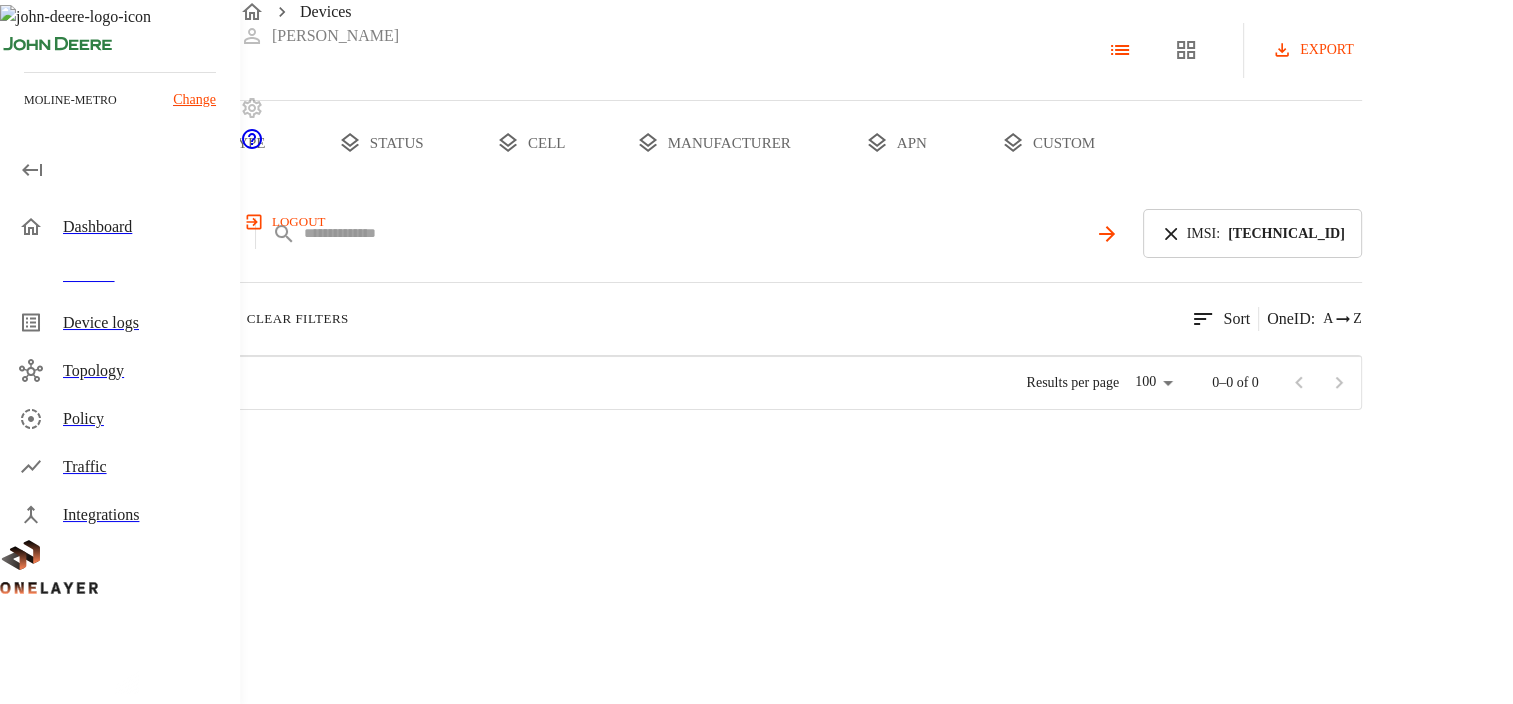 click 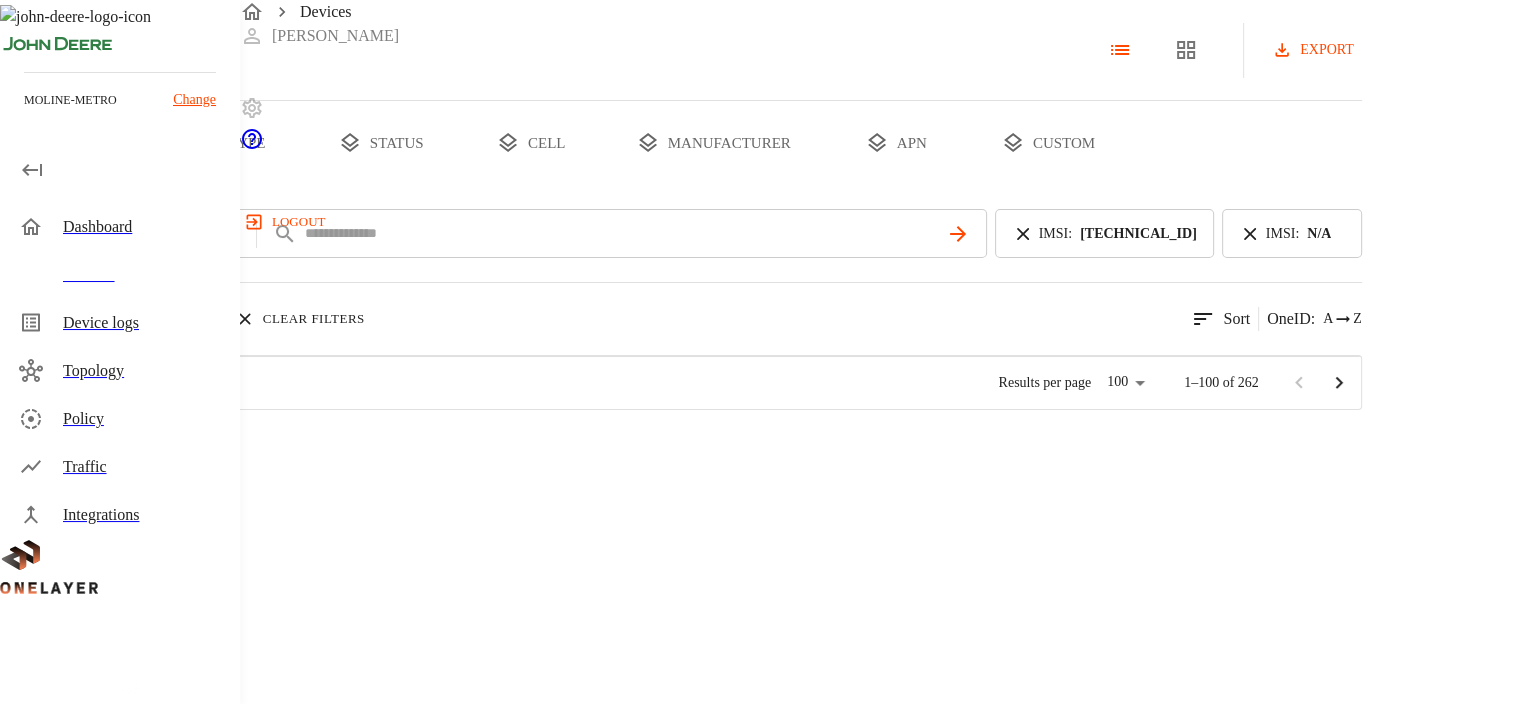 scroll, scrollTop: 6852, scrollLeft: 0, axis: vertical 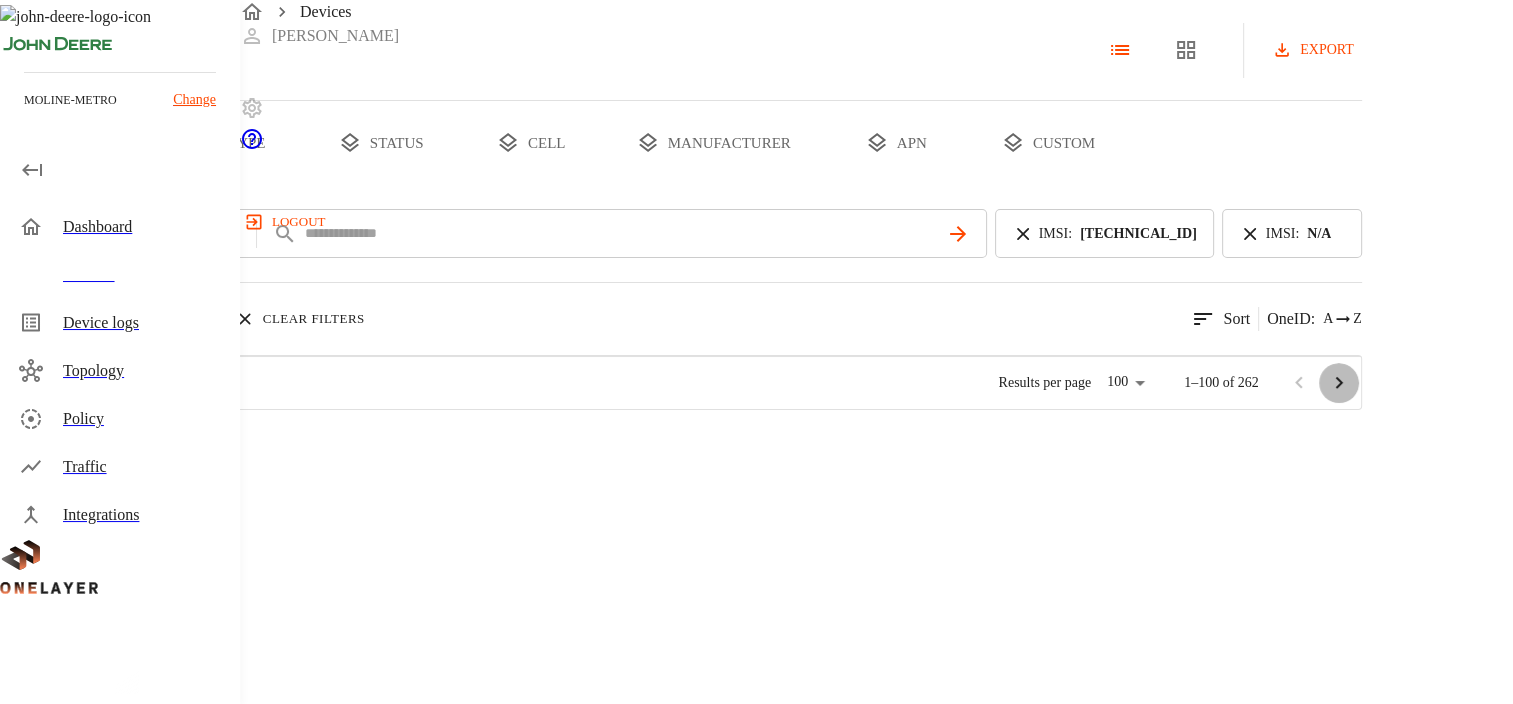 click 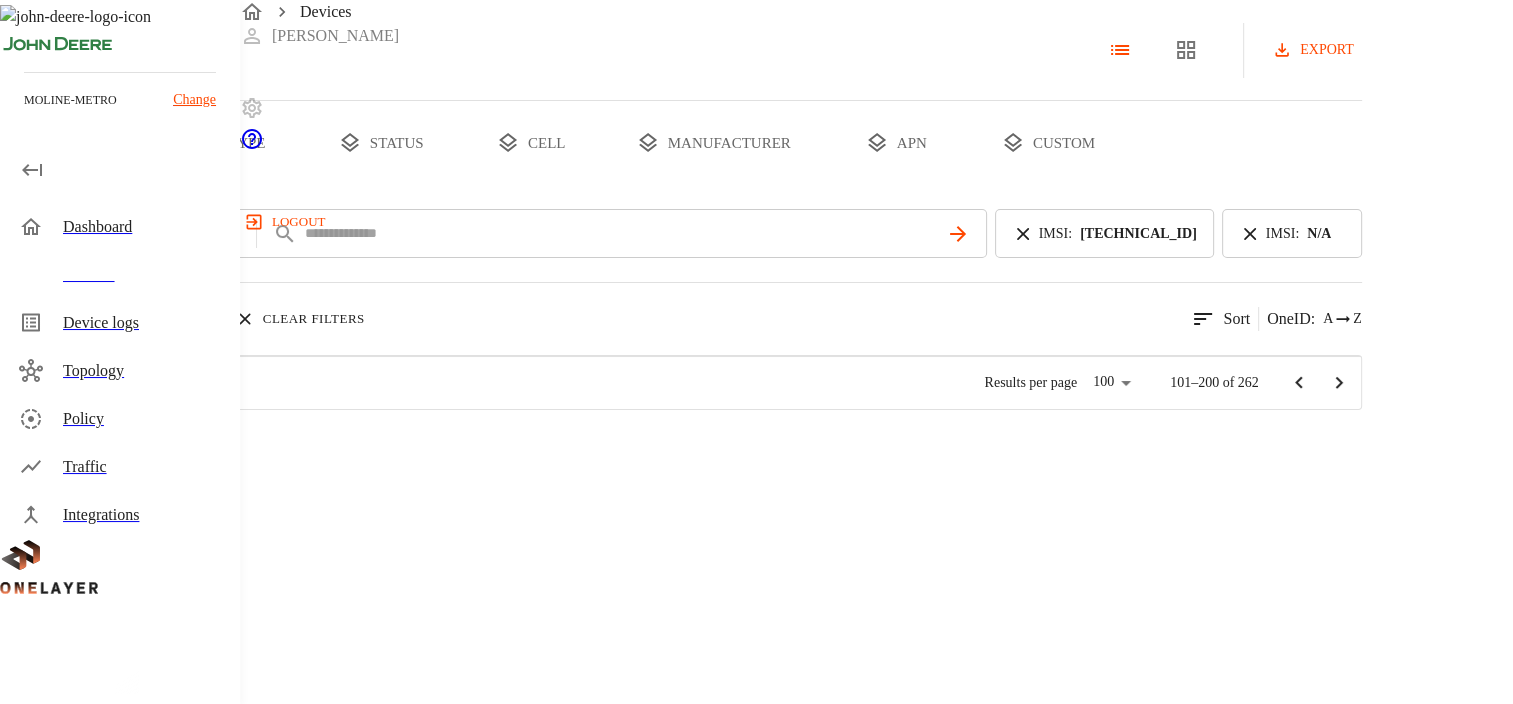 click on "IMSI :   N/A" at bounding box center (1292, 233) 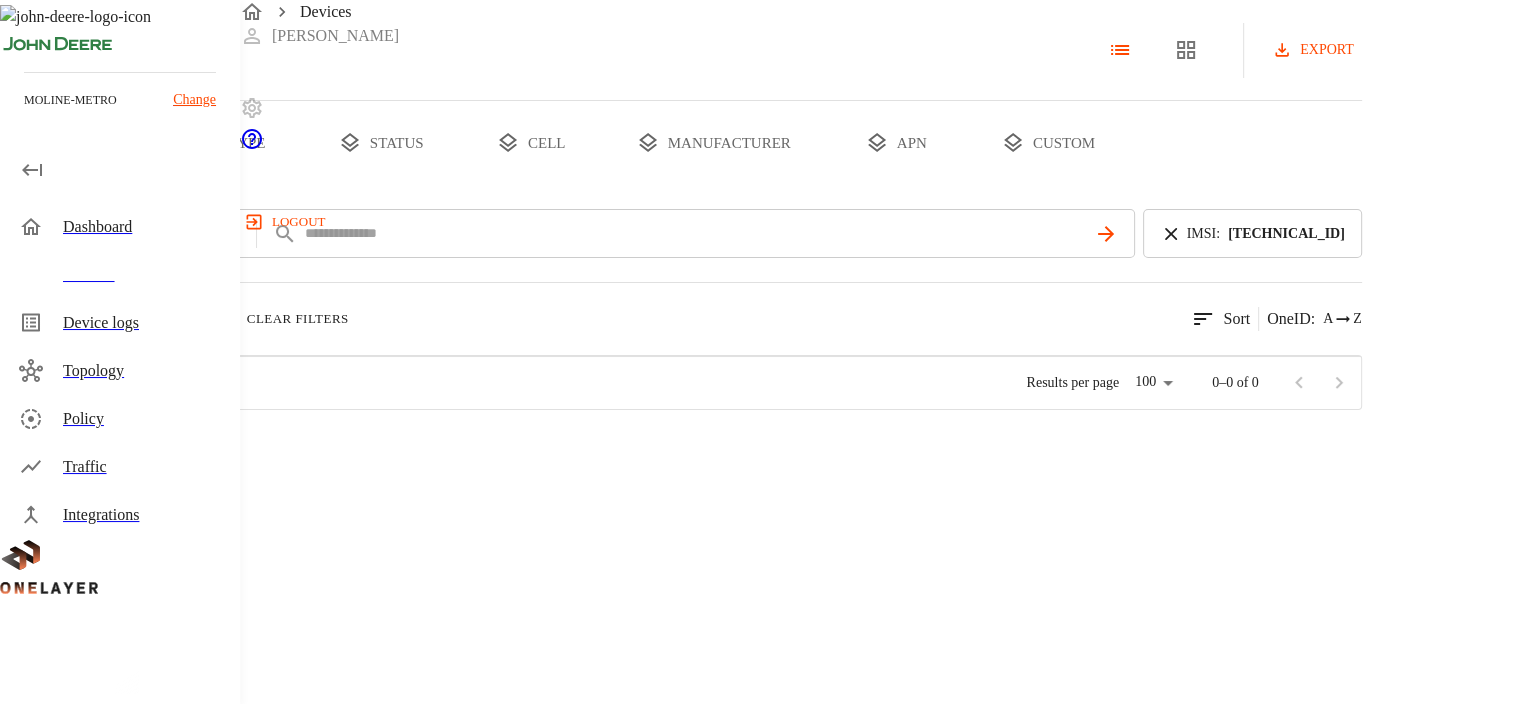 click 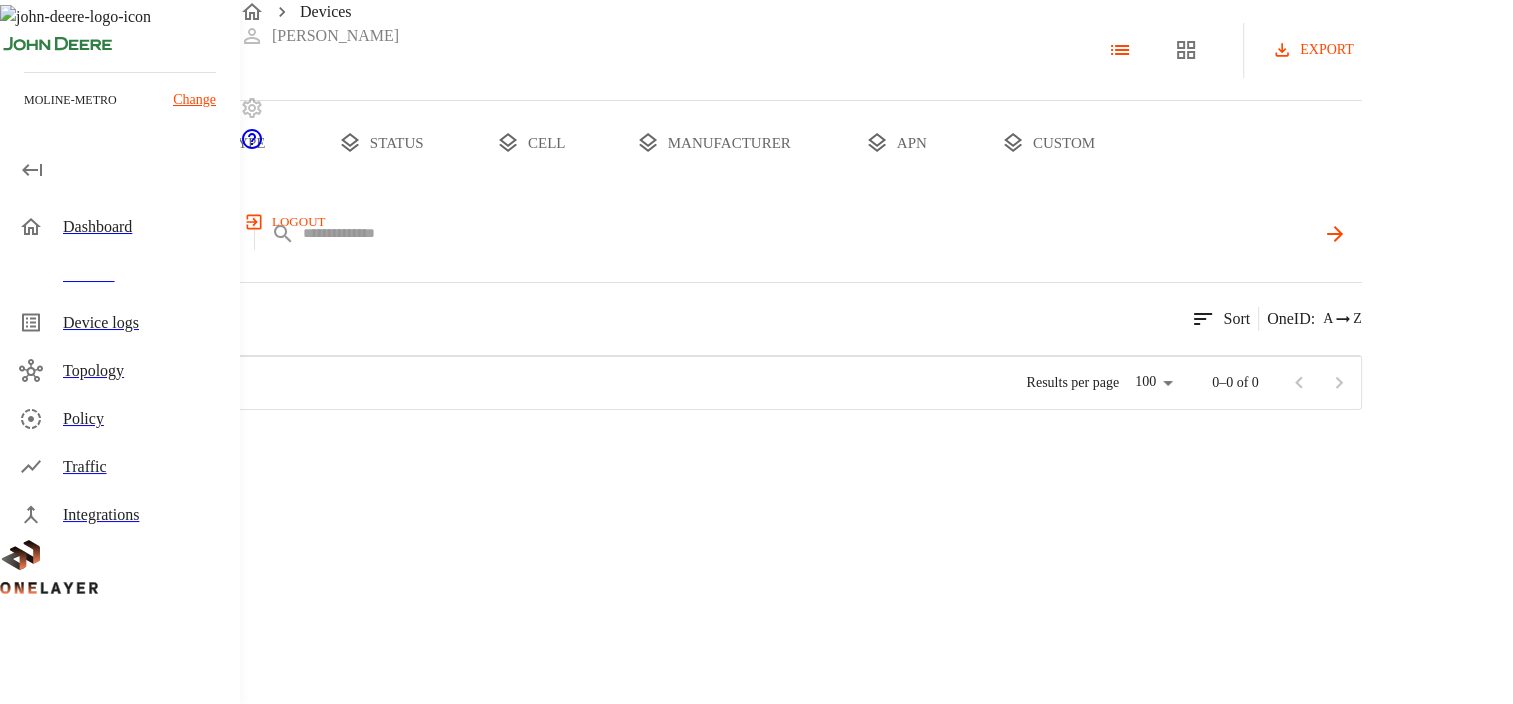 click at bounding box center (809, 233) 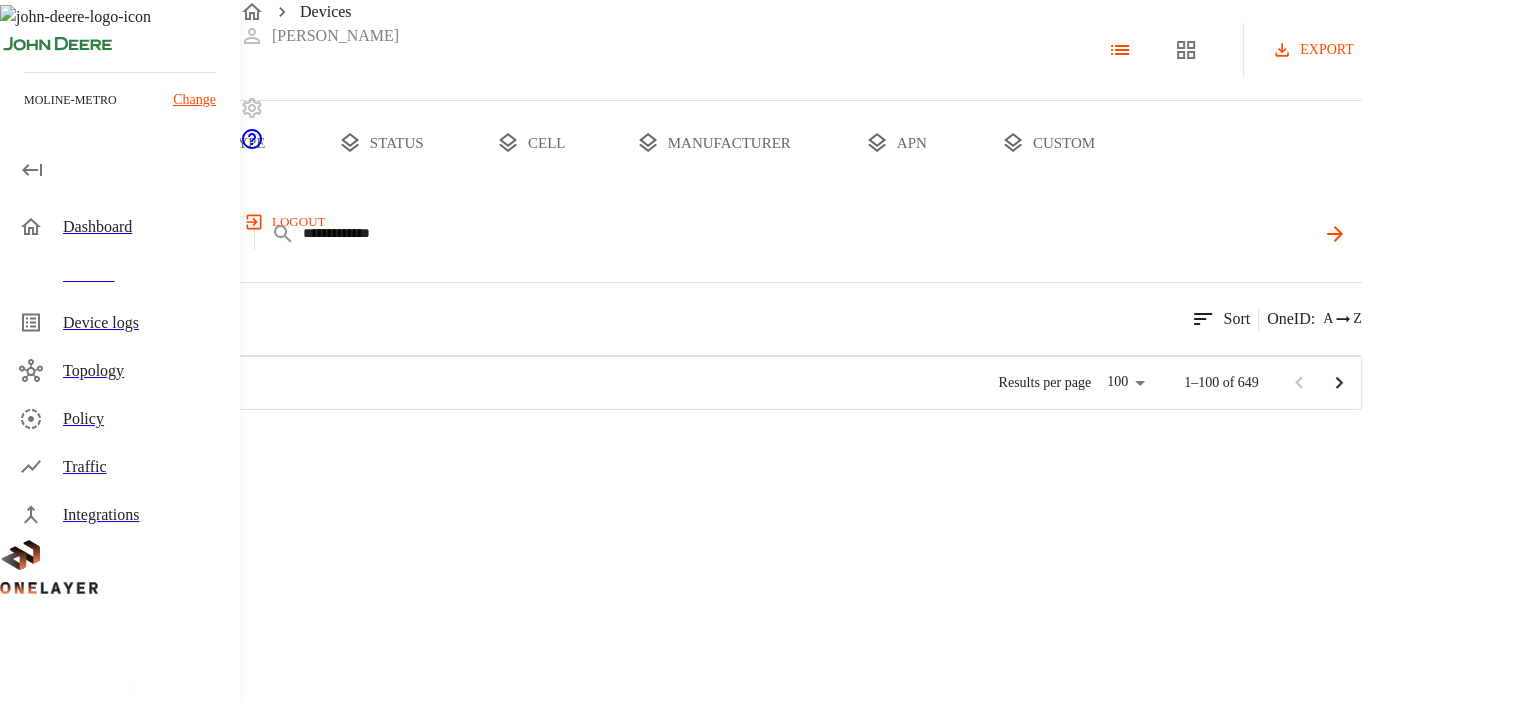 scroll, scrollTop: 0, scrollLeft: 0, axis: both 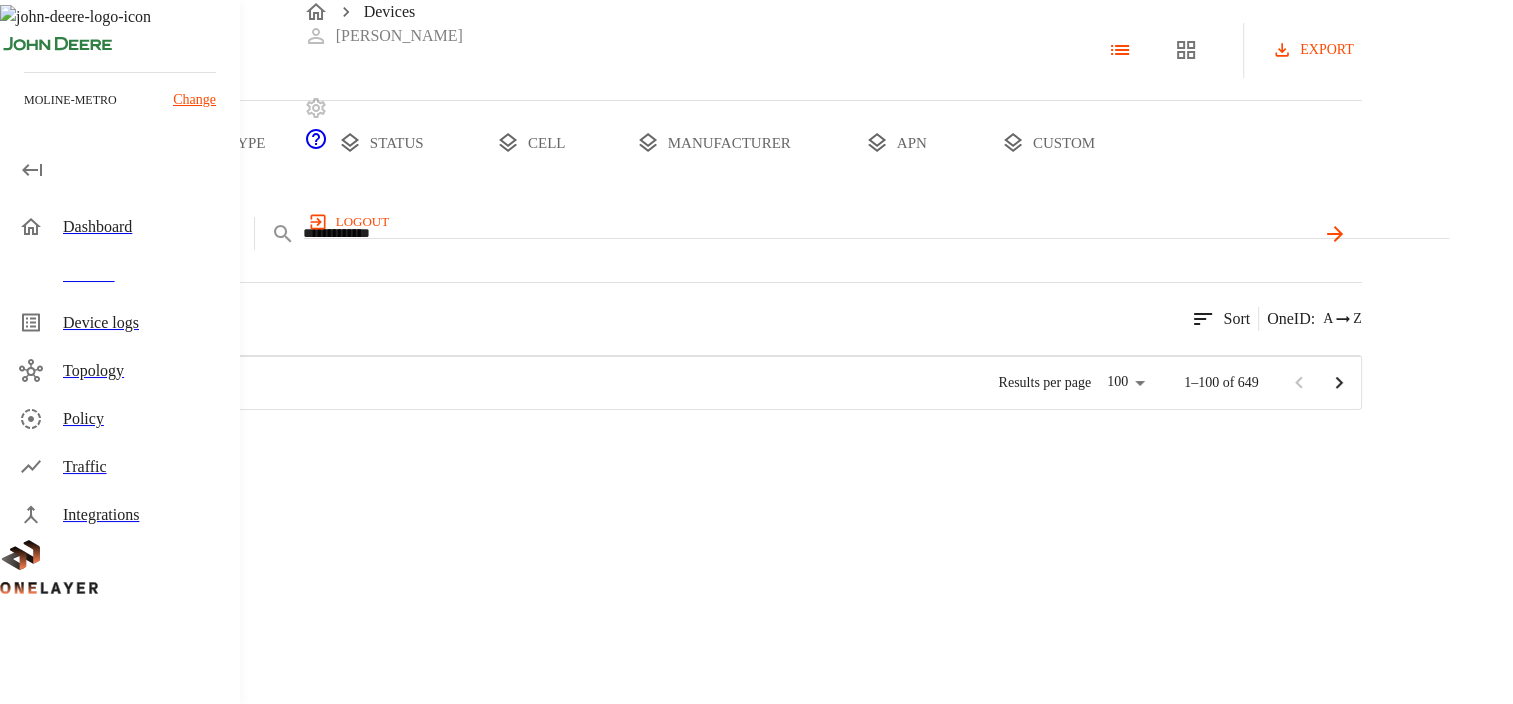 type on "**********" 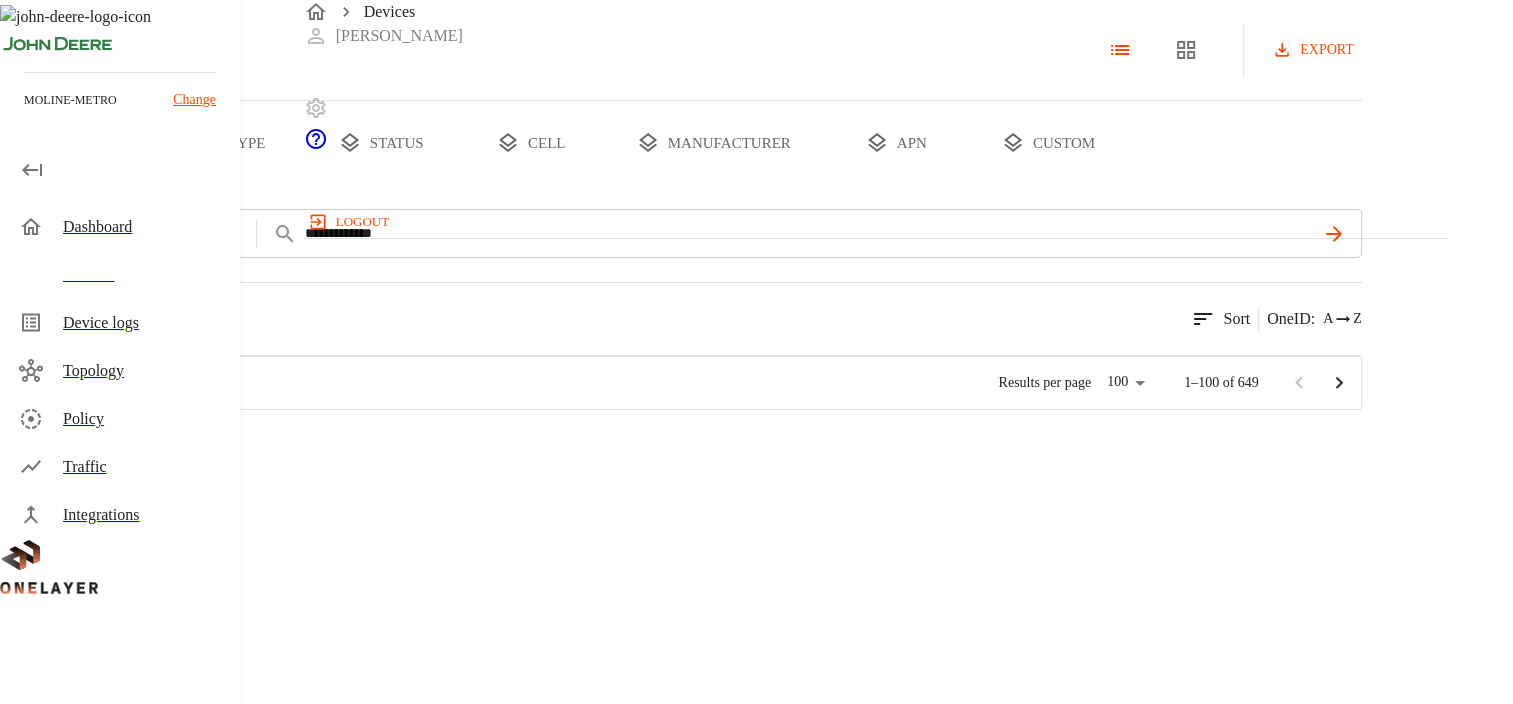 click at bounding box center [111, 447] 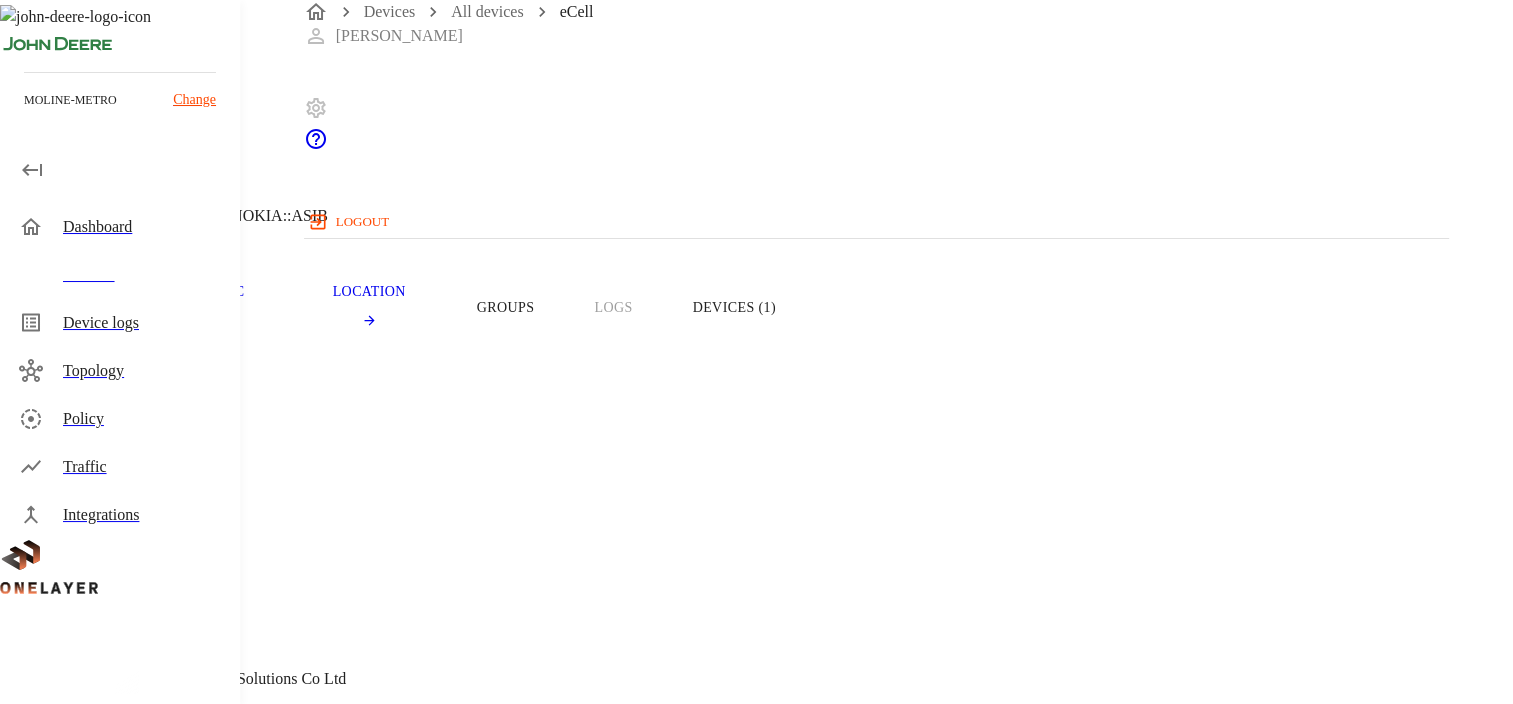 click 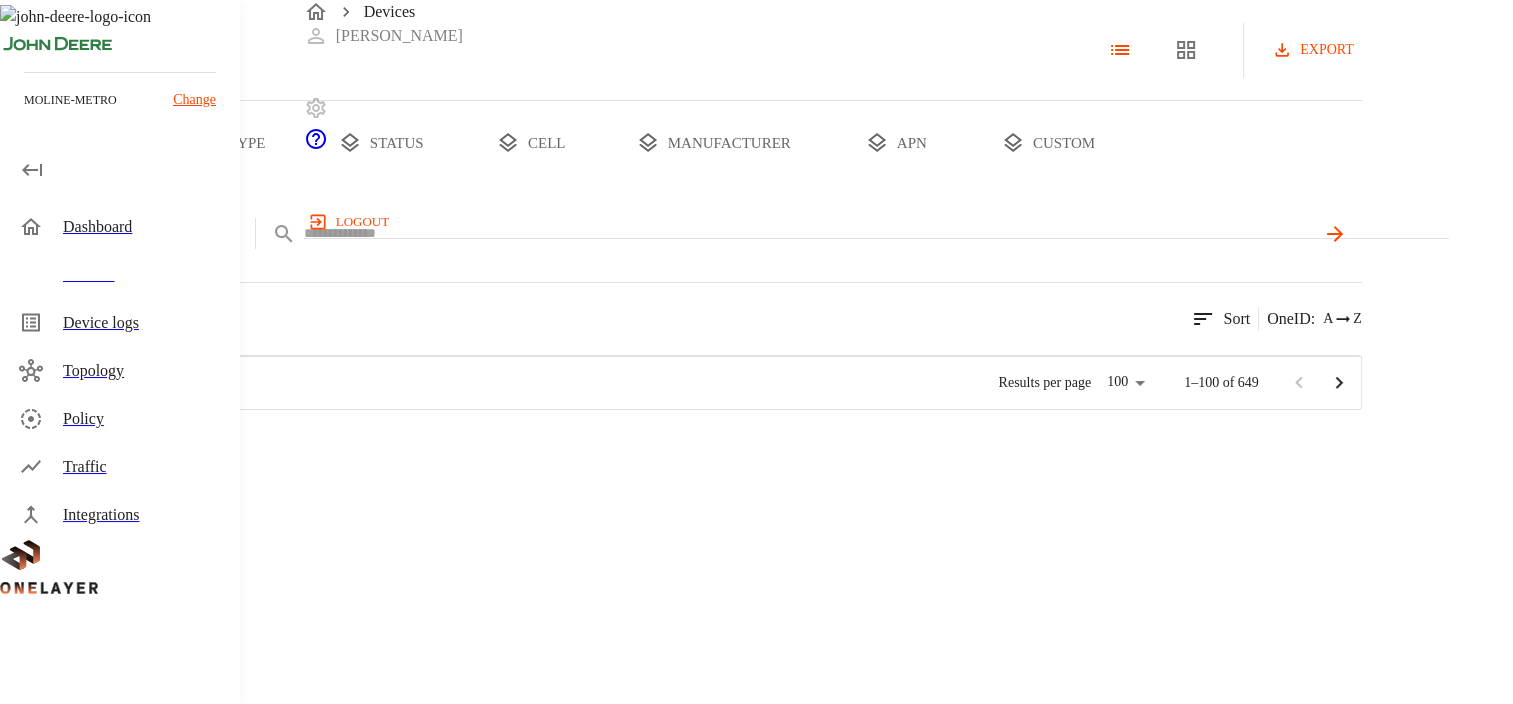 scroll, scrollTop: 16, scrollLeft: 16, axis: both 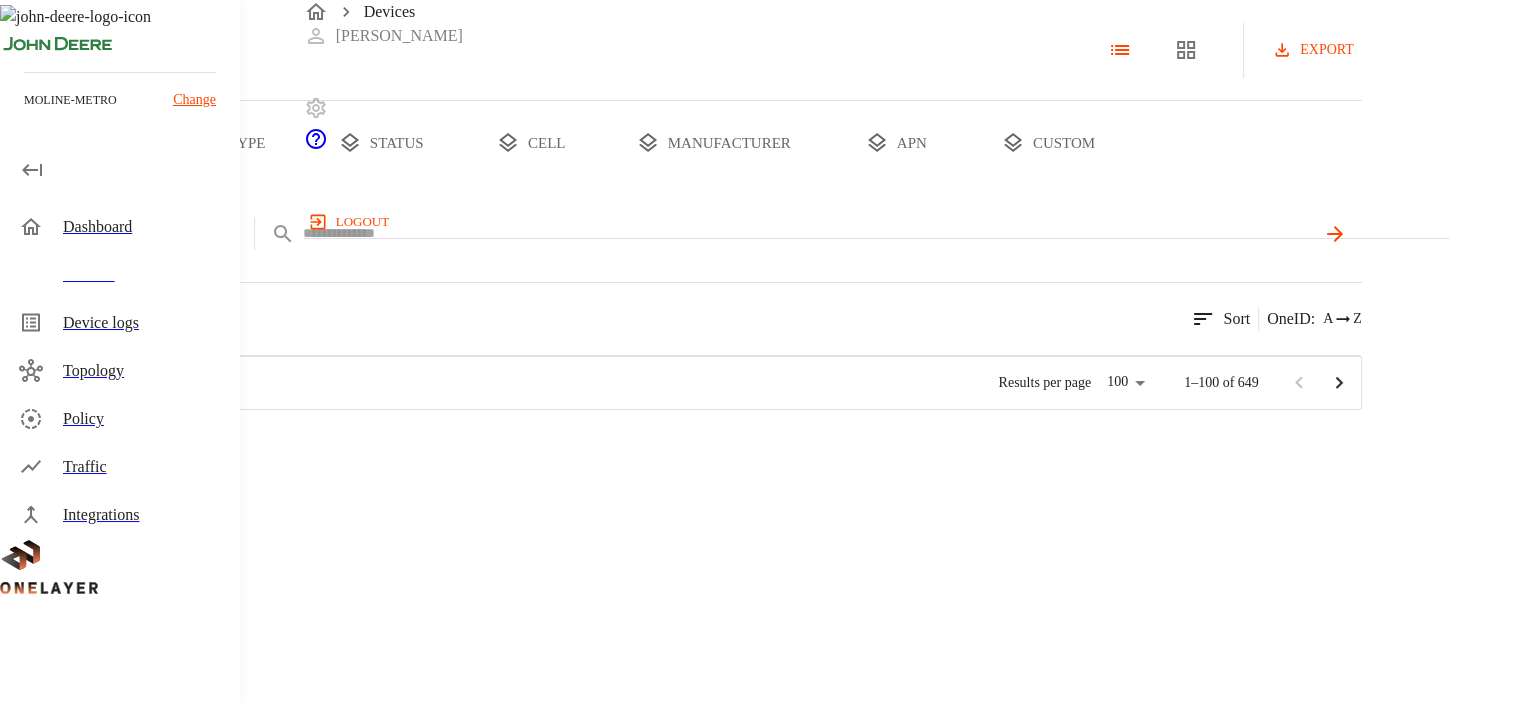 click at bounding box center (809, 233) 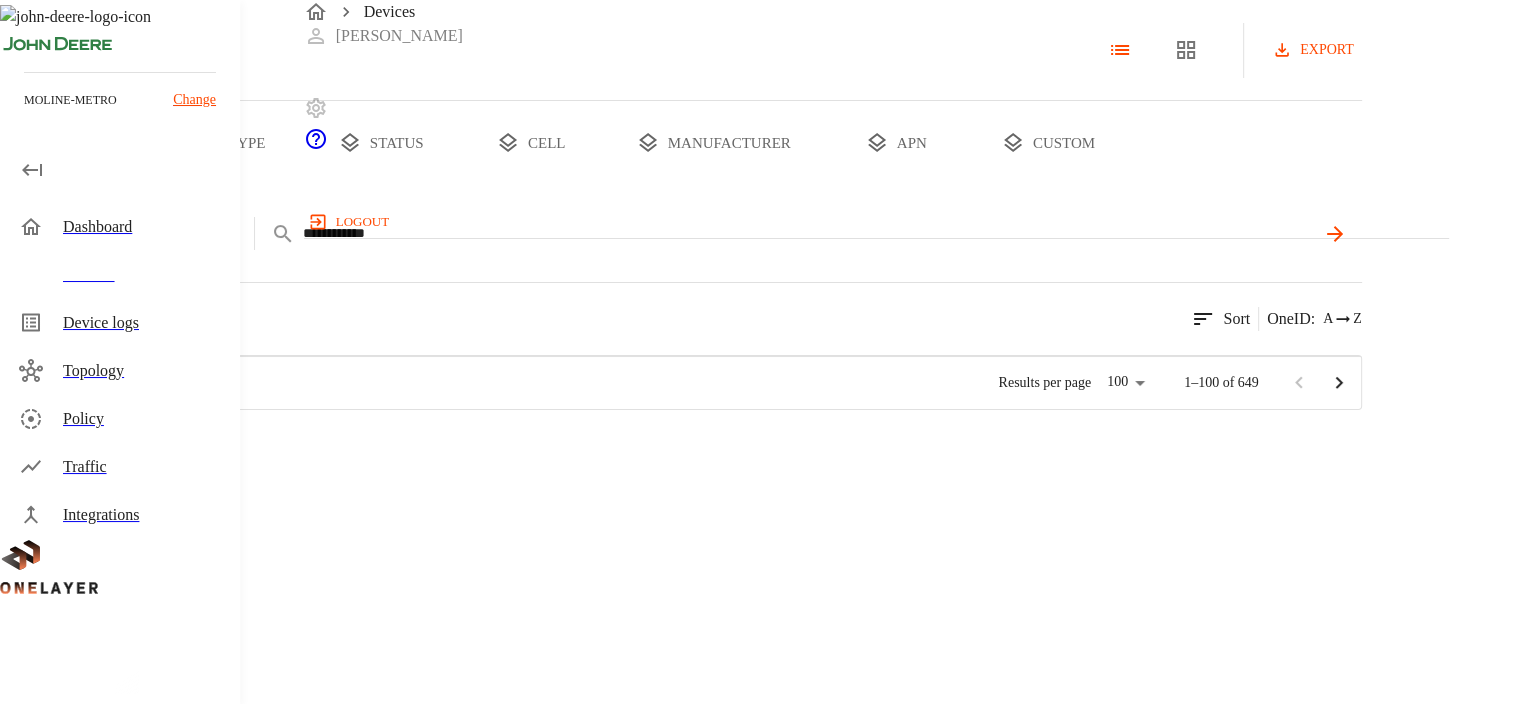 type on "**********" 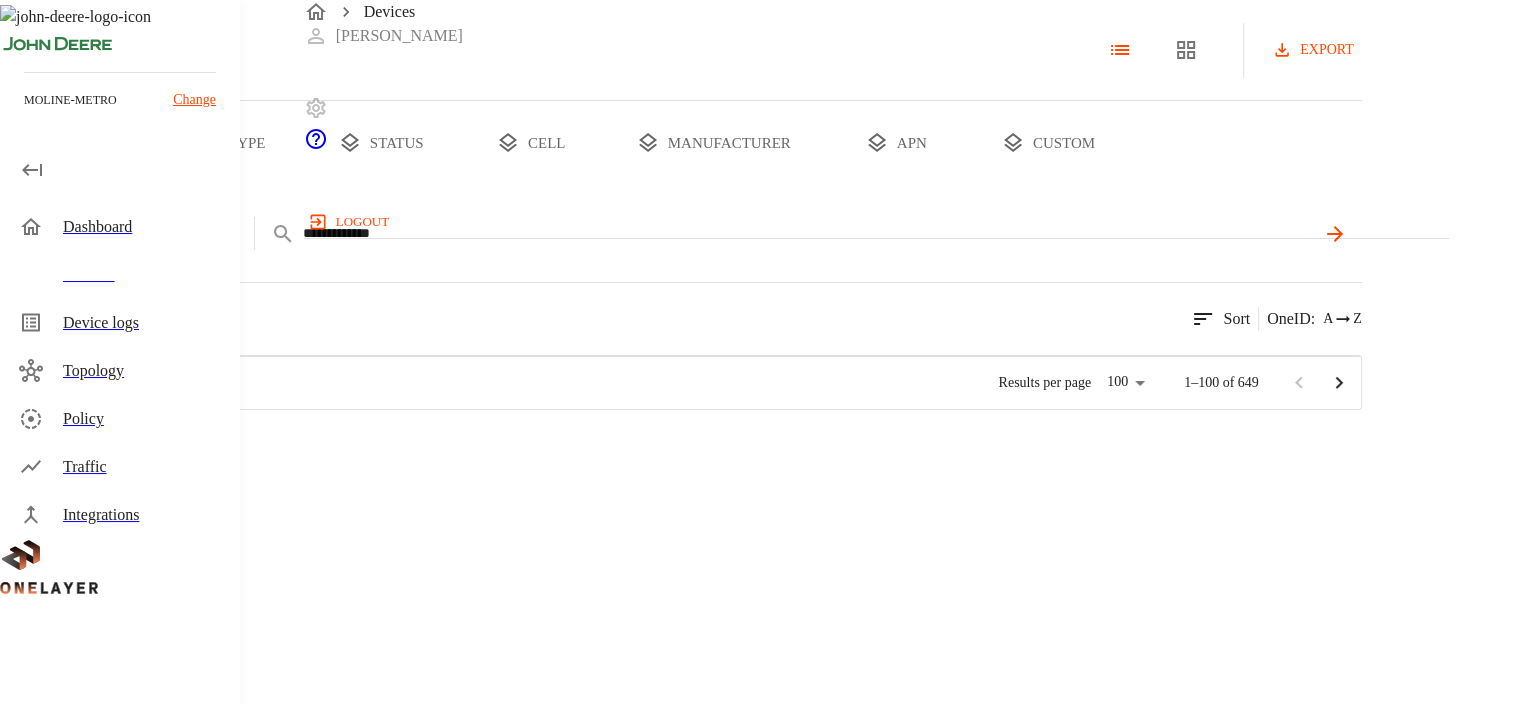 type 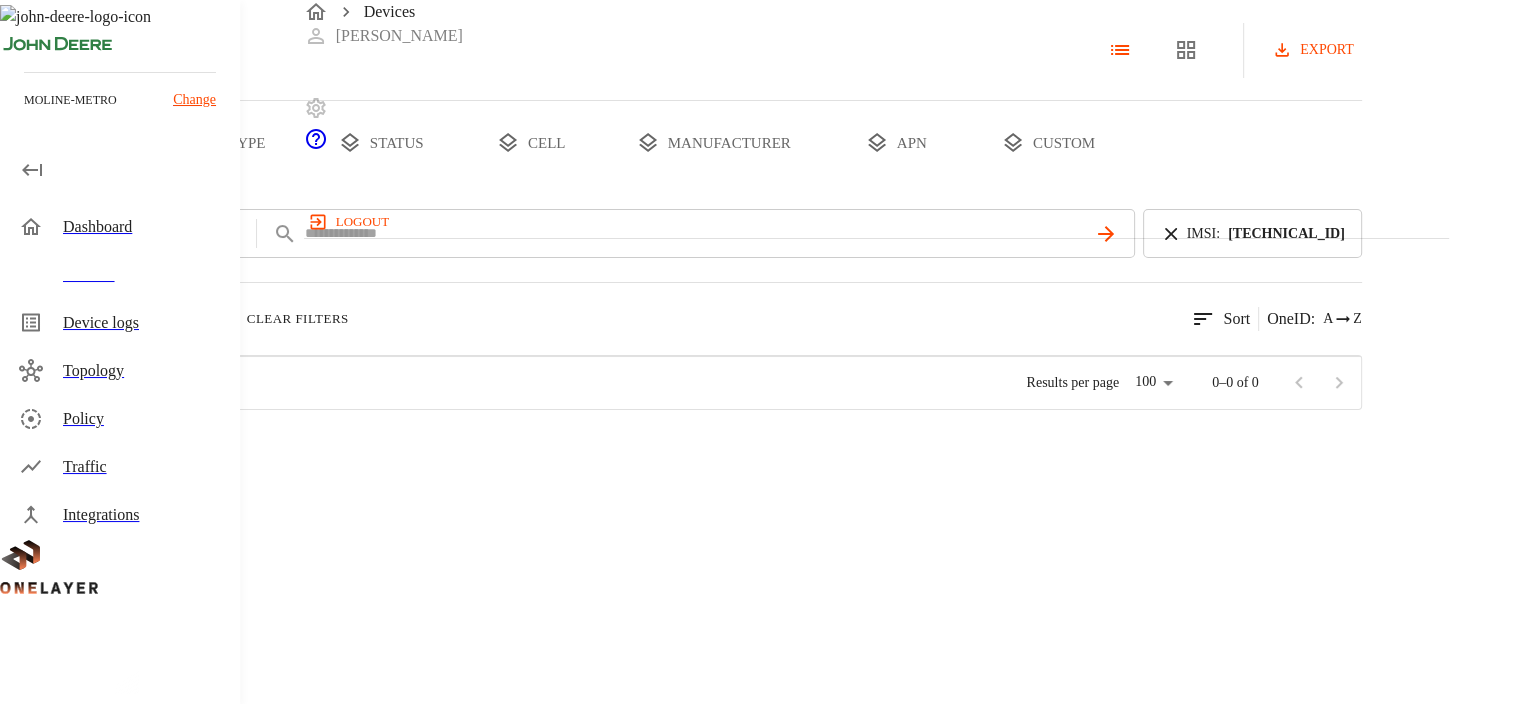 click 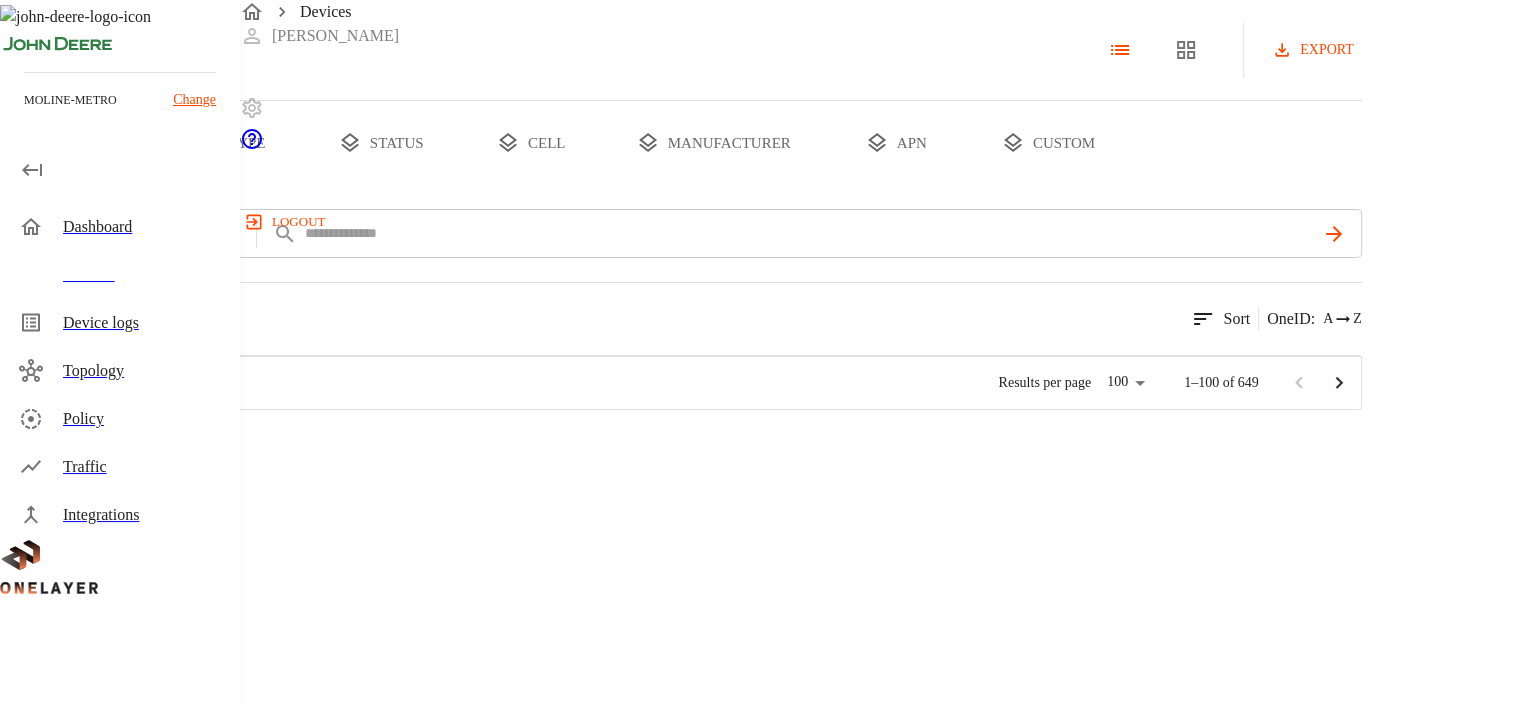 scroll, scrollTop: 100, scrollLeft: 0, axis: vertical 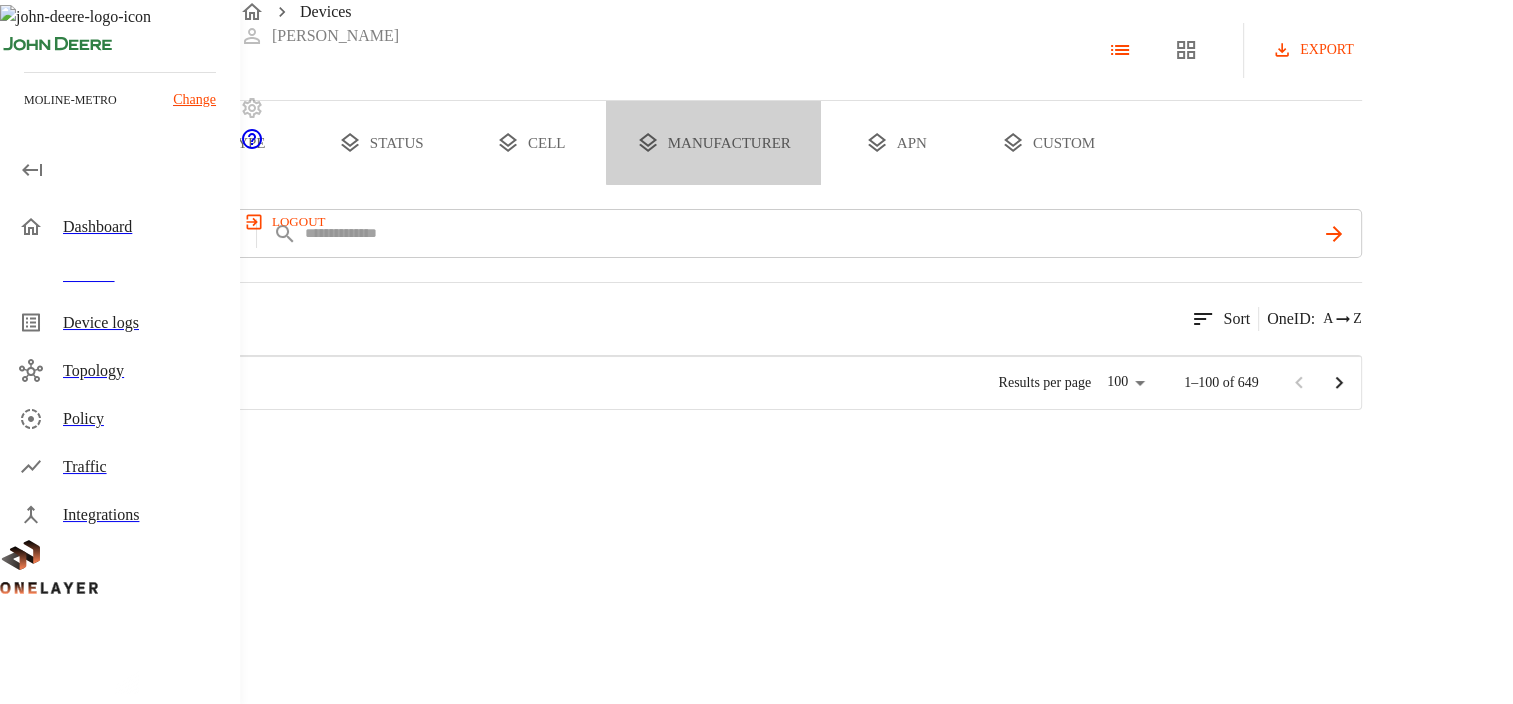 click on "manufacturer" at bounding box center [713, 143] 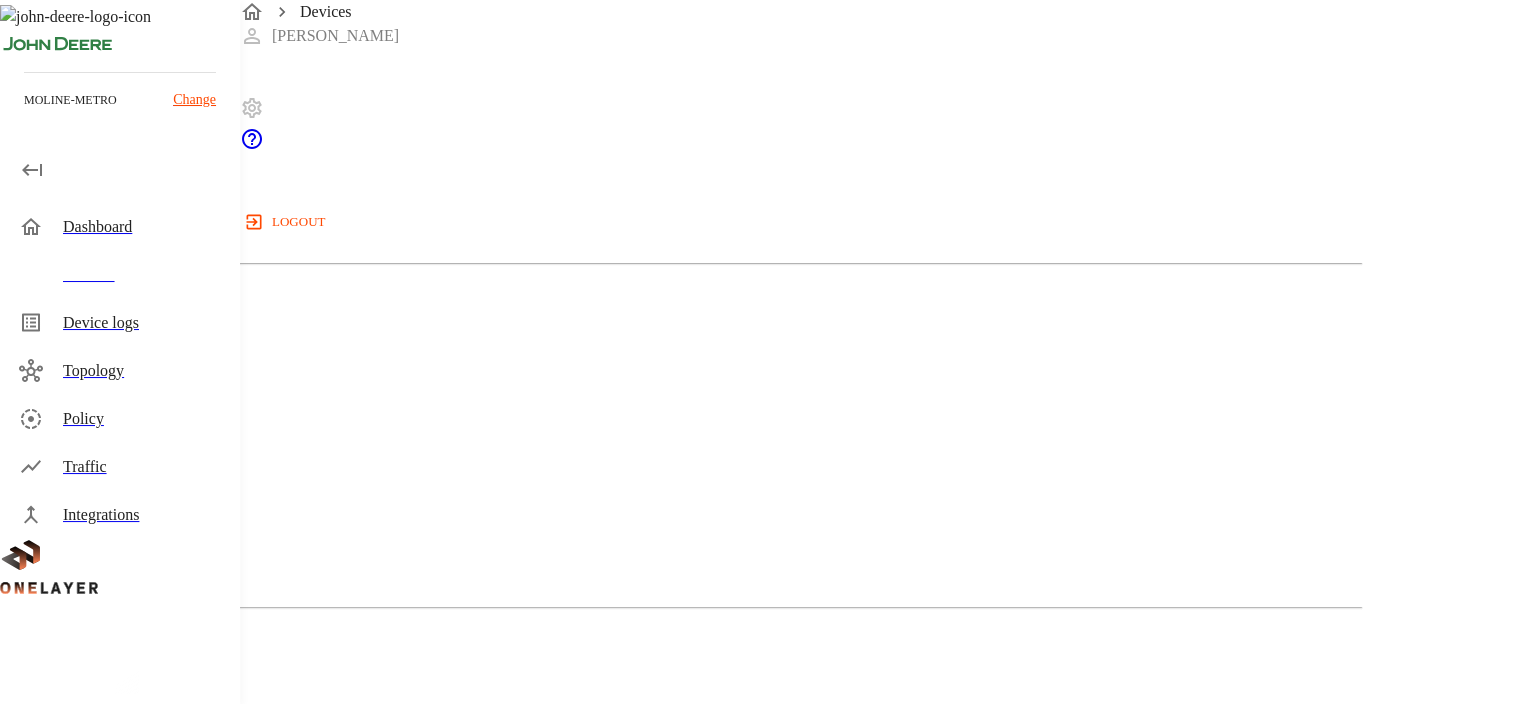 scroll, scrollTop: 1700, scrollLeft: 0, axis: vertical 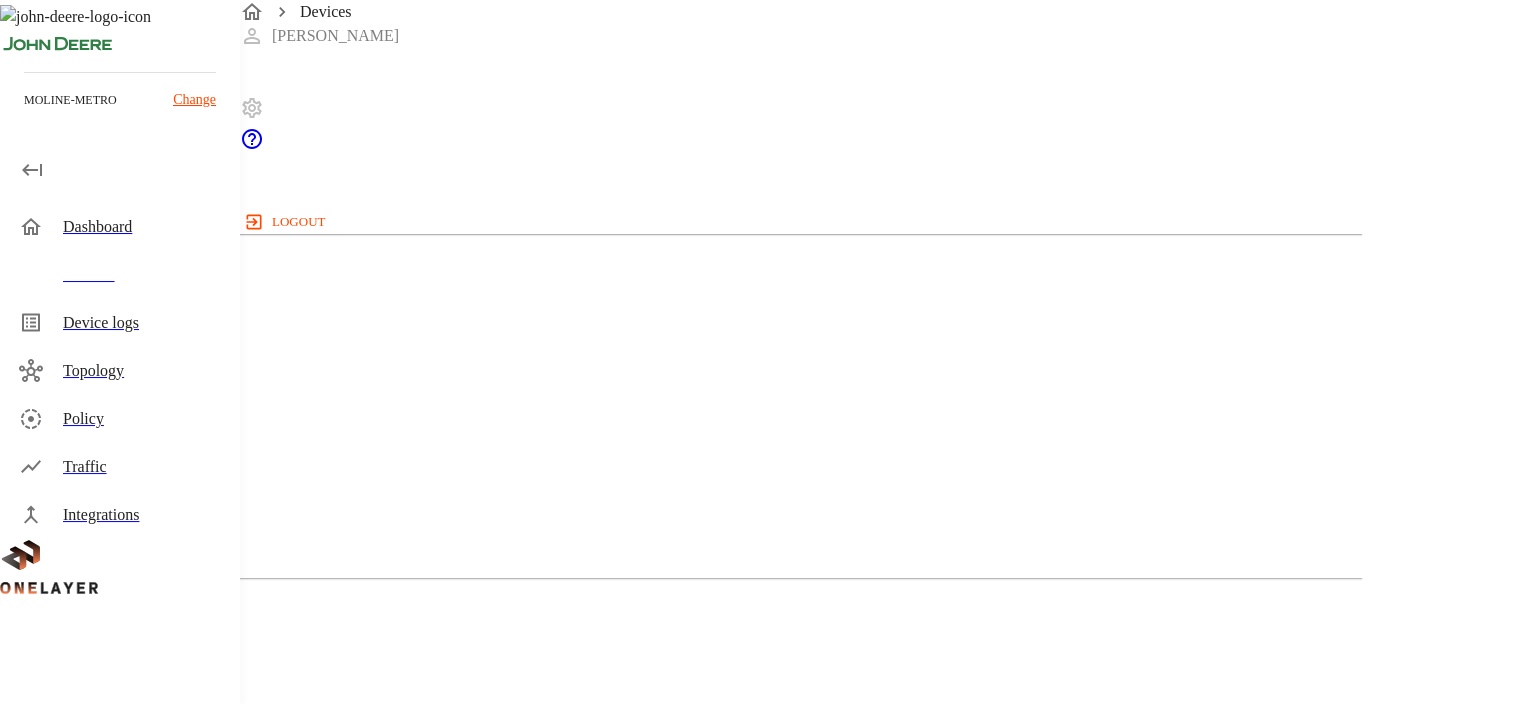 click at bounding box center [135, 4171] 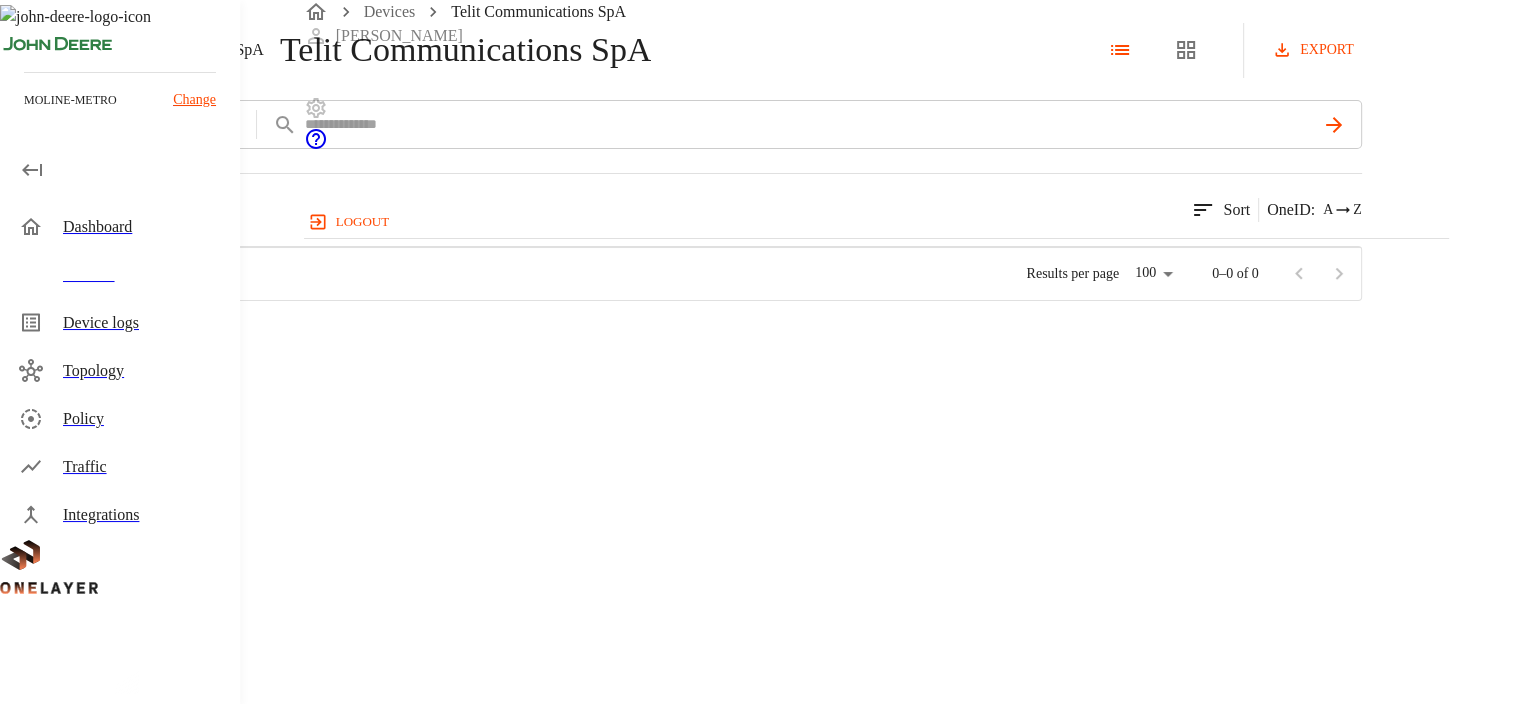 scroll, scrollTop: 16, scrollLeft: 16, axis: both 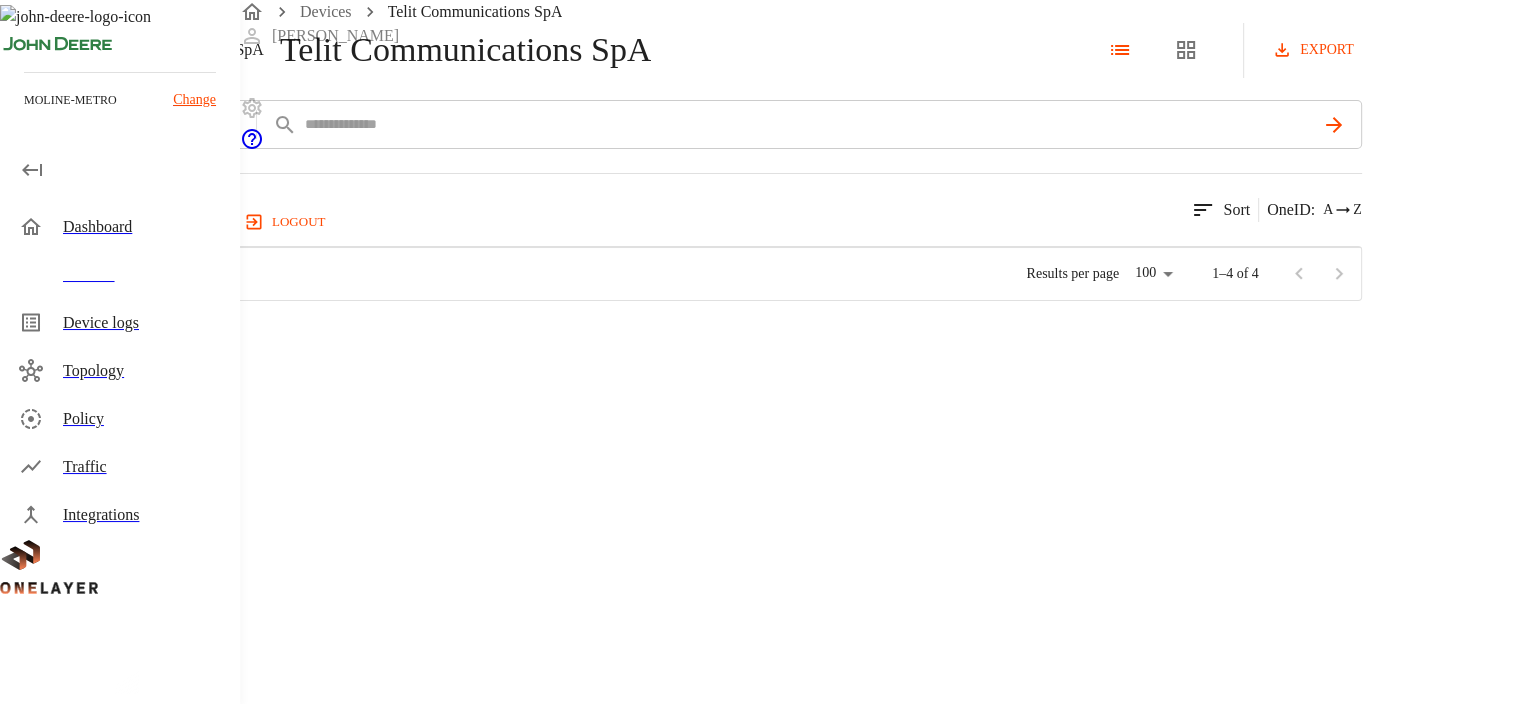 click on "FN980m" at bounding box center (238, 314) 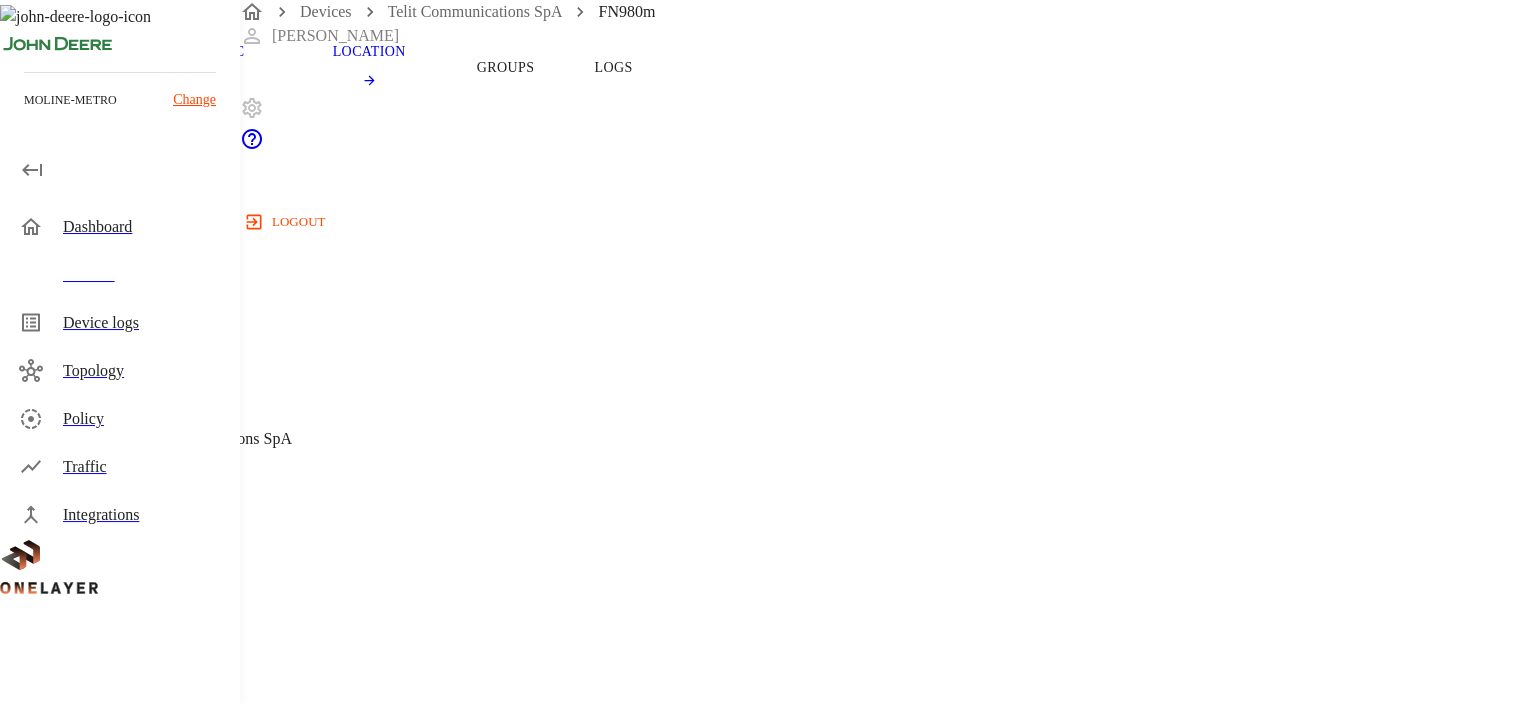 scroll, scrollTop: 0, scrollLeft: 0, axis: both 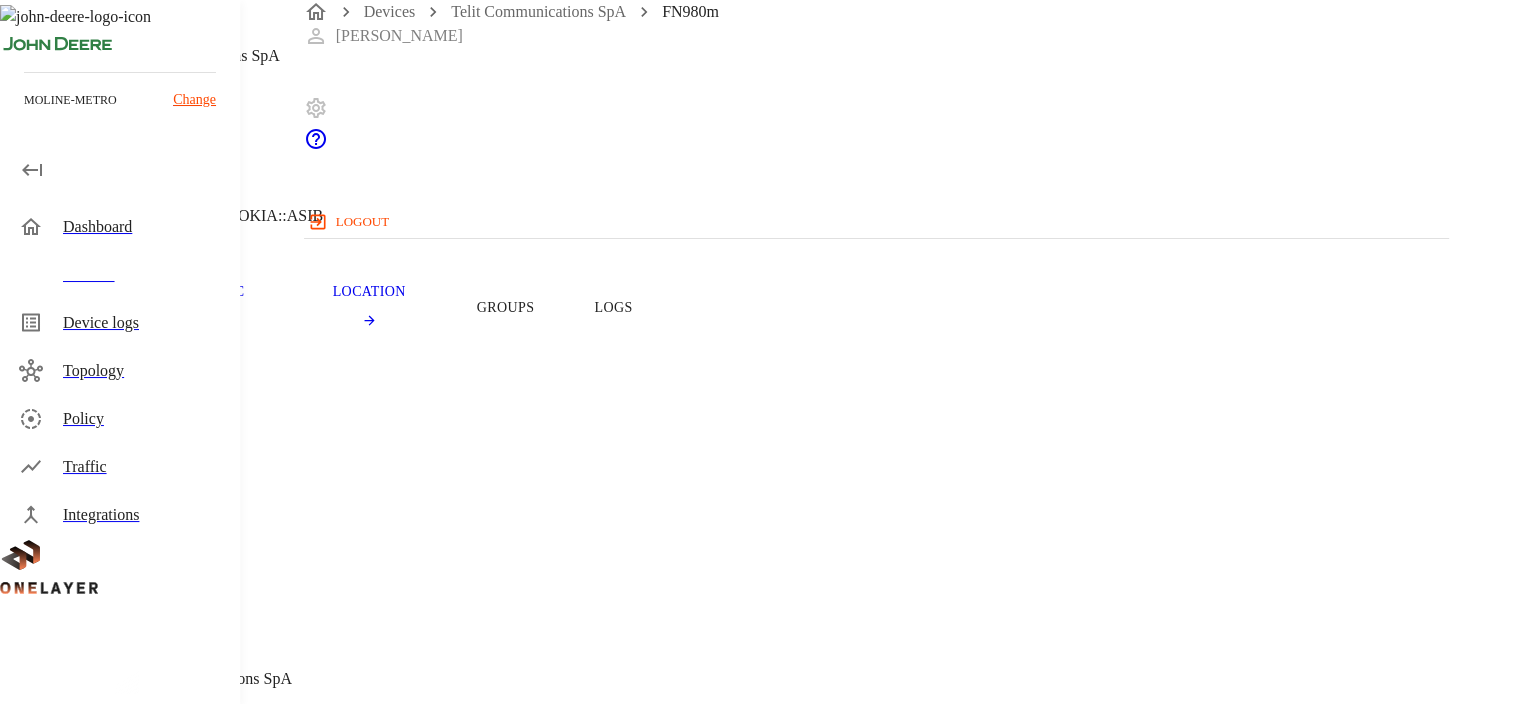 click 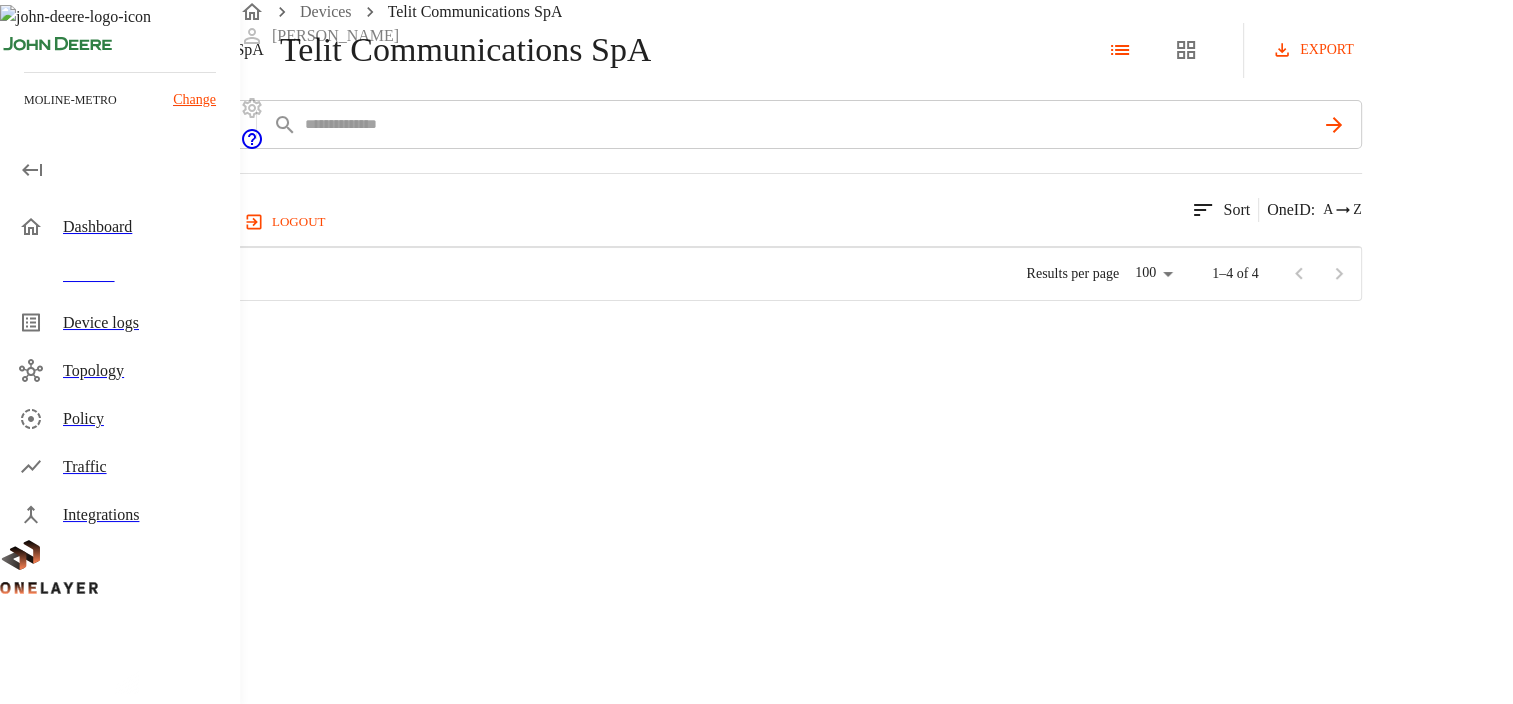 scroll, scrollTop: 16, scrollLeft: 16, axis: both 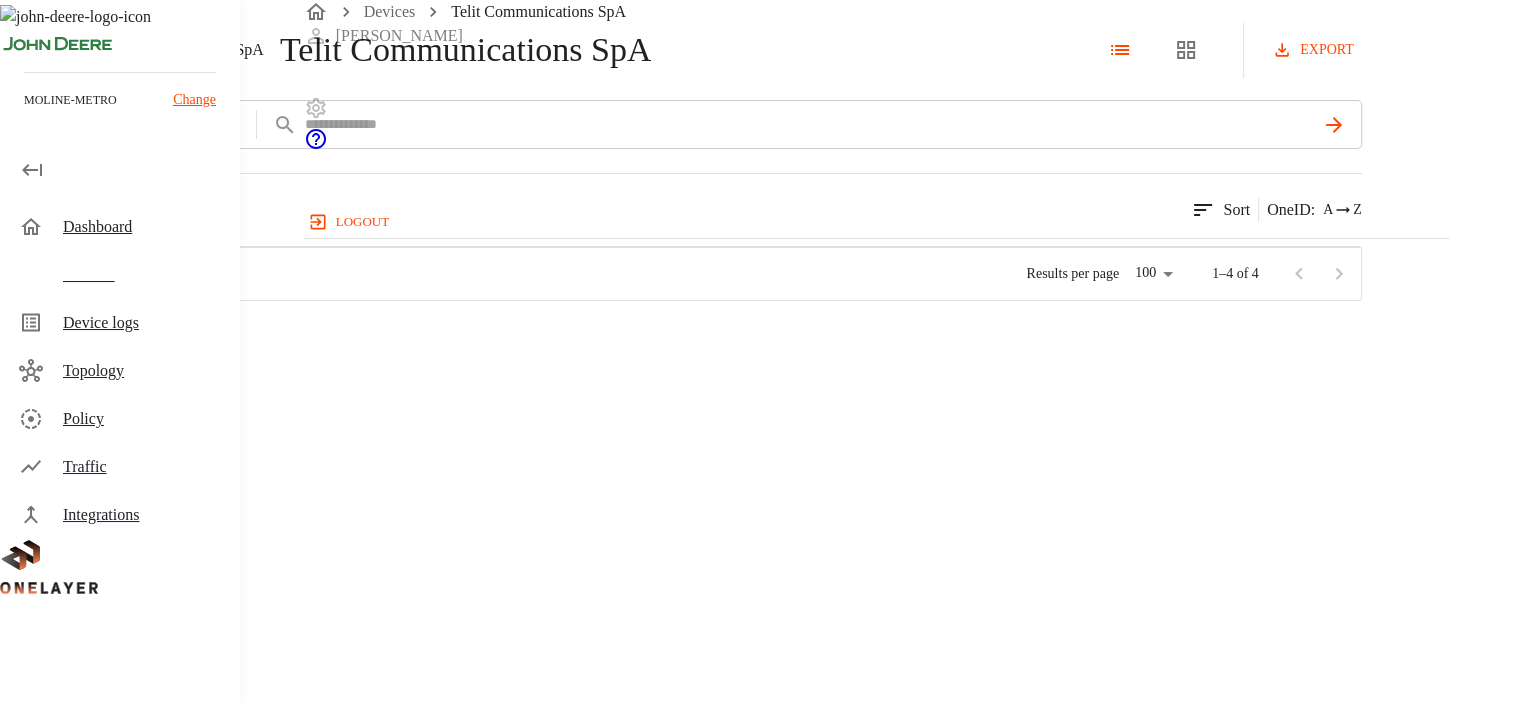 click 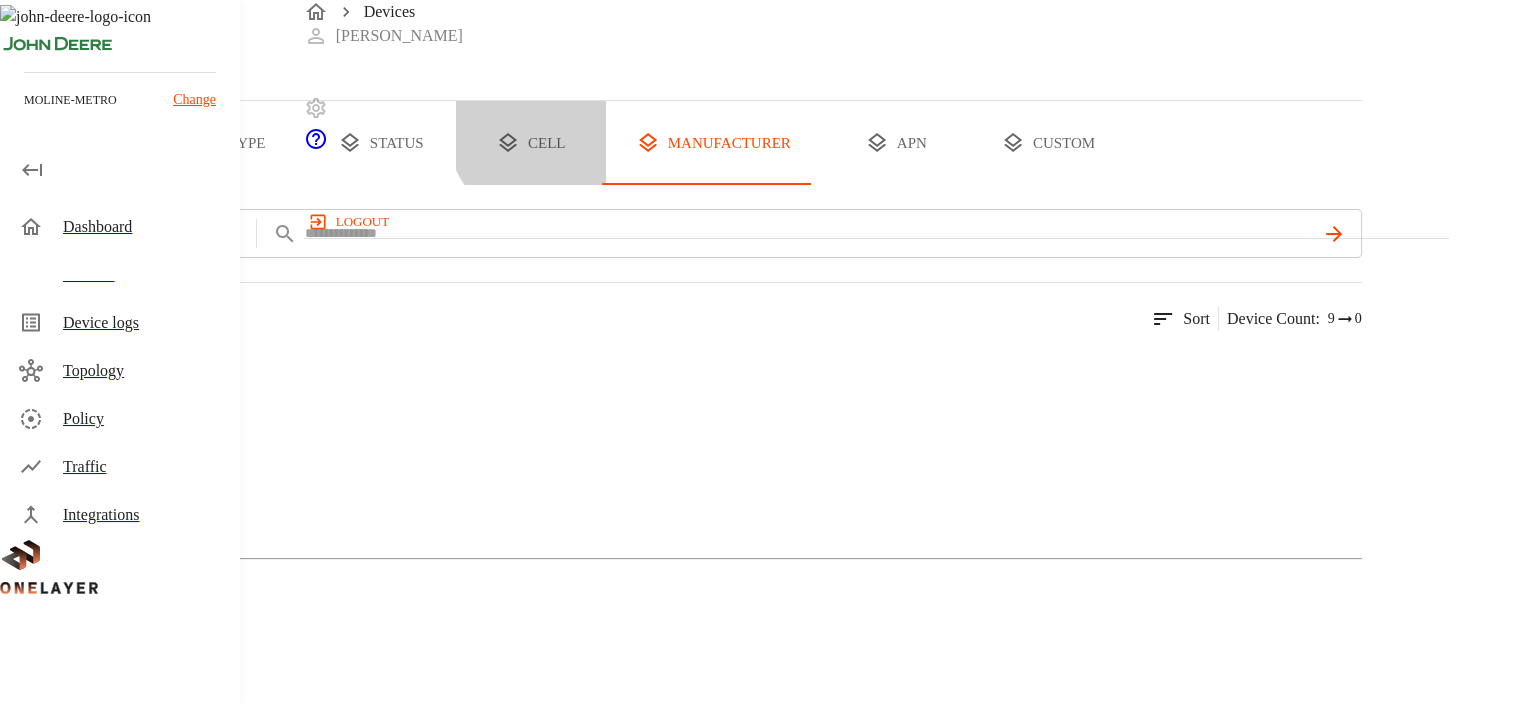 click on "cell" at bounding box center [531, 143] 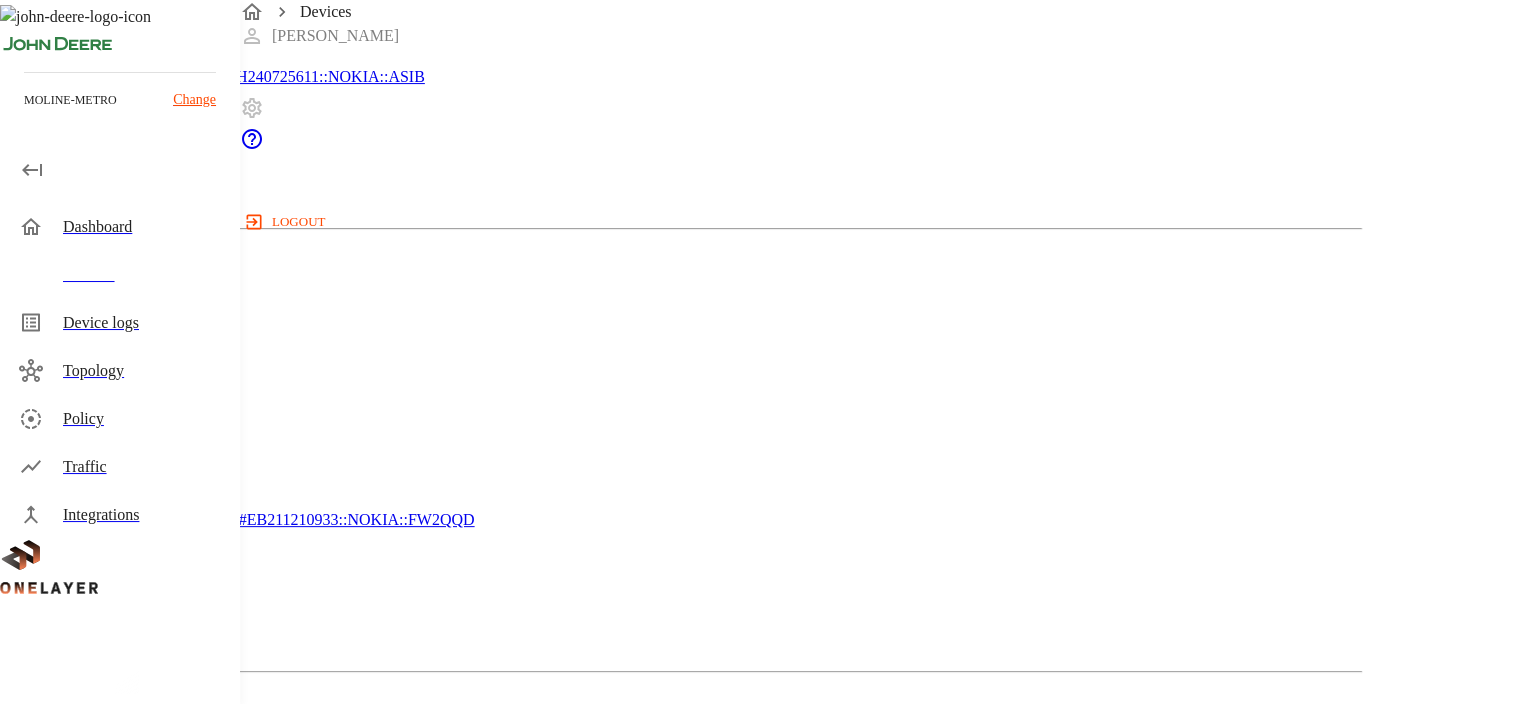 scroll, scrollTop: 600, scrollLeft: 0, axis: vertical 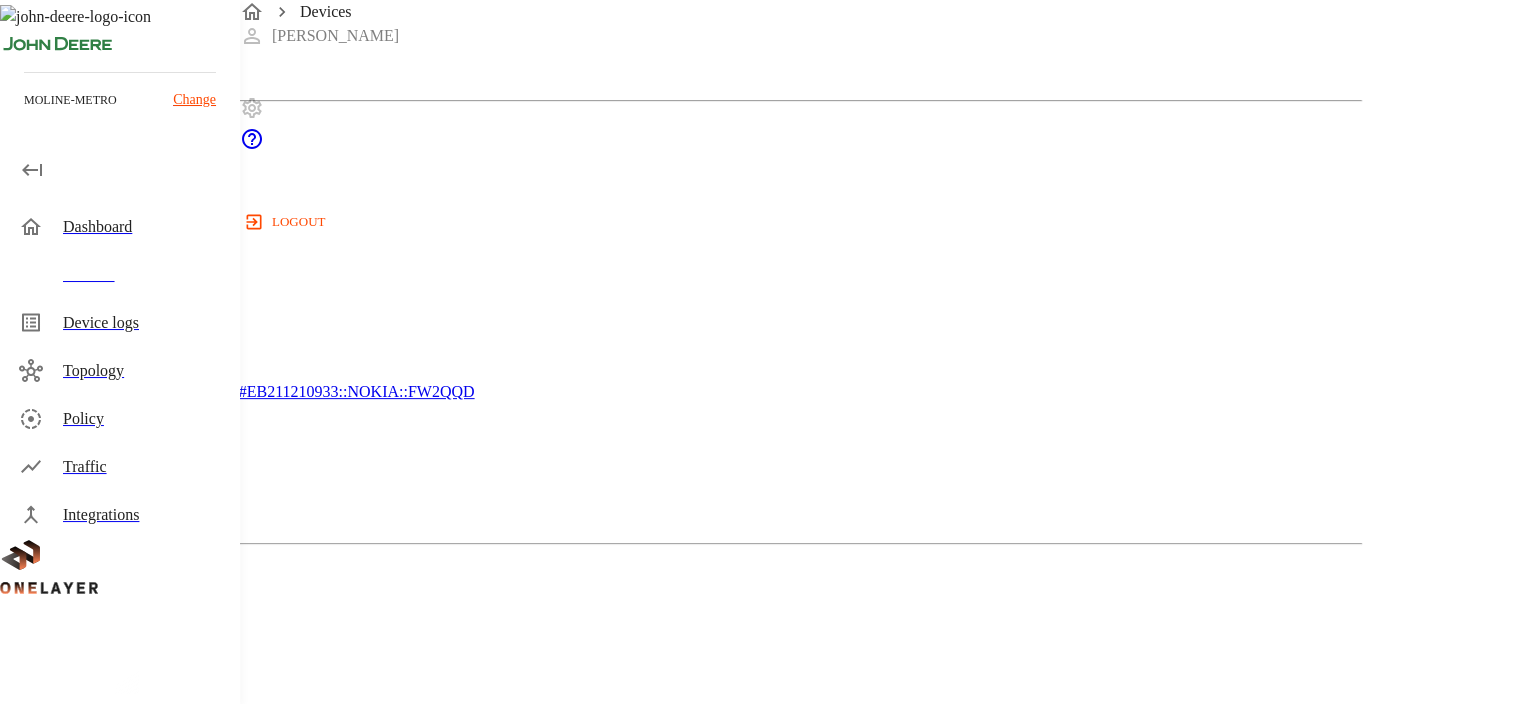 click 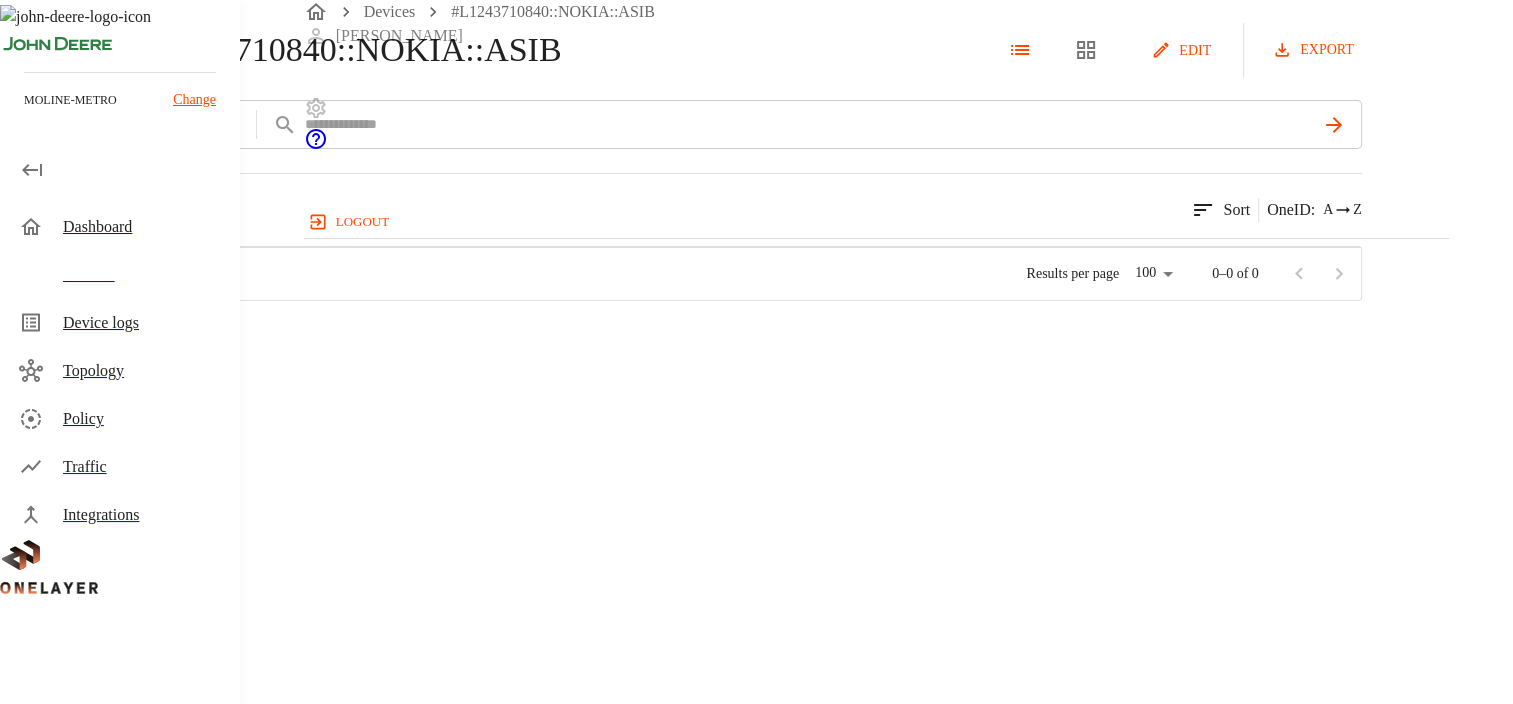 scroll, scrollTop: 0, scrollLeft: 0, axis: both 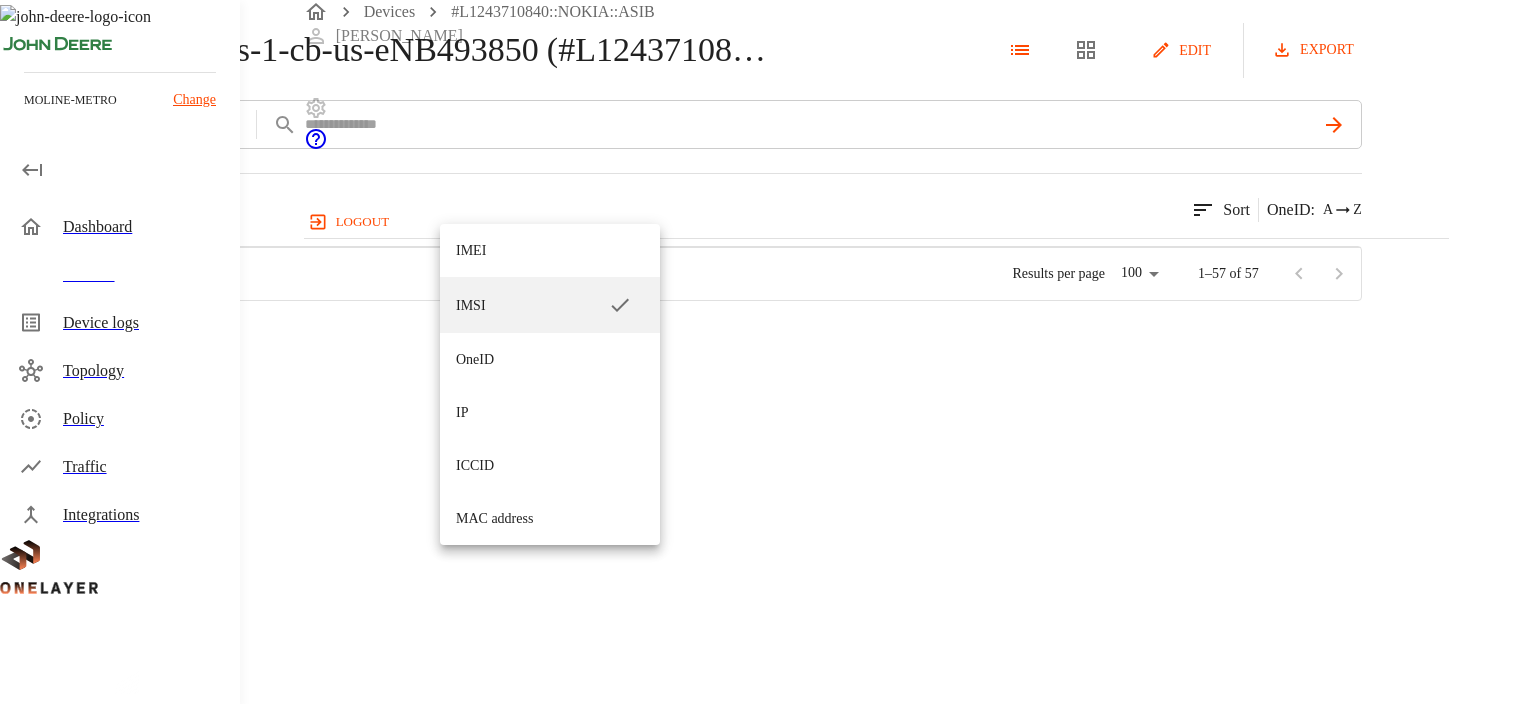 click on "Devices #L1243710840::NOKIA::ASIB [PERSON_NAME] logout moline-metro Change Dashboard Devices Device logs Topology Policy Traffic Integrations davnwks-1-cb-us-eNB493850 (#L1243710840::NOKIA::ASIB) Edit export add filter IMSI **** 57  results match your criteria. Sort OneID : A Z Type Manufacturer Model /  # OneID Devices IMEI IP APN Cell Status Keyence Corporation N/A #0638ce7c N/A [TECHNICAL_ID] N/A davnwks-1-cb-us-eNB493850 #L1243710840::NOKIA::ASIB Online microCell #15bd19e3 [TECHNICAL_ID] [TECHNICAL_ID] OT davnwks-1-cb-us-eNB493850 #L1243710840::NOKIA::ASIB Online eCell #15ee7367 NEW [TECHNICAL_ID] [TECHNICAL_ID] OT davnwks-1-cb-us-eNB493850 #L1243710840::NOKIA::ASIB Offline N/A #1c9c6655 NEW N/A [TECHNICAL_ID] N/A davnwks-1-cb-us-eNB493850 #L1243710840::NOKIA::ASIB Online Getac Technology Corporation LN920A12-WW Tabl ... #1daebdfb NEW [TECHNICAL_ID] [TECHNICAL_ID] IT davnwks-1-cb-us-eNB493850 #L1243710840::NOKIA::ASIB Offline eCell #1e41d470 NEW [TECHNICAL_ID] [TECHNICAL_ID] OT Offline N/A N/A 1" at bounding box center (764, 150) 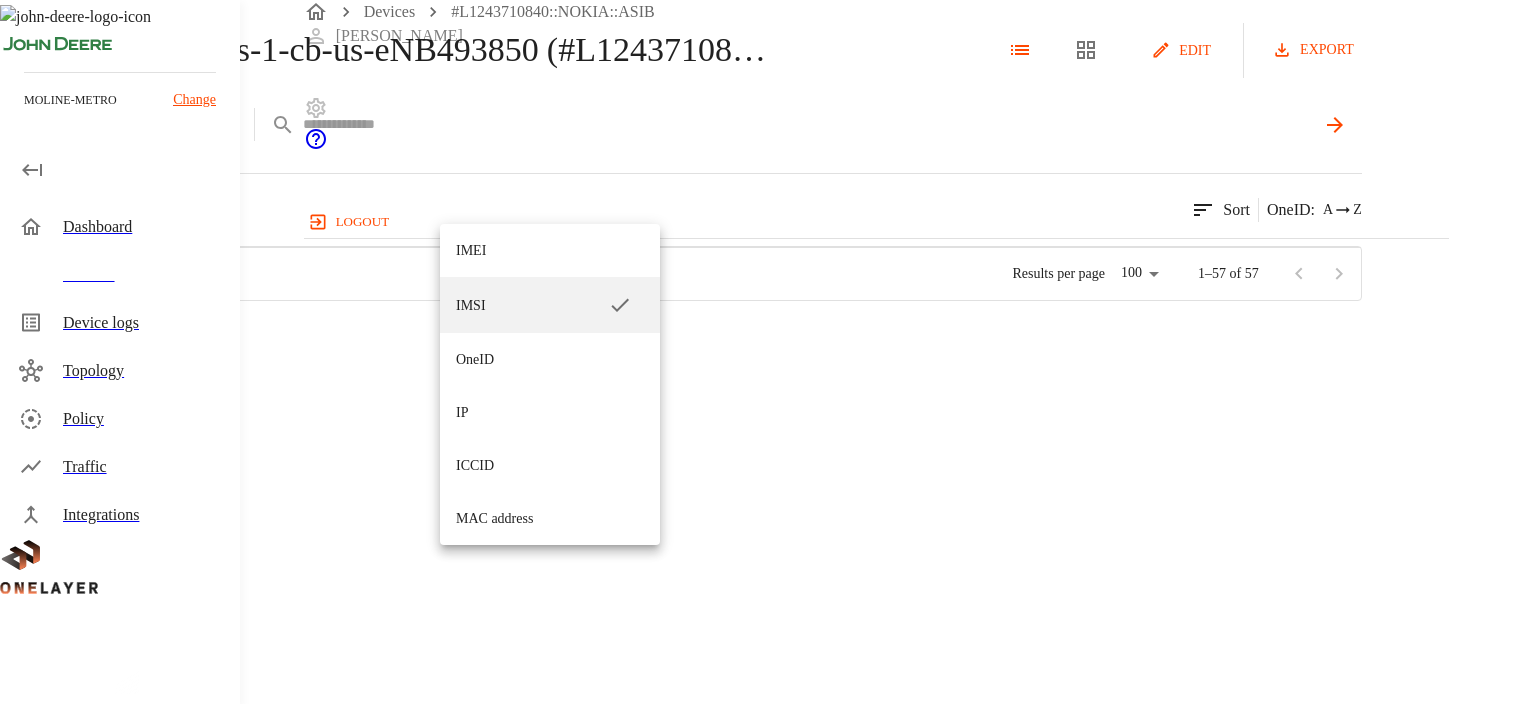 type on "**" 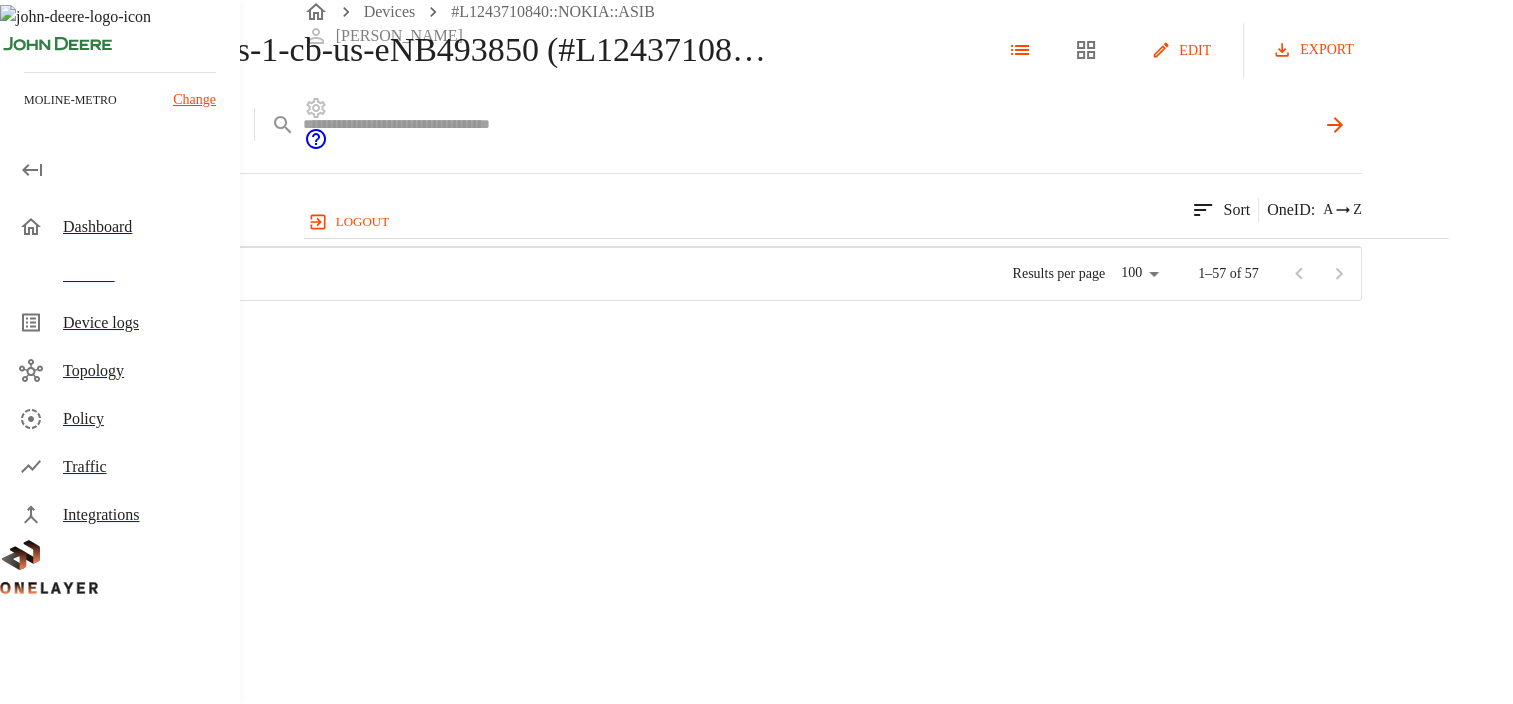 scroll, scrollTop: 16, scrollLeft: 16, axis: both 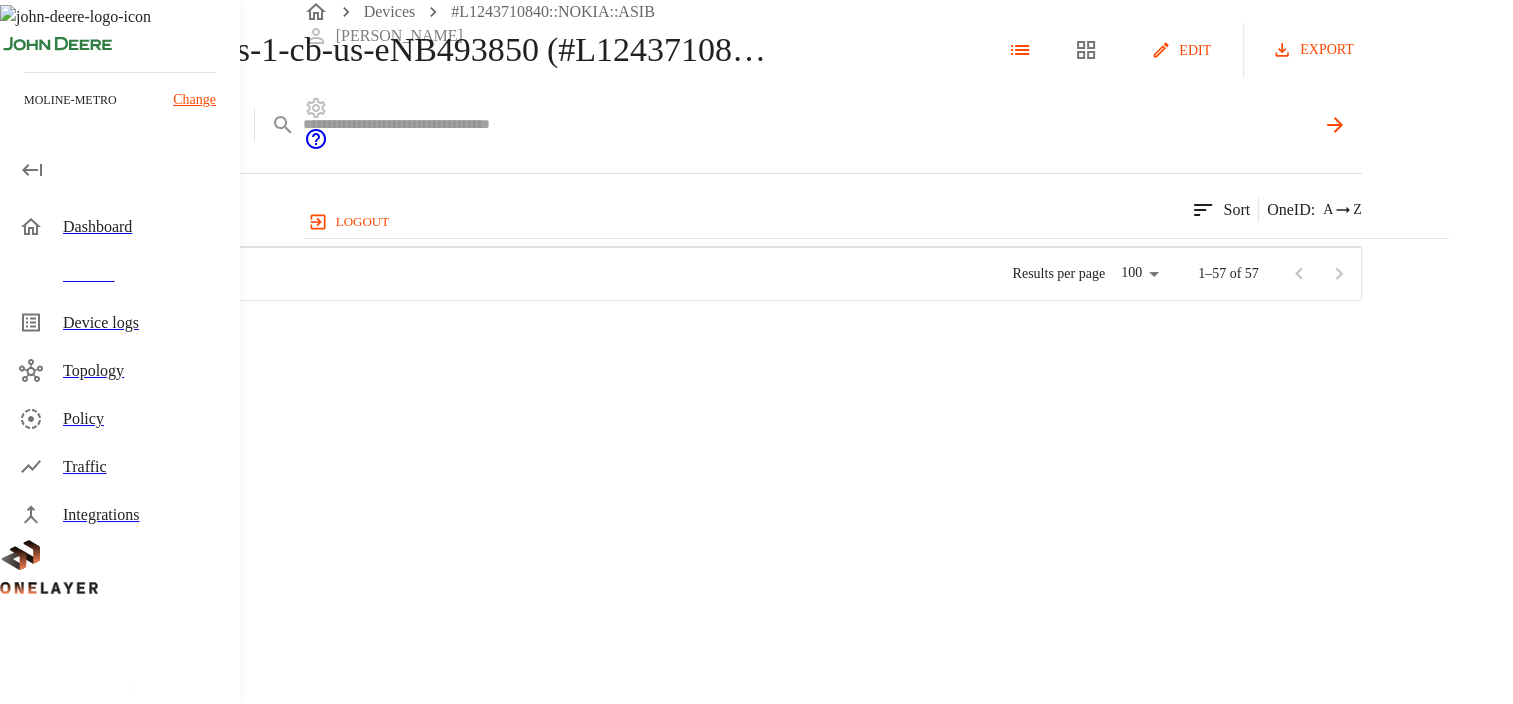 click at bounding box center [809, 124] 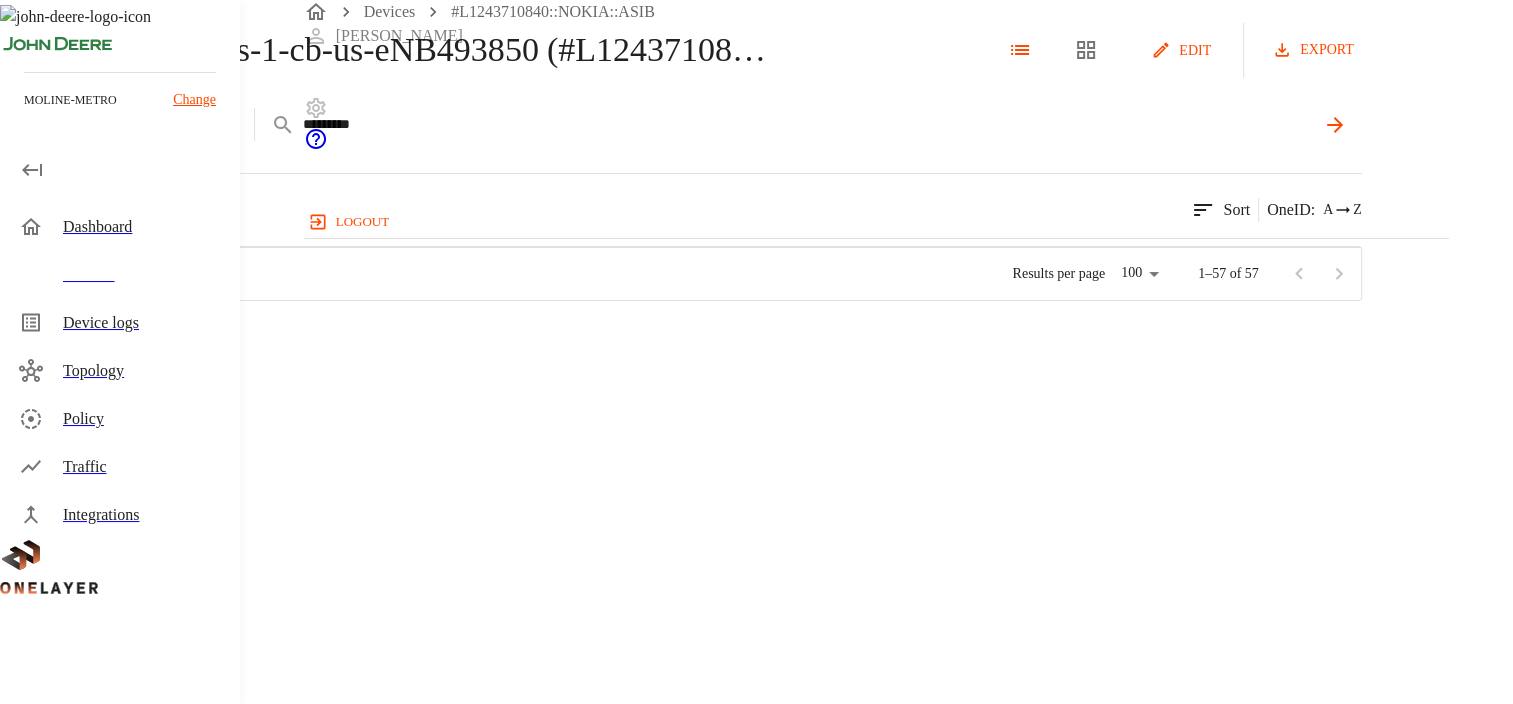 type on "**********" 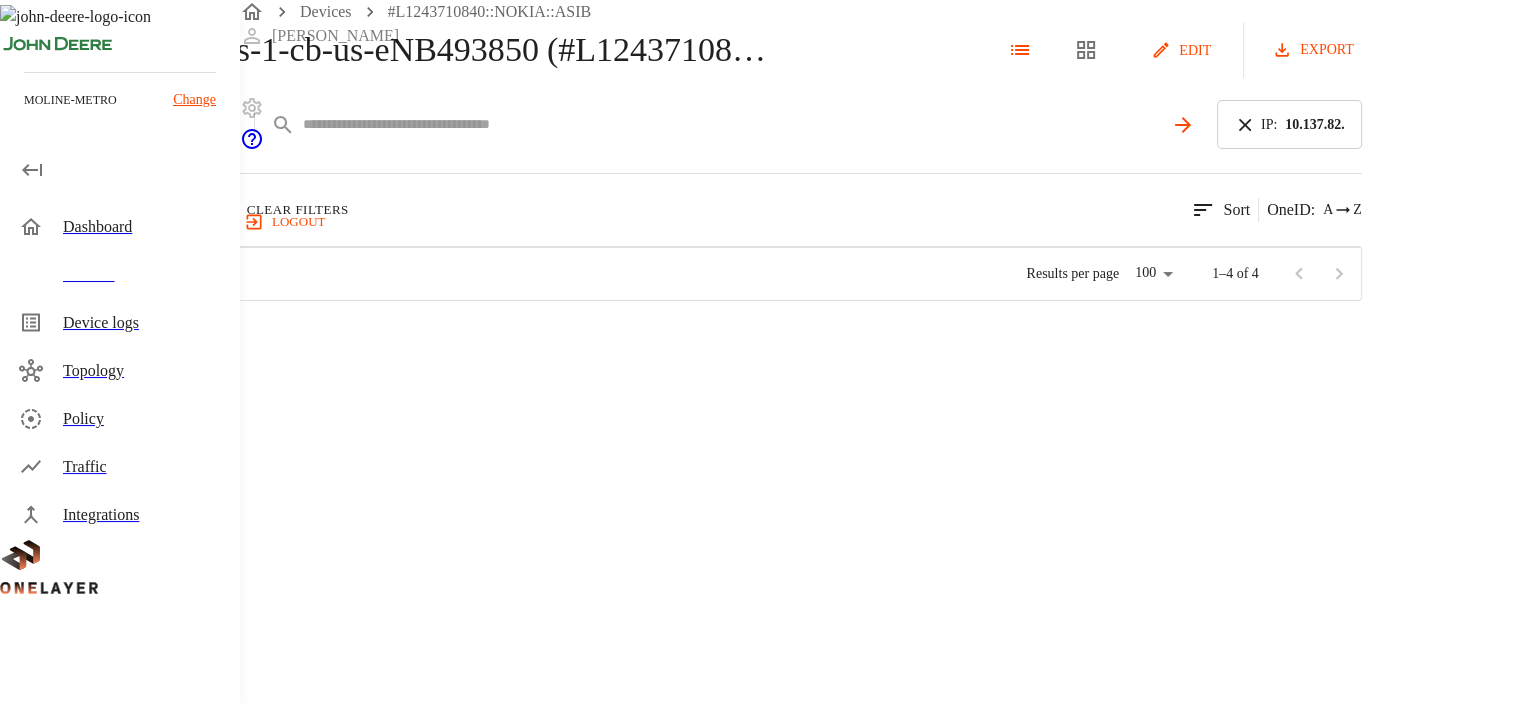 scroll, scrollTop: 107, scrollLeft: 0, axis: vertical 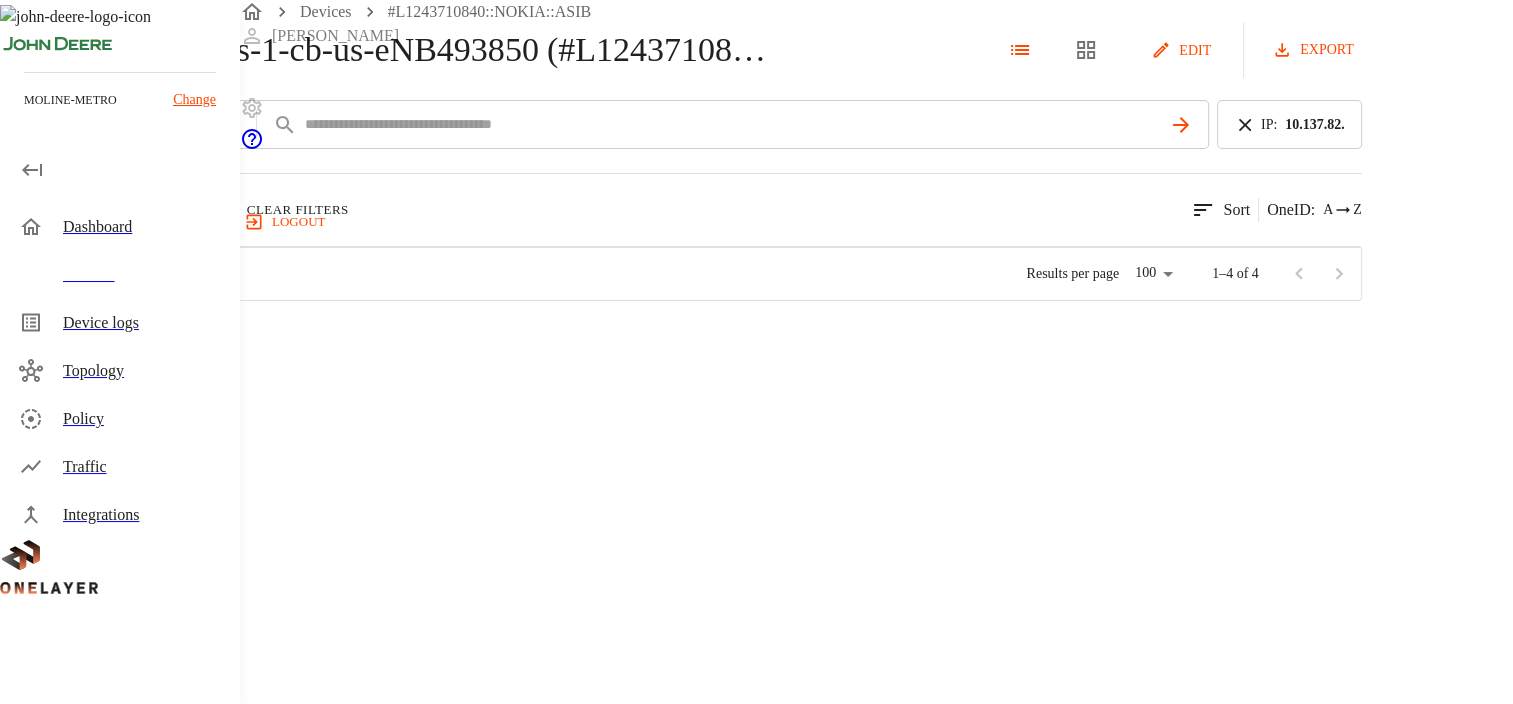 click 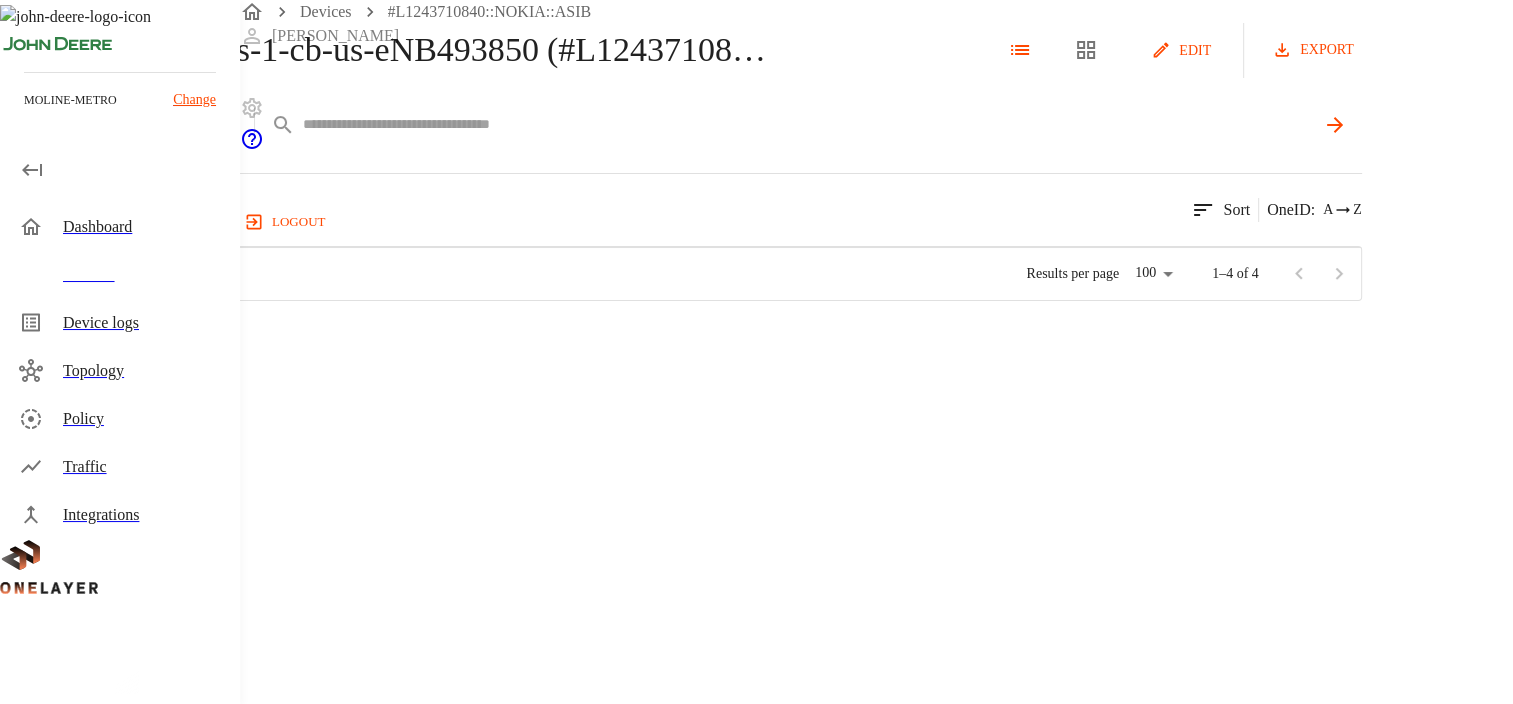 click at bounding box center [809, 124] 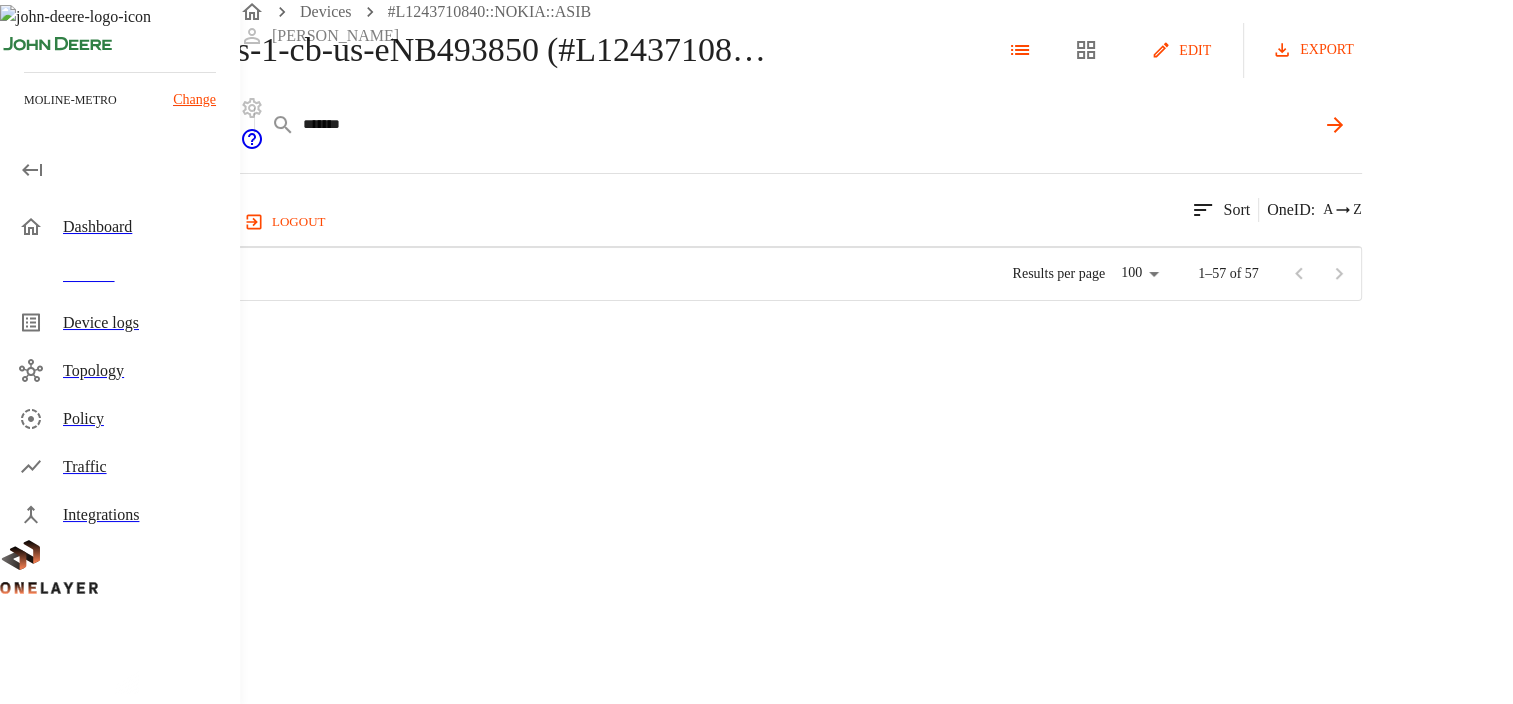 type on "********" 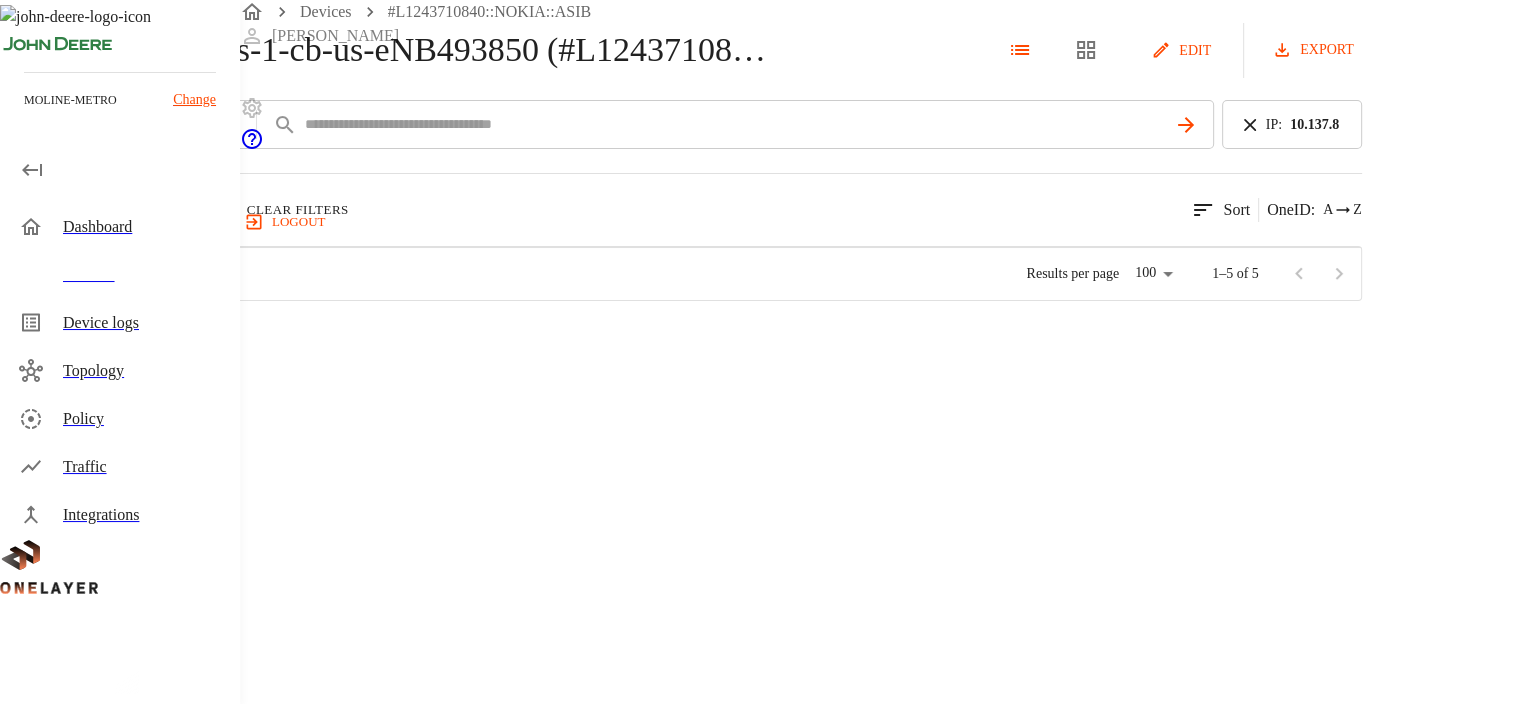 click 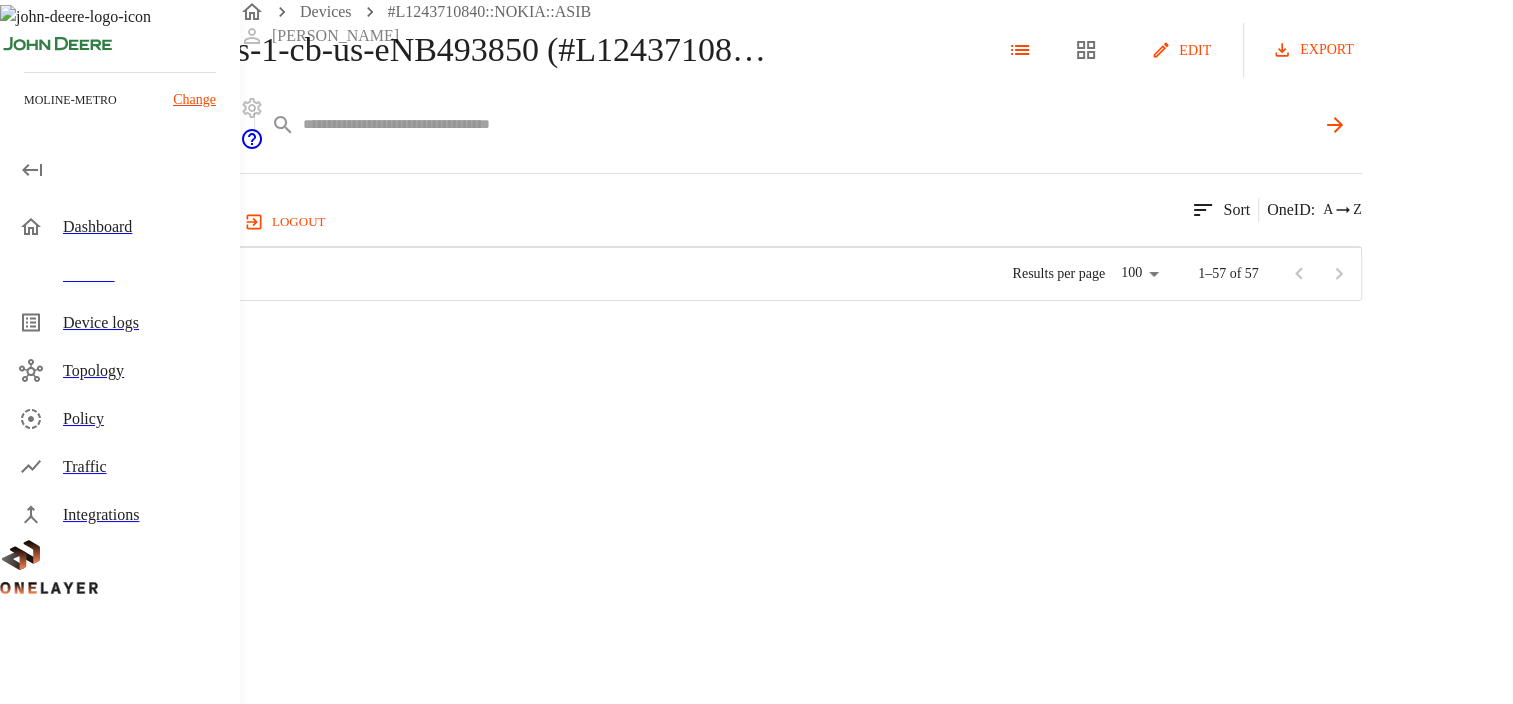 click at bounding box center (809, 124) 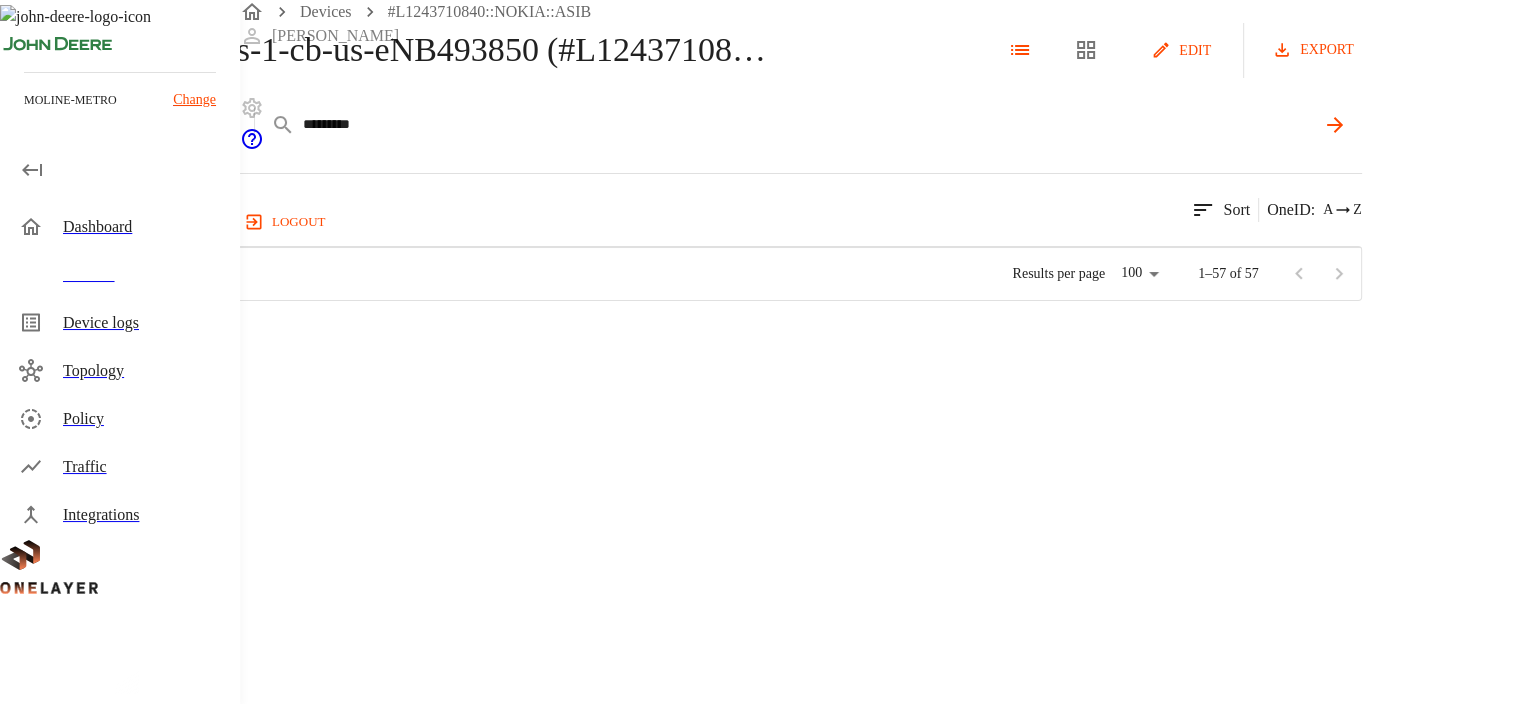 type on "**********" 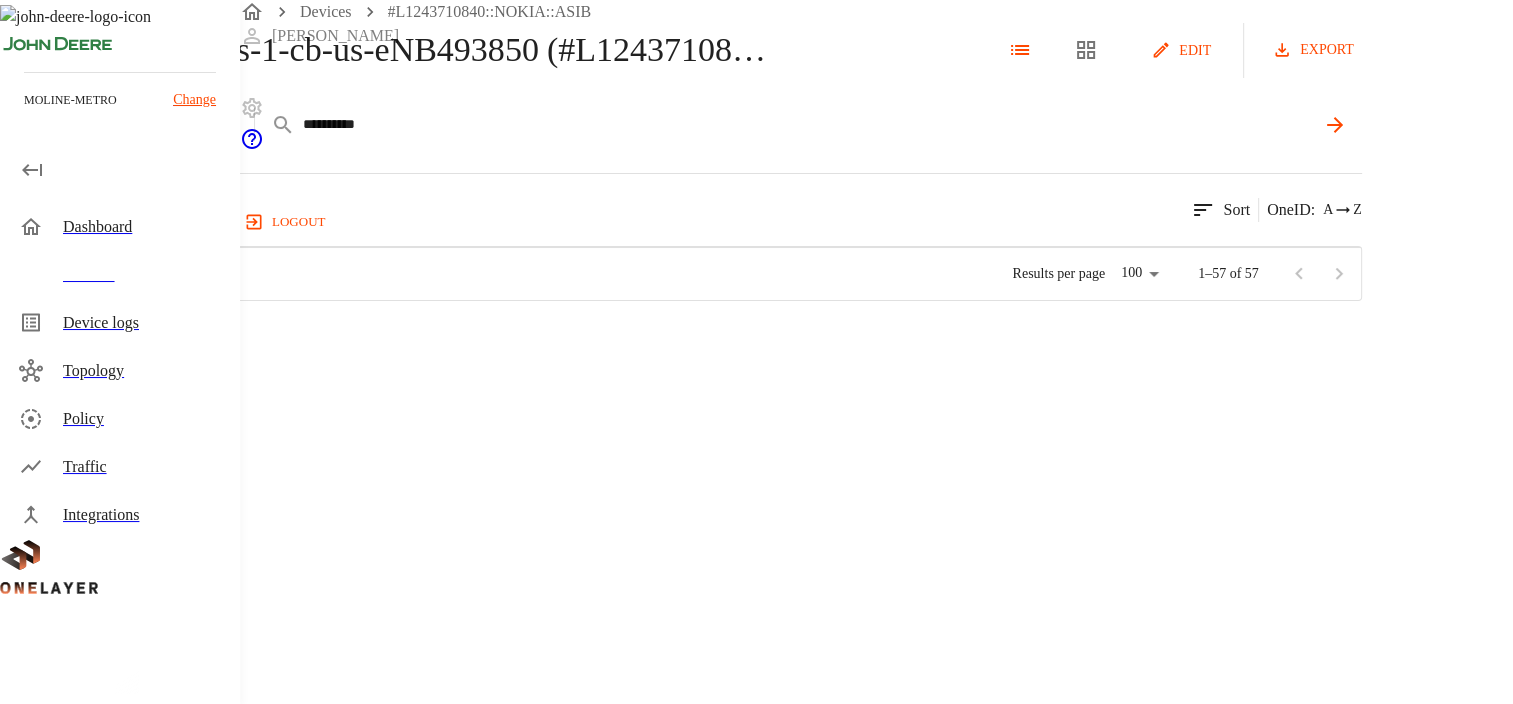 type 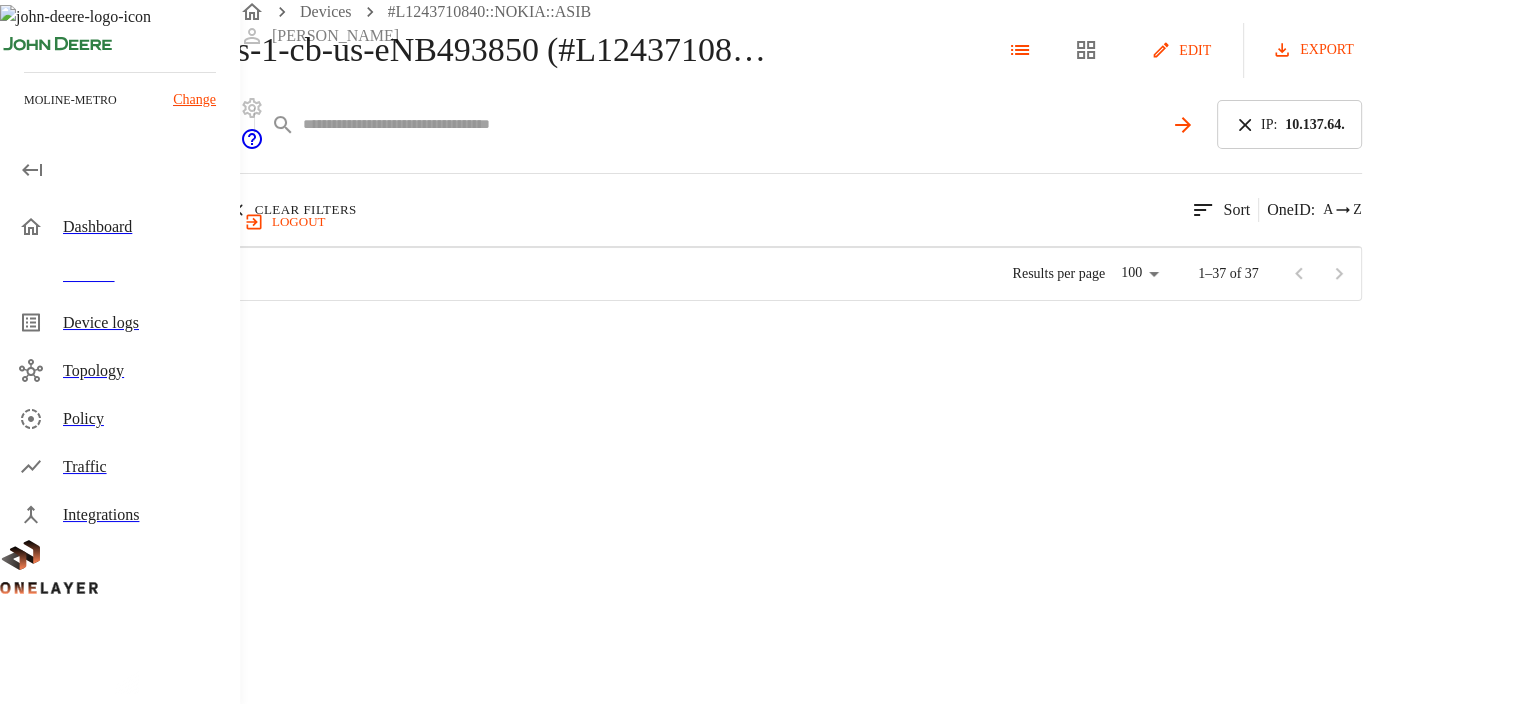 scroll, scrollTop: 2316, scrollLeft: 0, axis: vertical 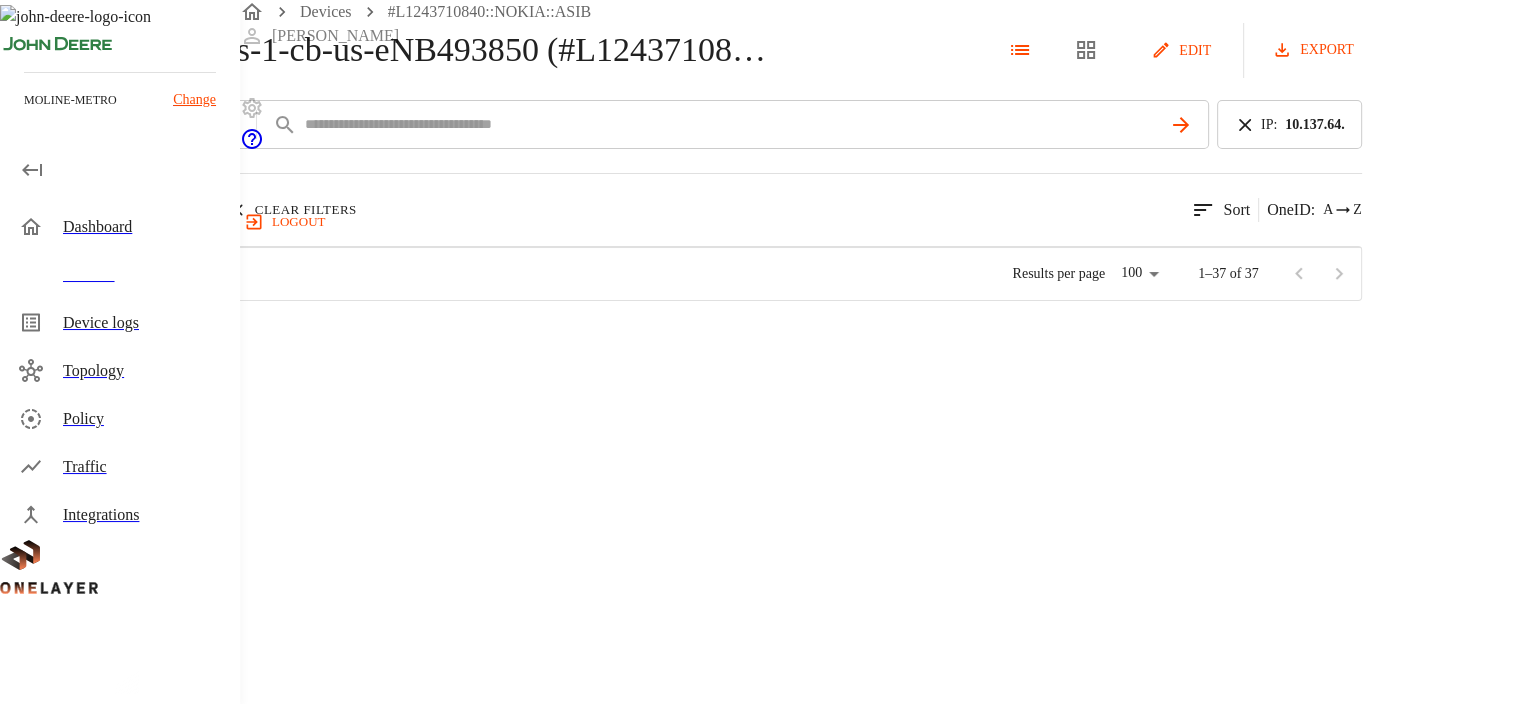 click 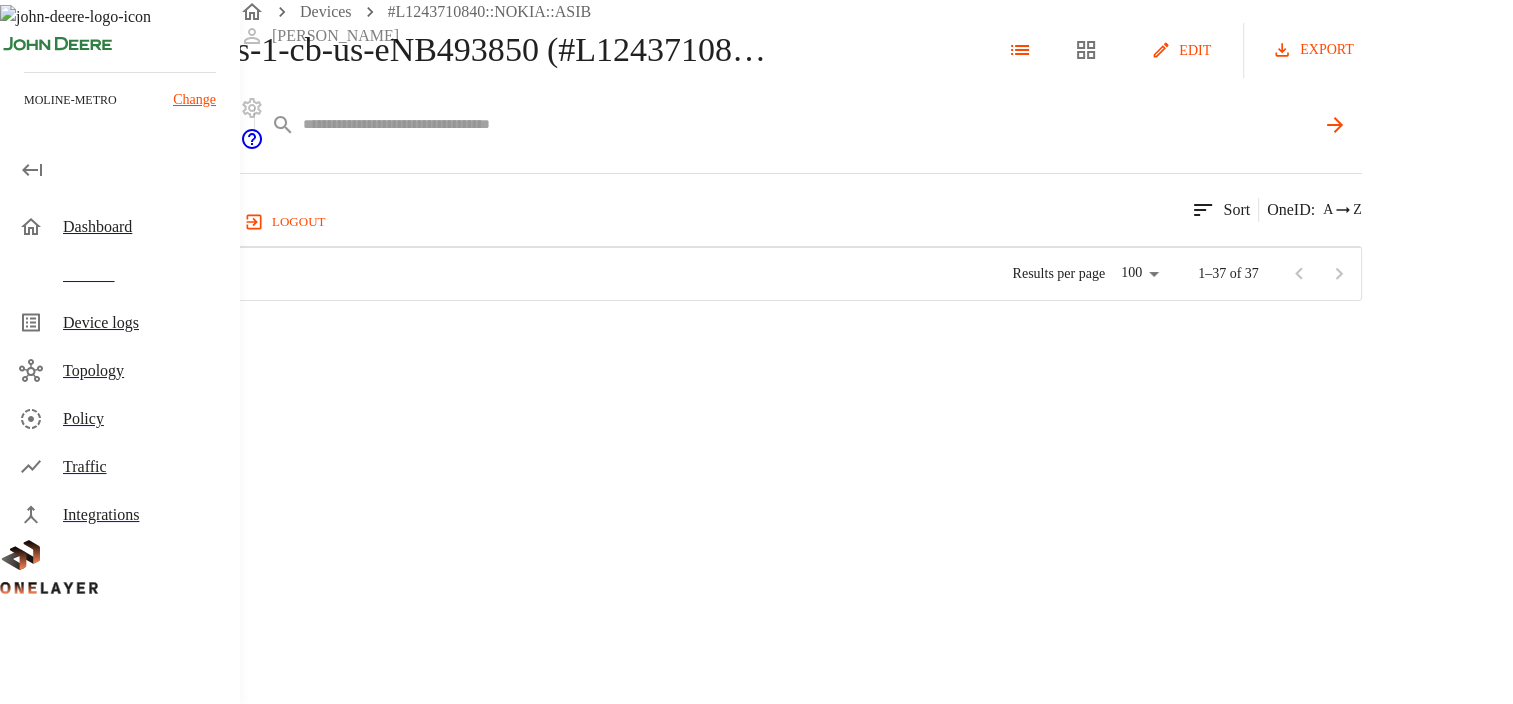 click at bounding box center [809, 124] 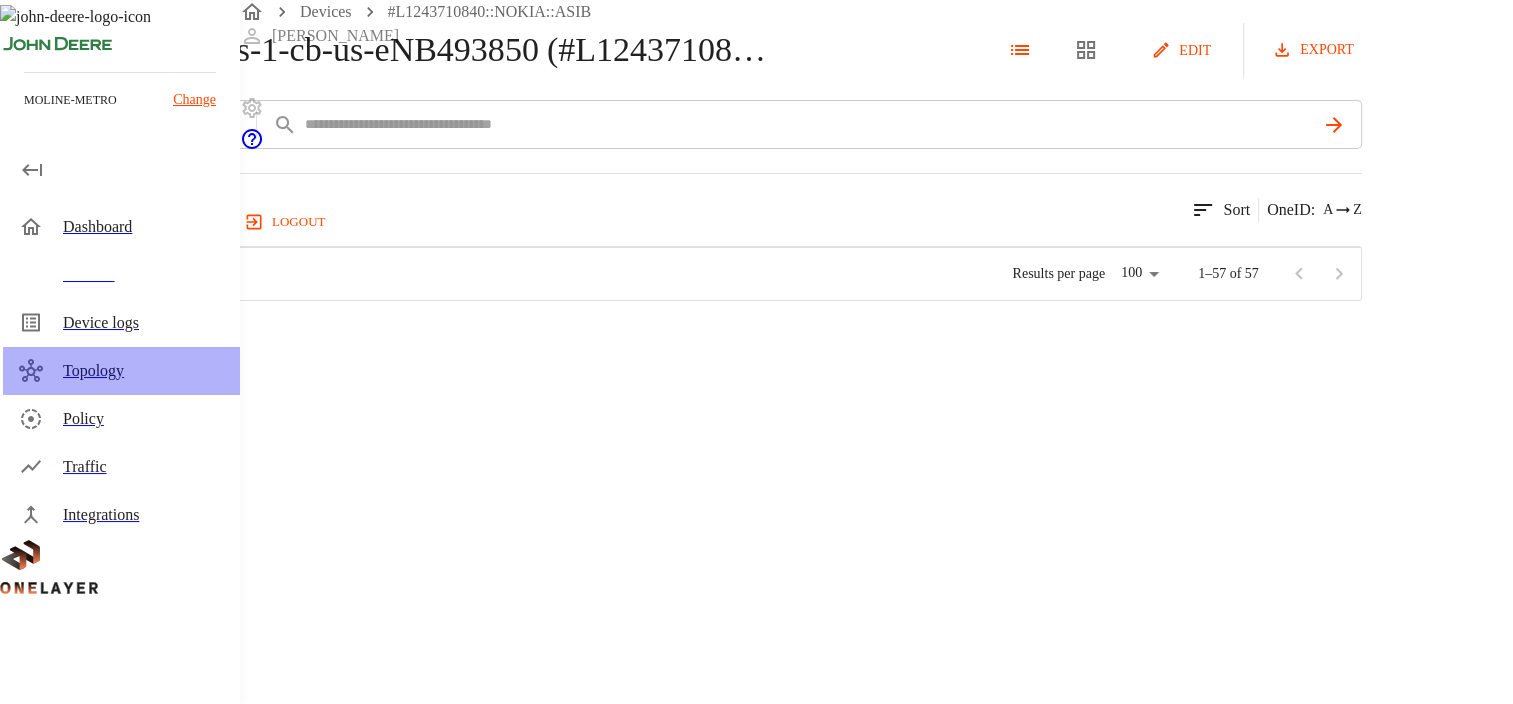 click on "Topology" at bounding box center (143, 371) 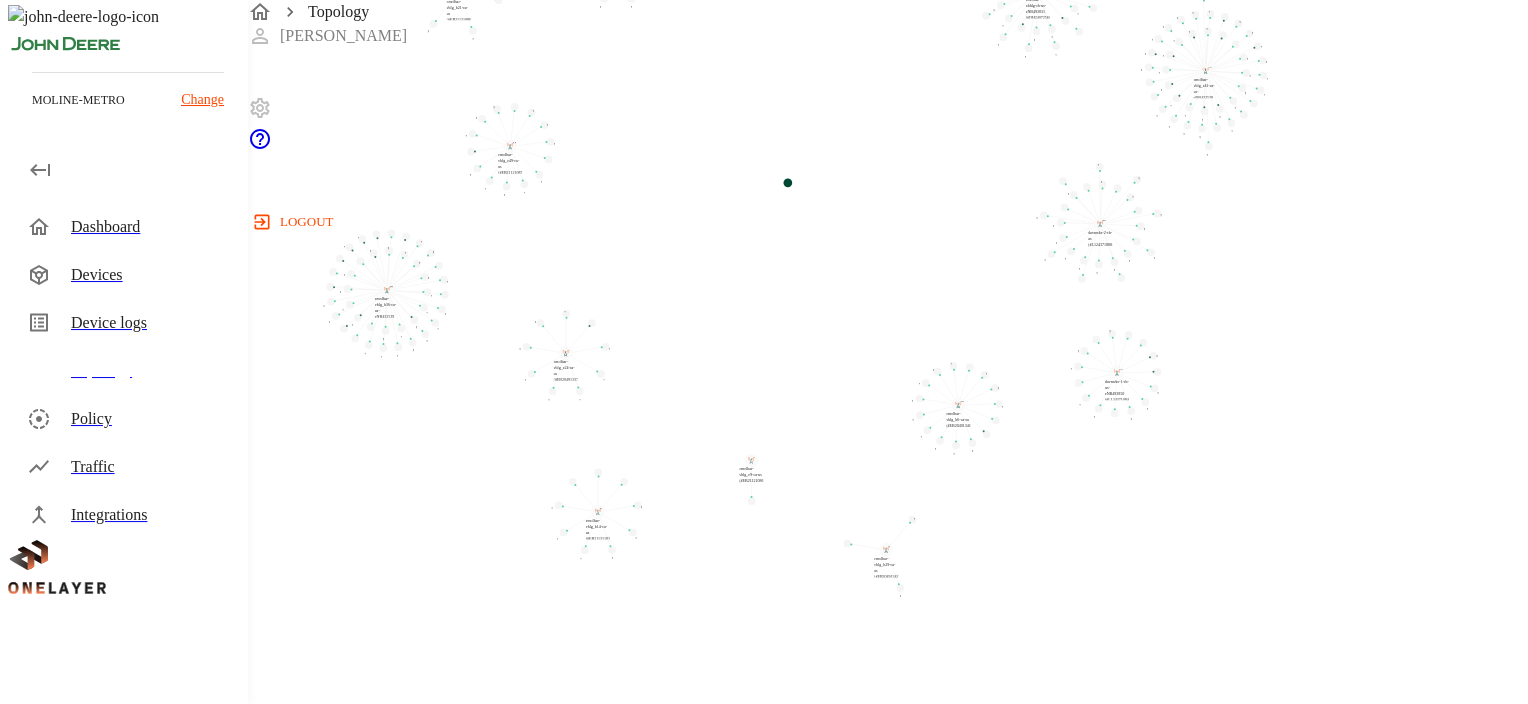 scroll, scrollTop: 0, scrollLeft: 0, axis: both 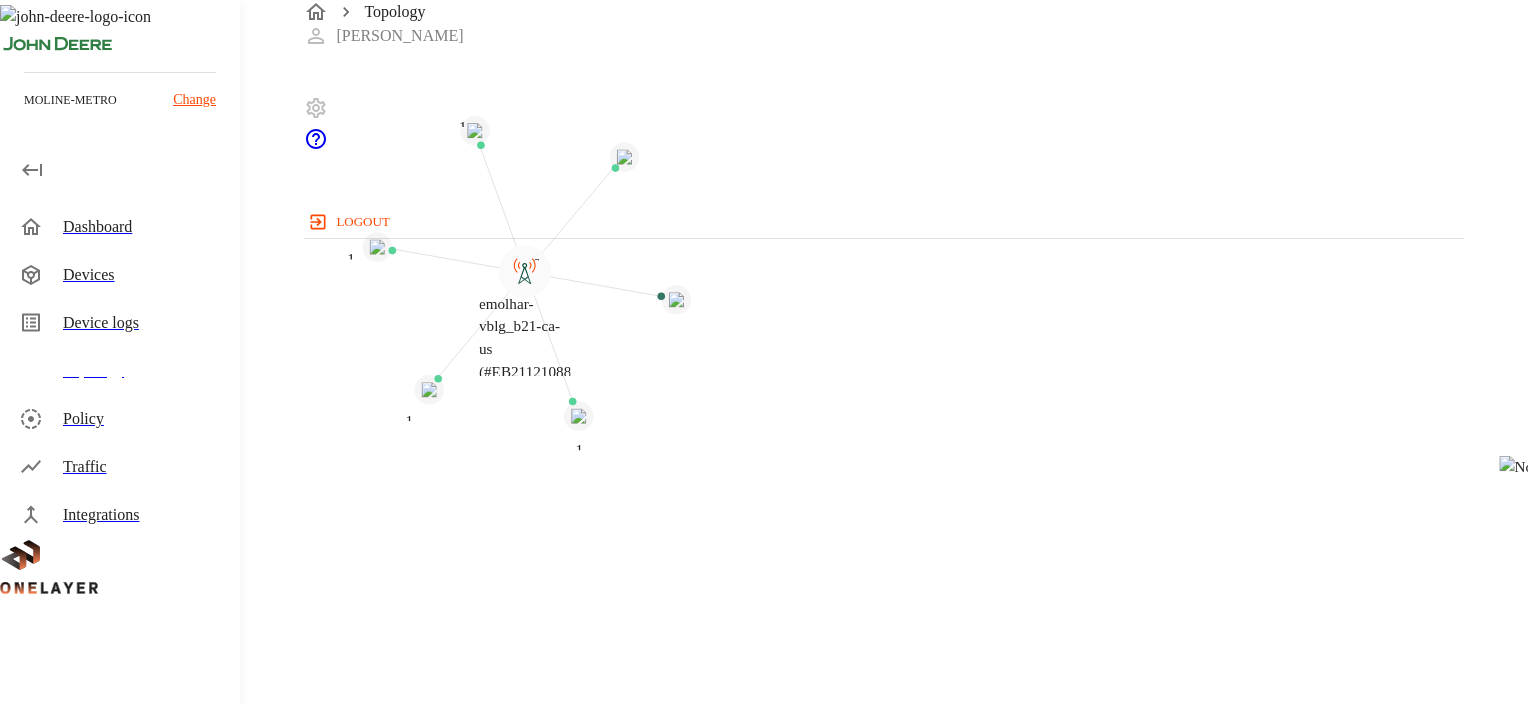drag, startPoint x: 504, startPoint y: 256, endPoint x: 508, endPoint y: 412, distance: 156.05127 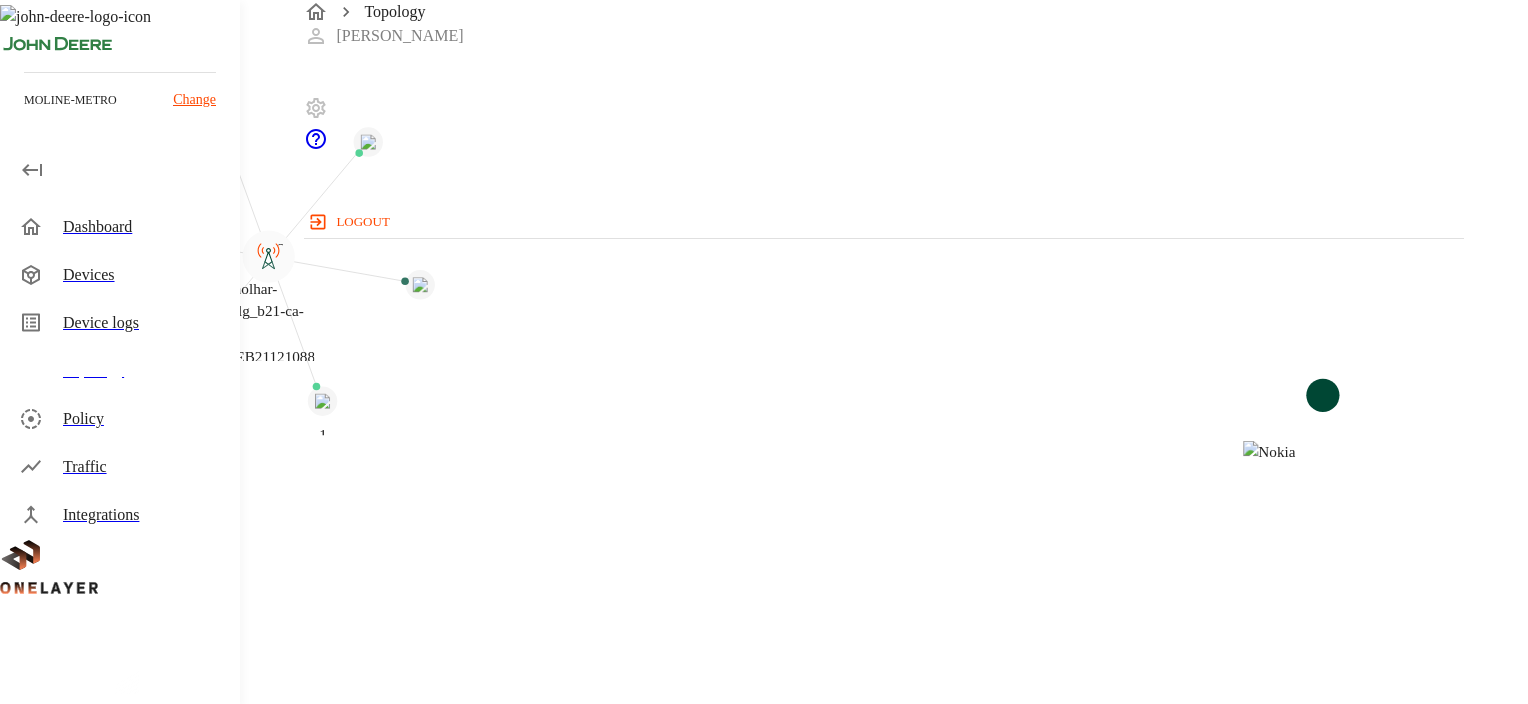 drag, startPoint x: 1052, startPoint y: 416, endPoint x: 93, endPoint y: 372, distance: 960.00885 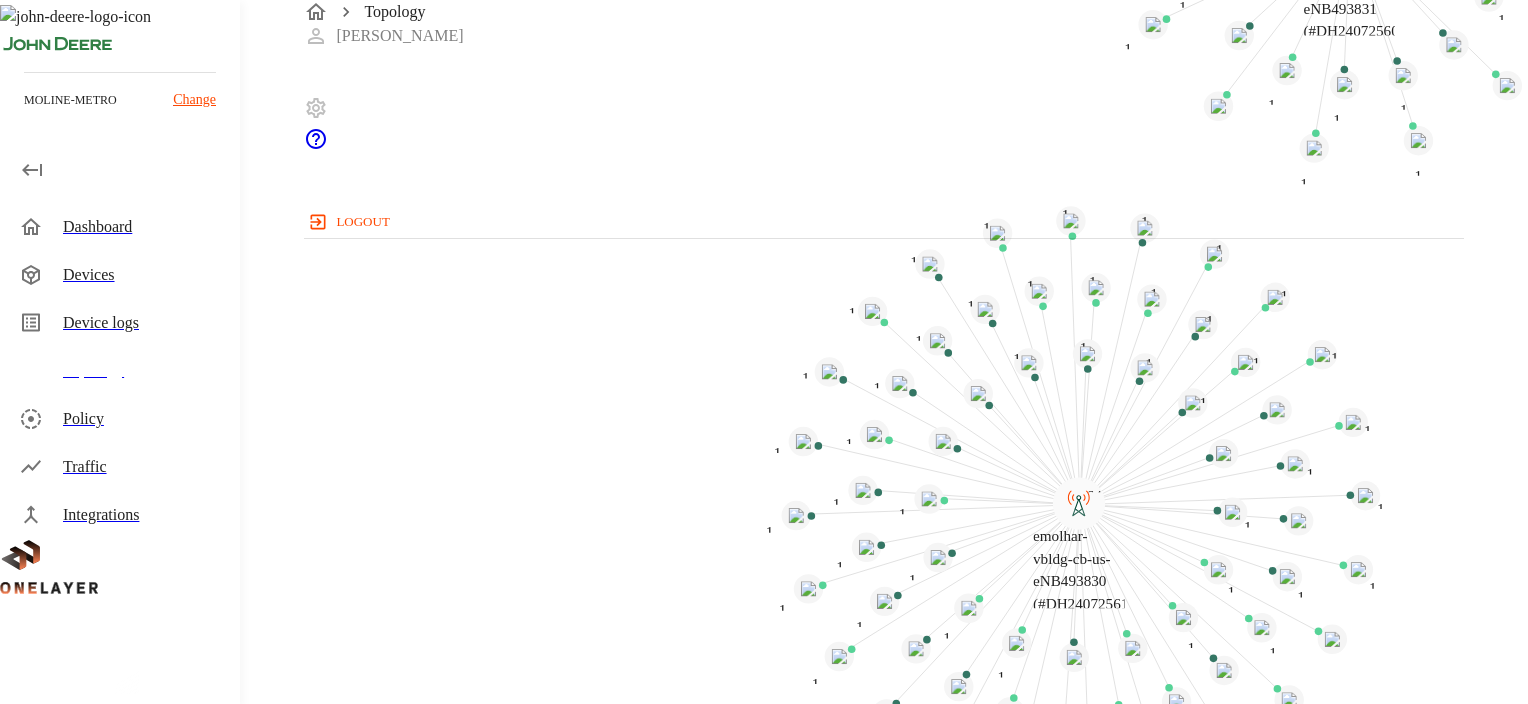 drag, startPoint x: 863, startPoint y: 408, endPoint x: 34, endPoint y: 381, distance: 829.4396 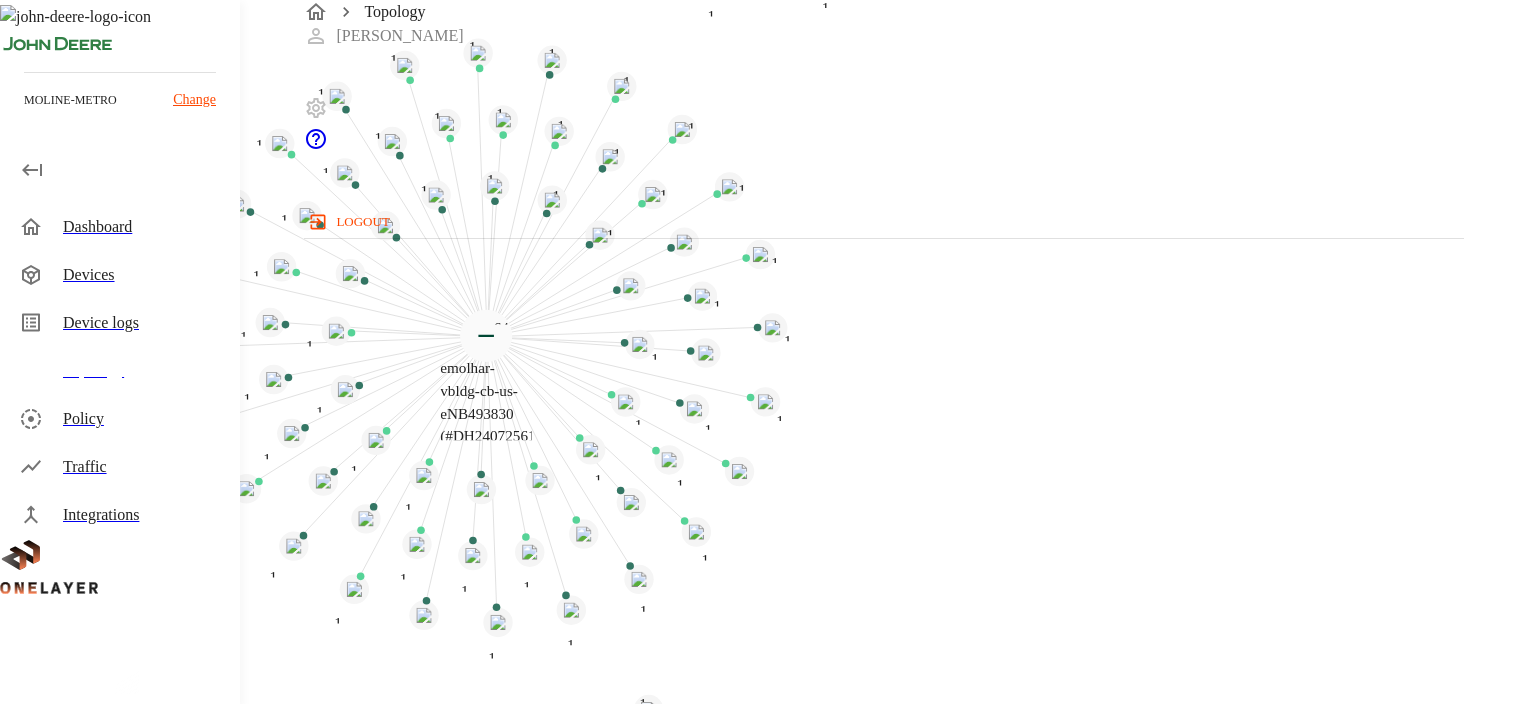 drag, startPoint x: 1054, startPoint y: 508, endPoint x: 471, endPoint y: 338, distance: 607.28 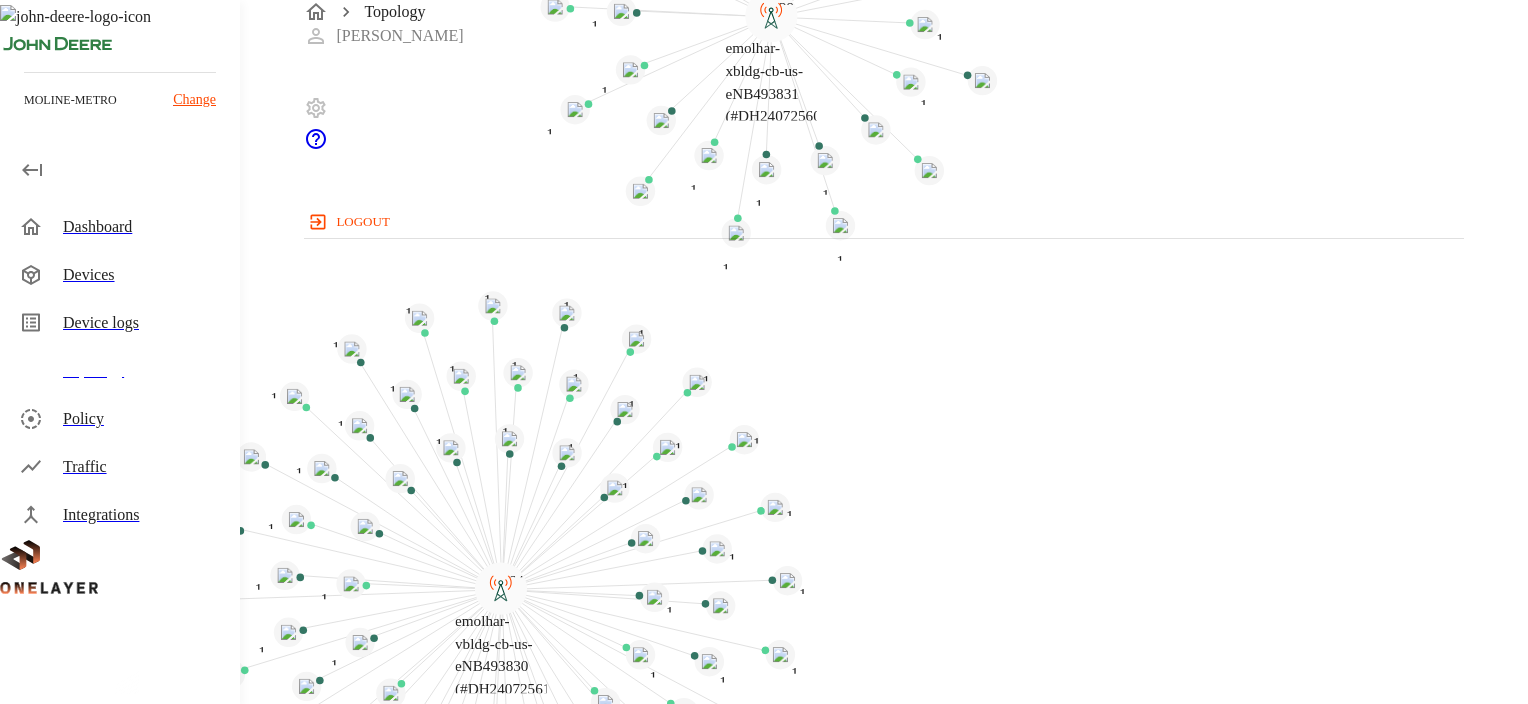 drag, startPoint x: 868, startPoint y: 316, endPoint x: 756, endPoint y: 812, distance: 508.48795 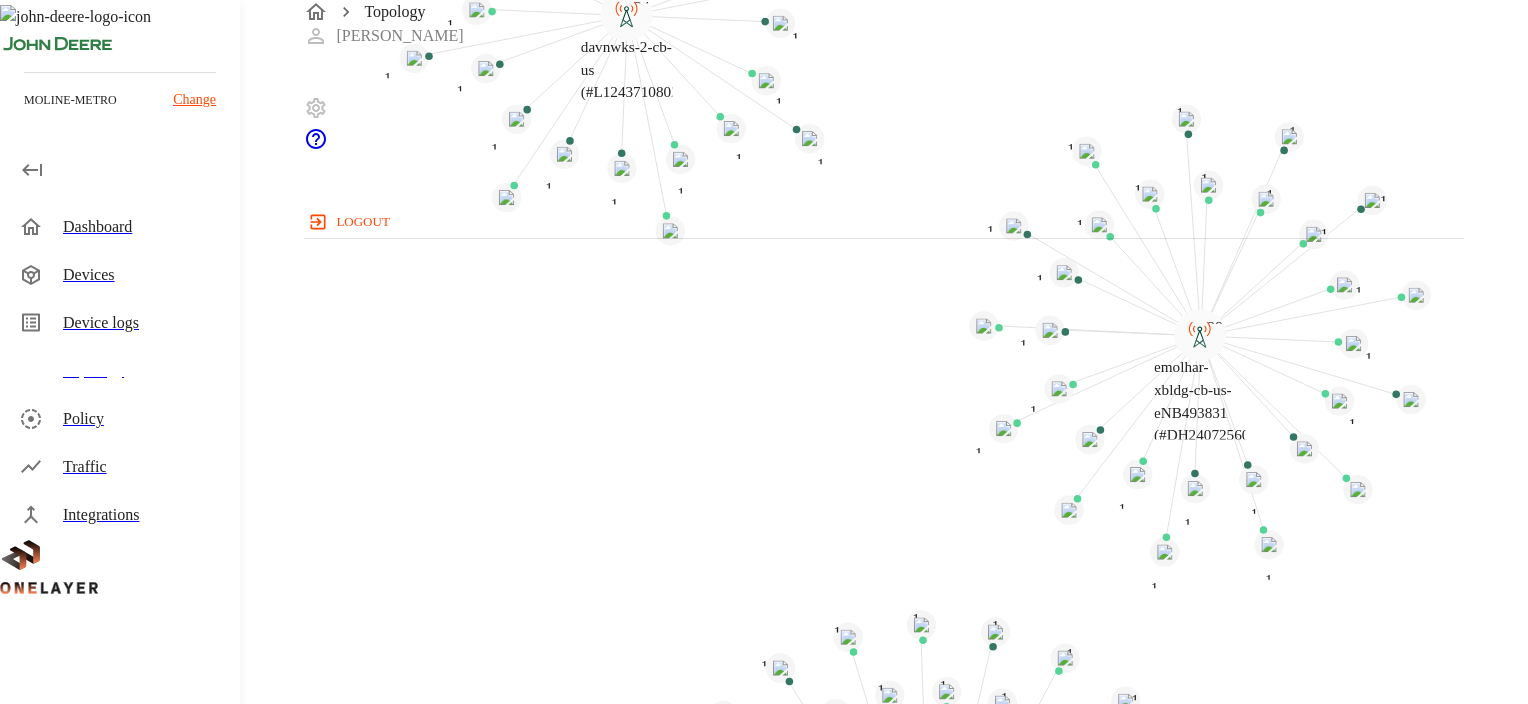 drag, startPoint x: 363, startPoint y: 416, endPoint x: 944, endPoint y: 496, distance: 586.4819 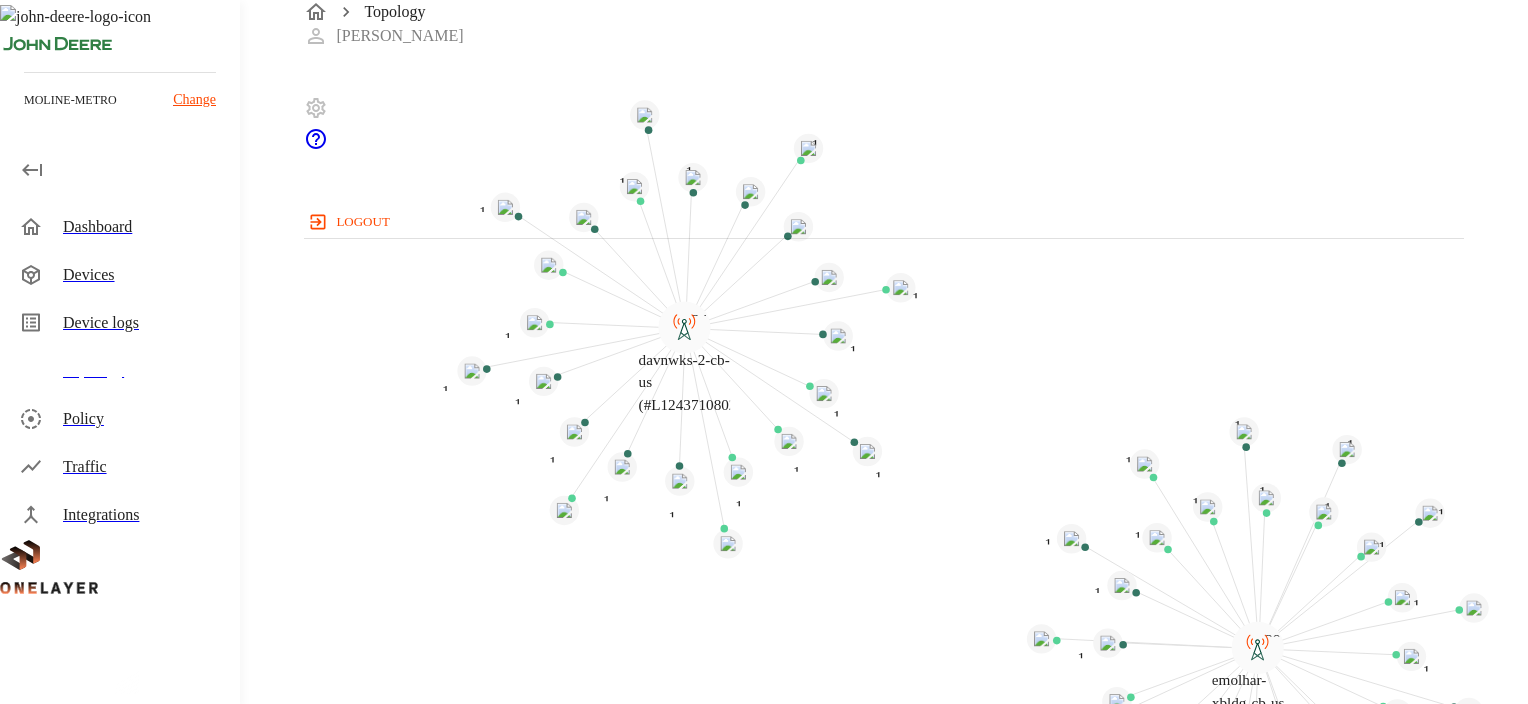 drag, startPoint x: 707, startPoint y: 383, endPoint x: 747, endPoint y: 699, distance: 318.52158 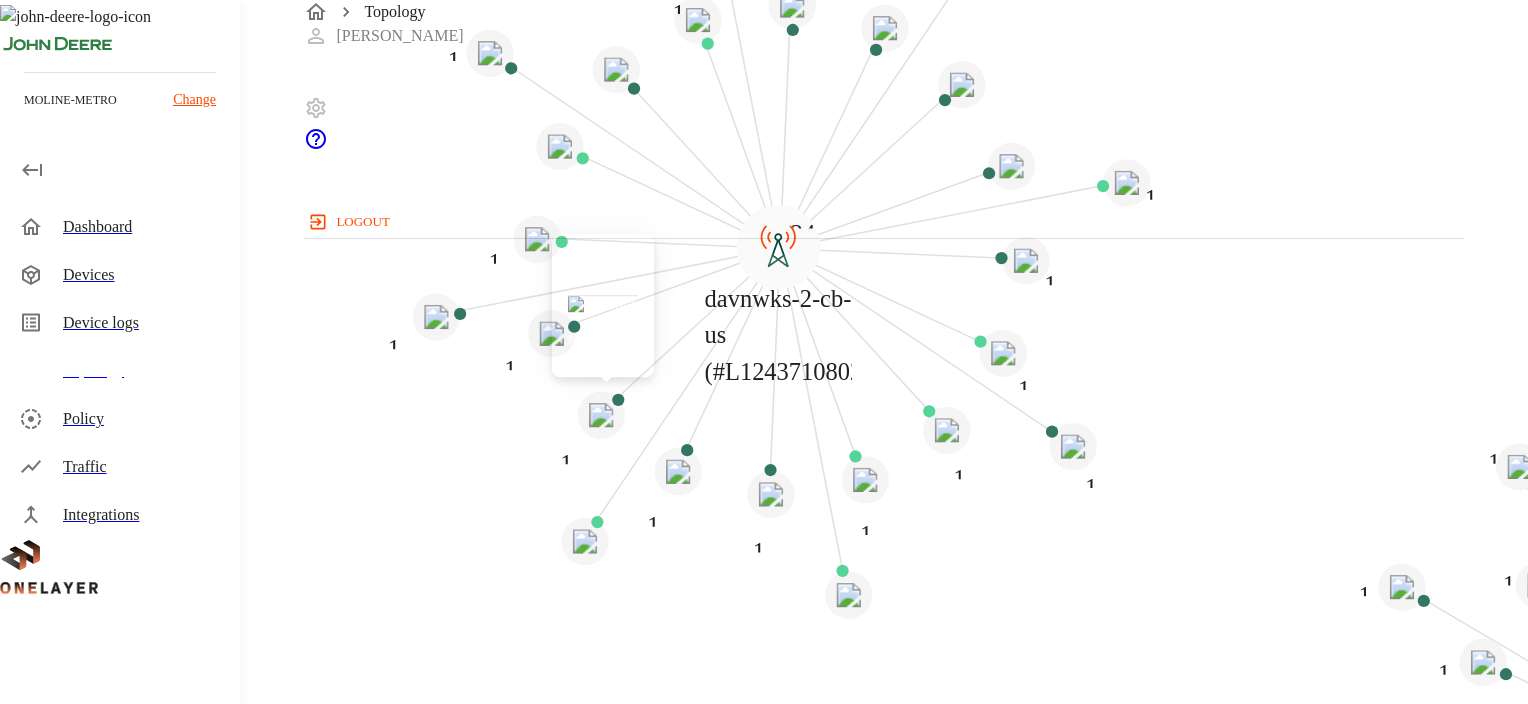 click 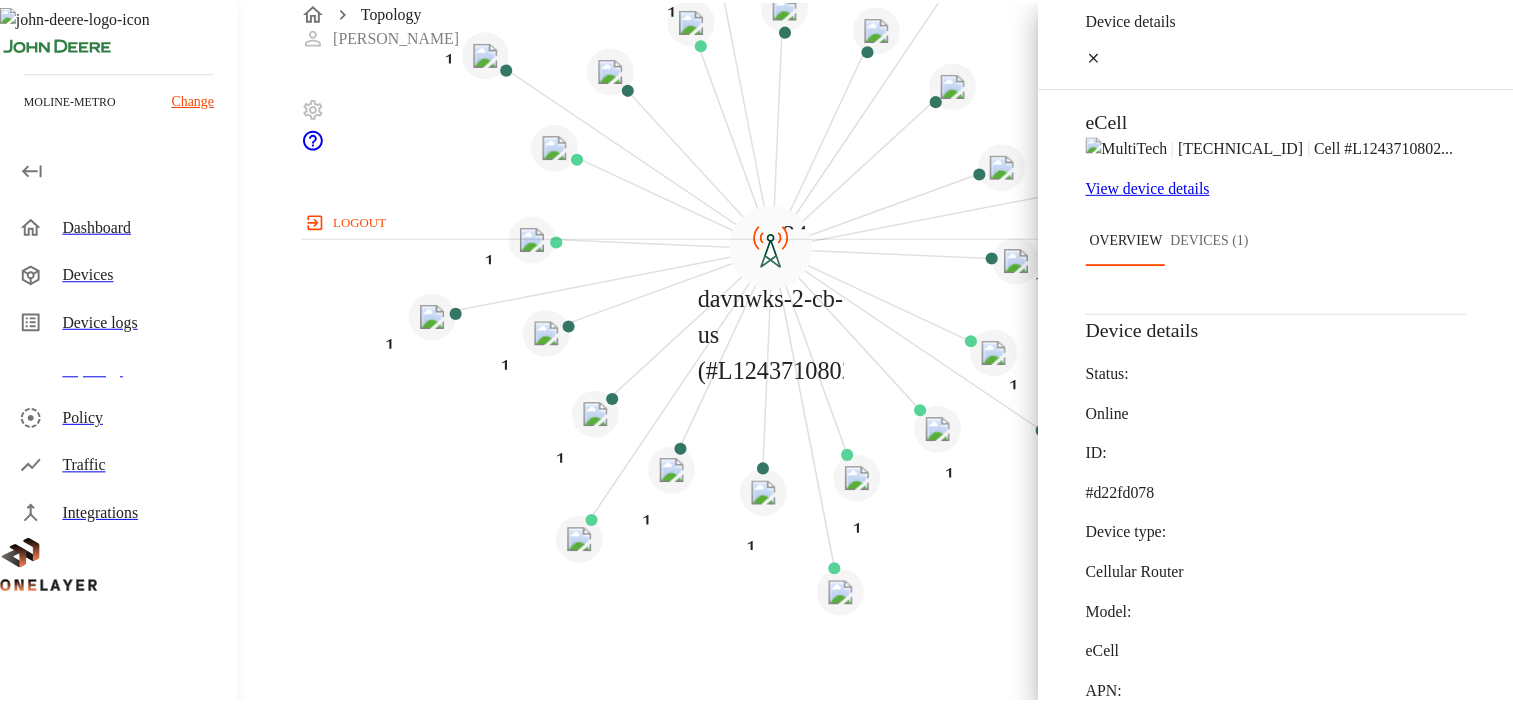 scroll, scrollTop: 0, scrollLeft: 0, axis: both 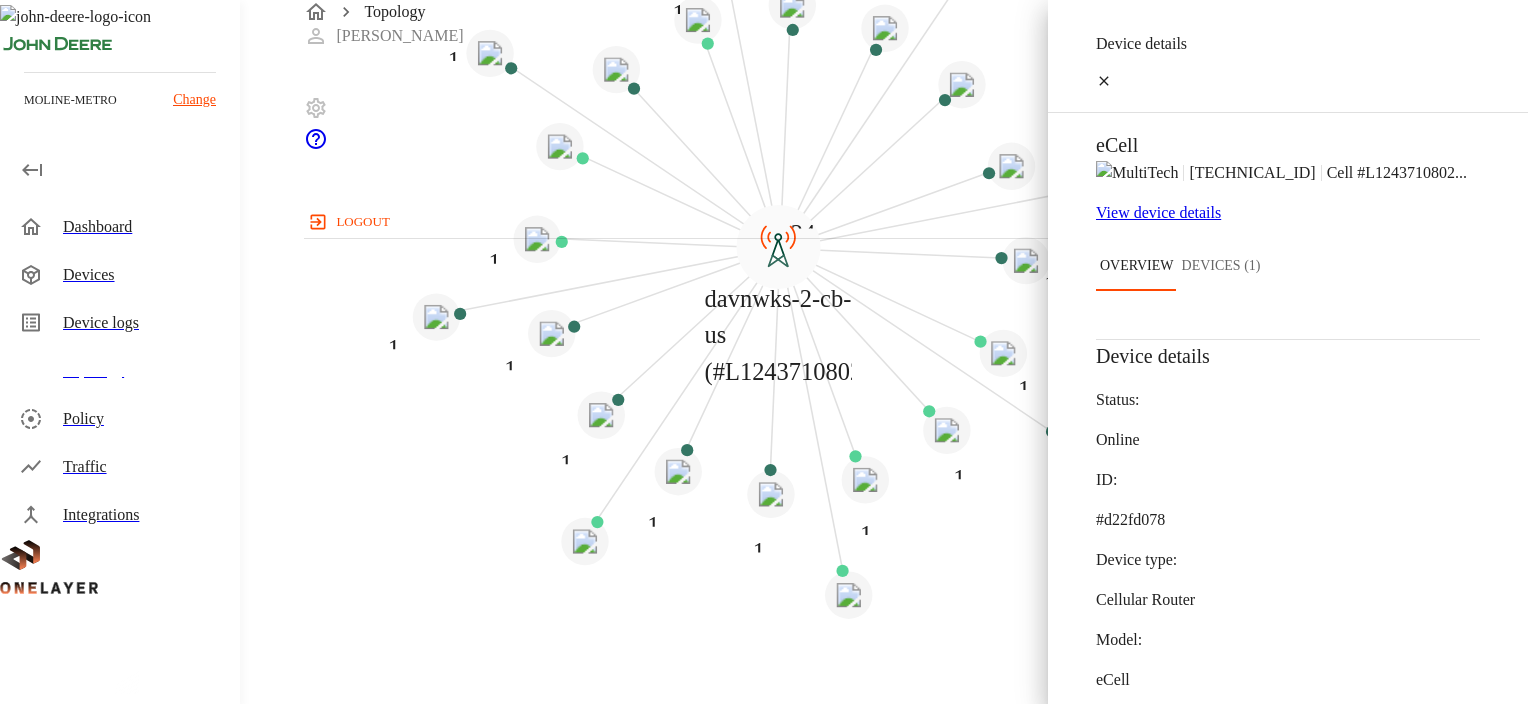 click on "View device details" at bounding box center [1288, 213] 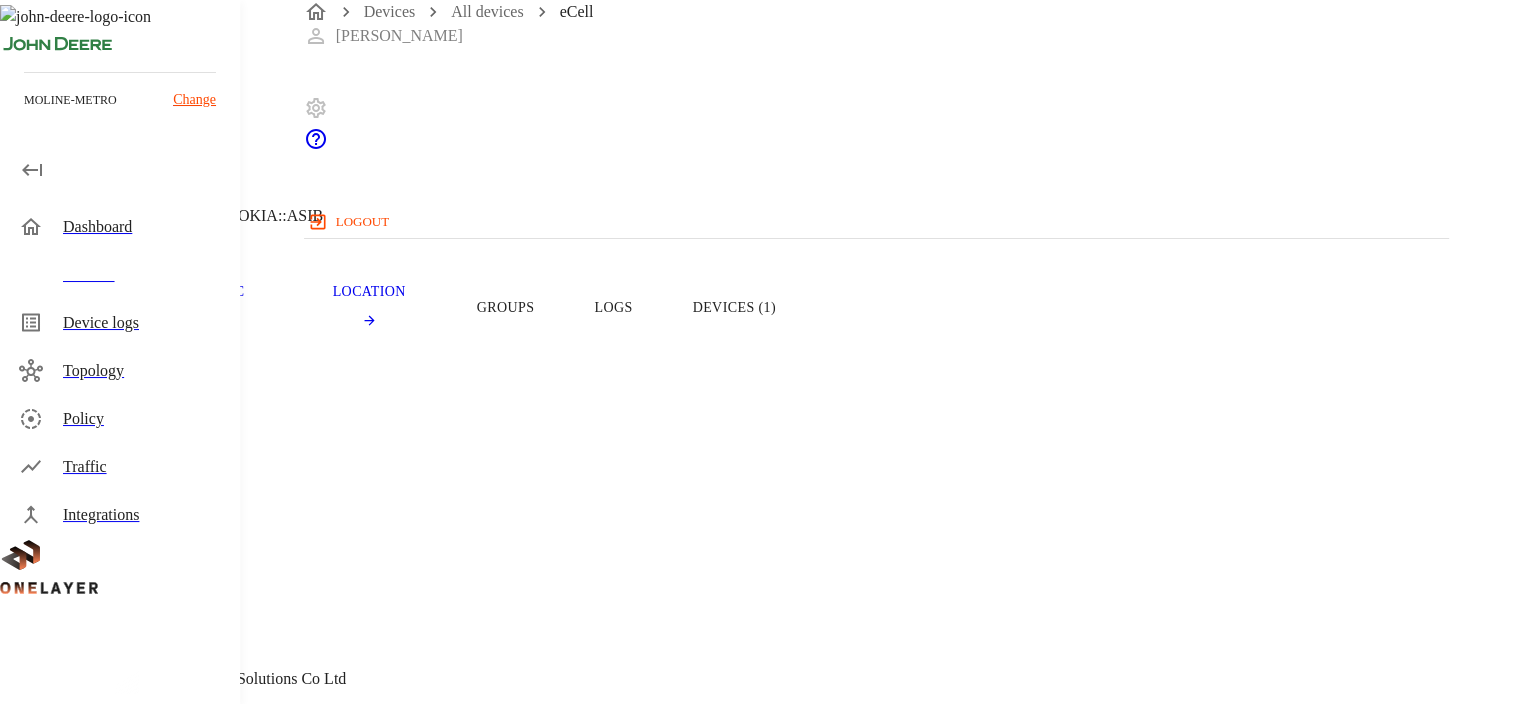 click on "MultiTech" at bounding box center (681, 519) 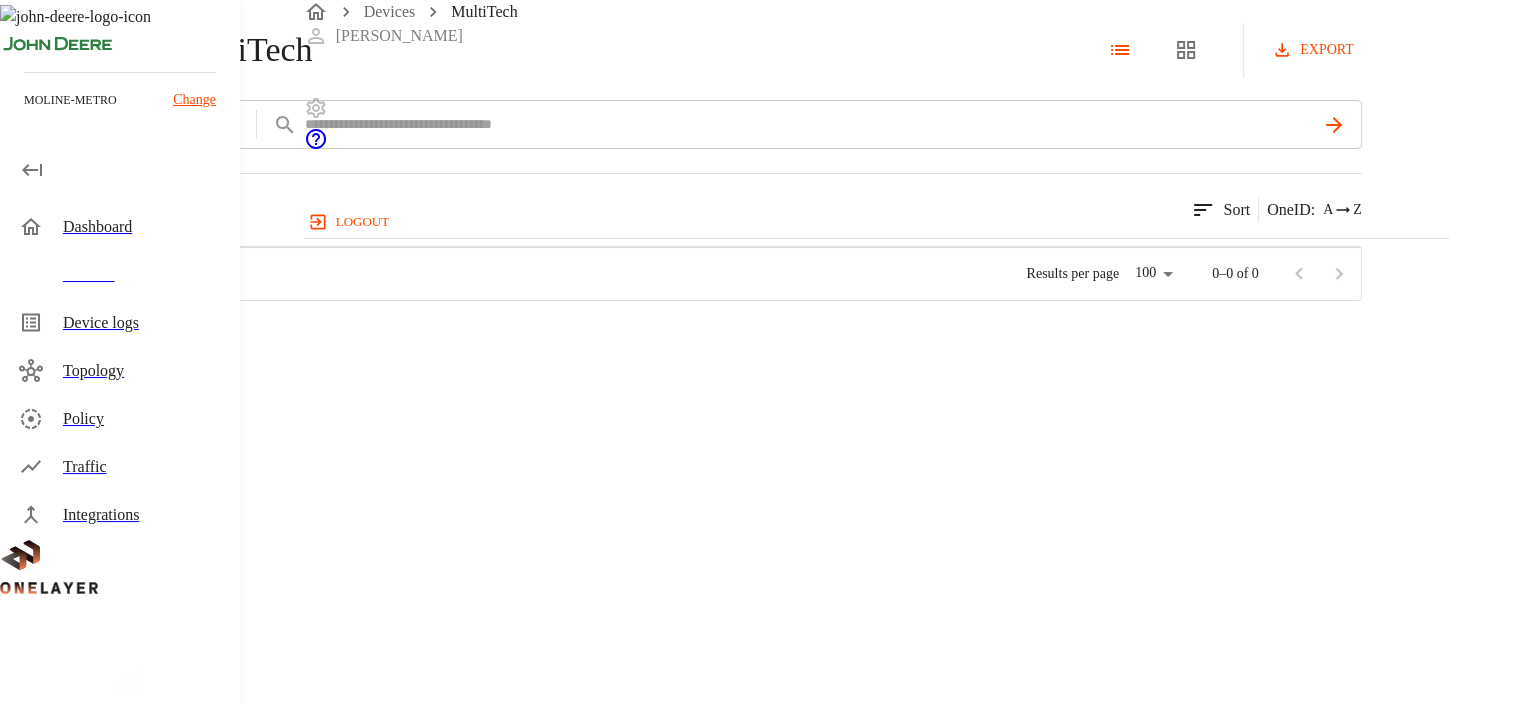 scroll, scrollTop: 16, scrollLeft: 16, axis: both 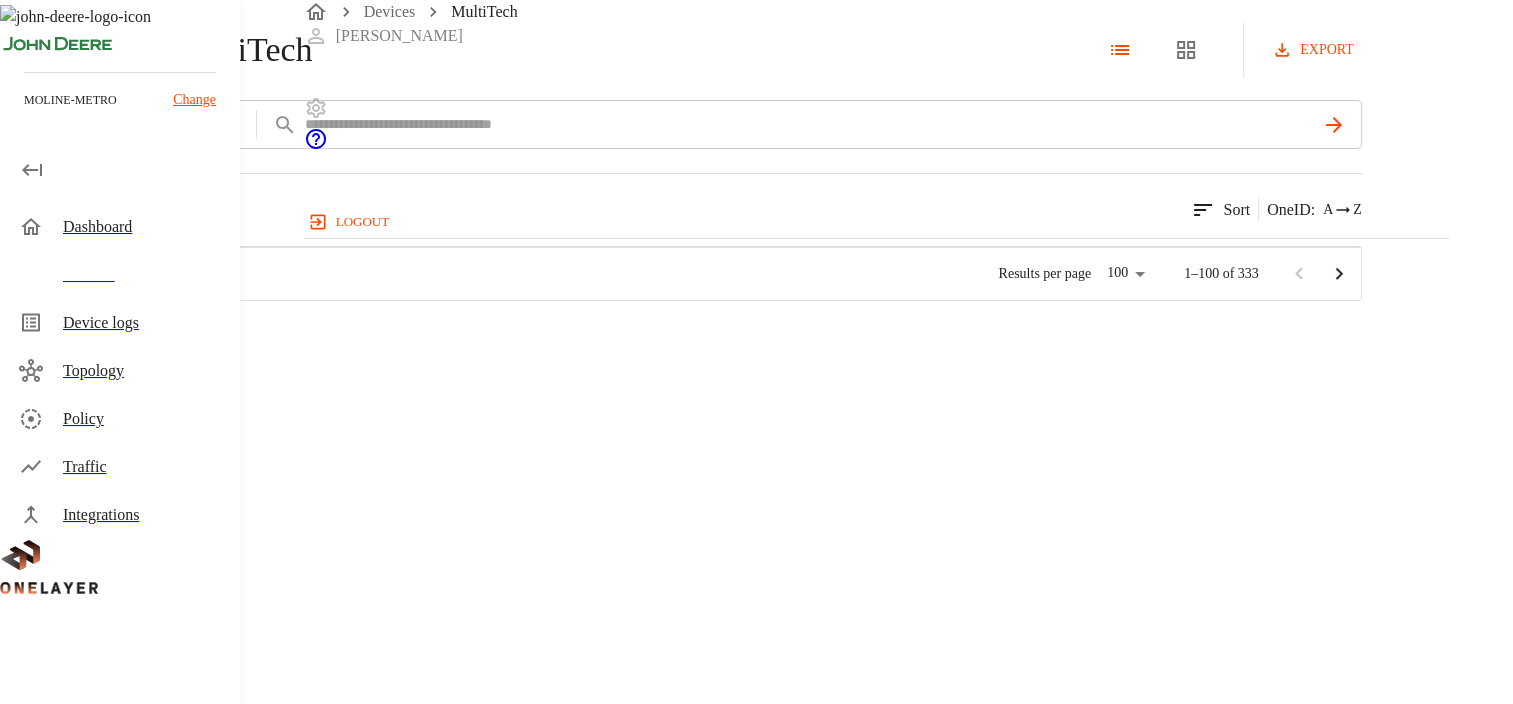 click on "Topology" at bounding box center [121, 371] 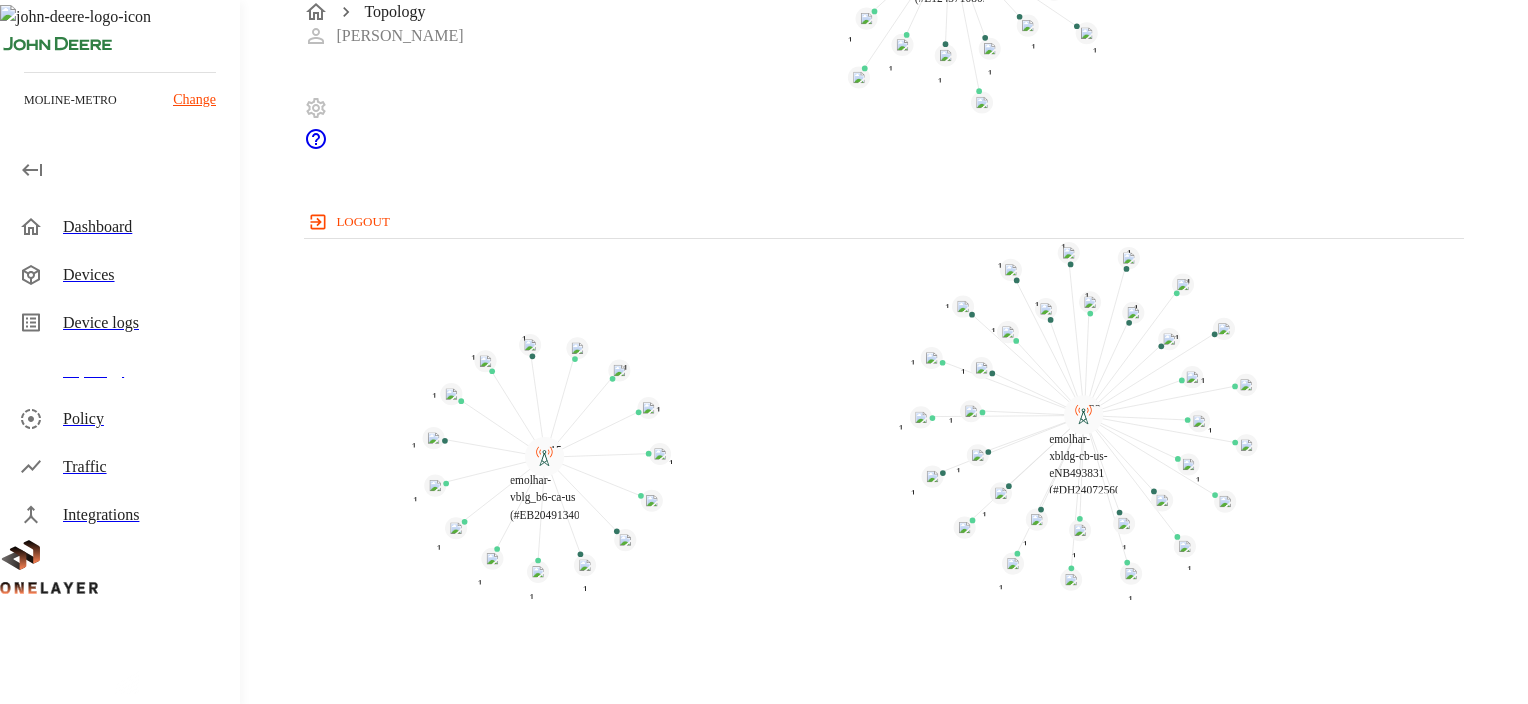 drag, startPoint x: 1069, startPoint y: 420, endPoint x: 688, endPoint y: 116, distance: 487.4187 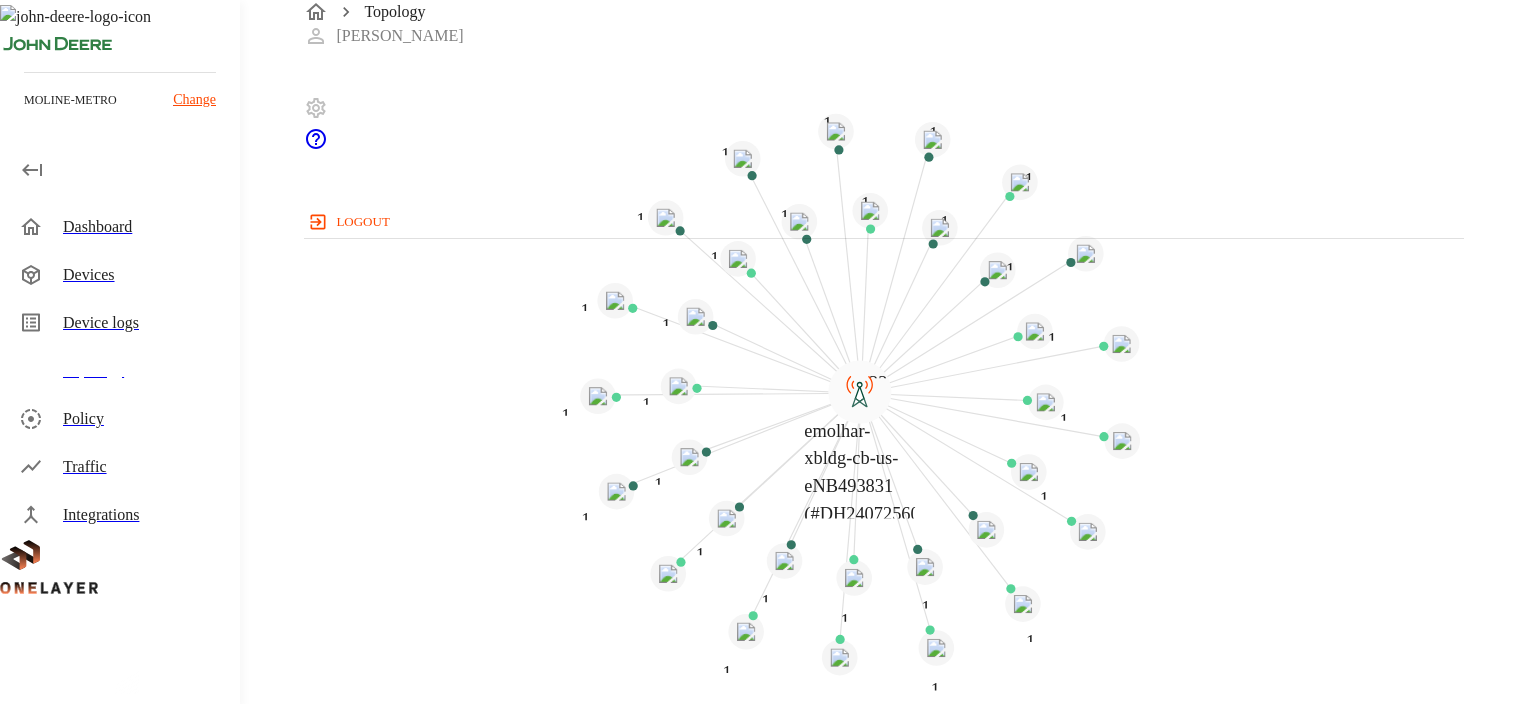 drag, startPoint x: 1140, startPoint y: 475, endPoint x: 1208, endPoint y: 564, distance: 112.00446 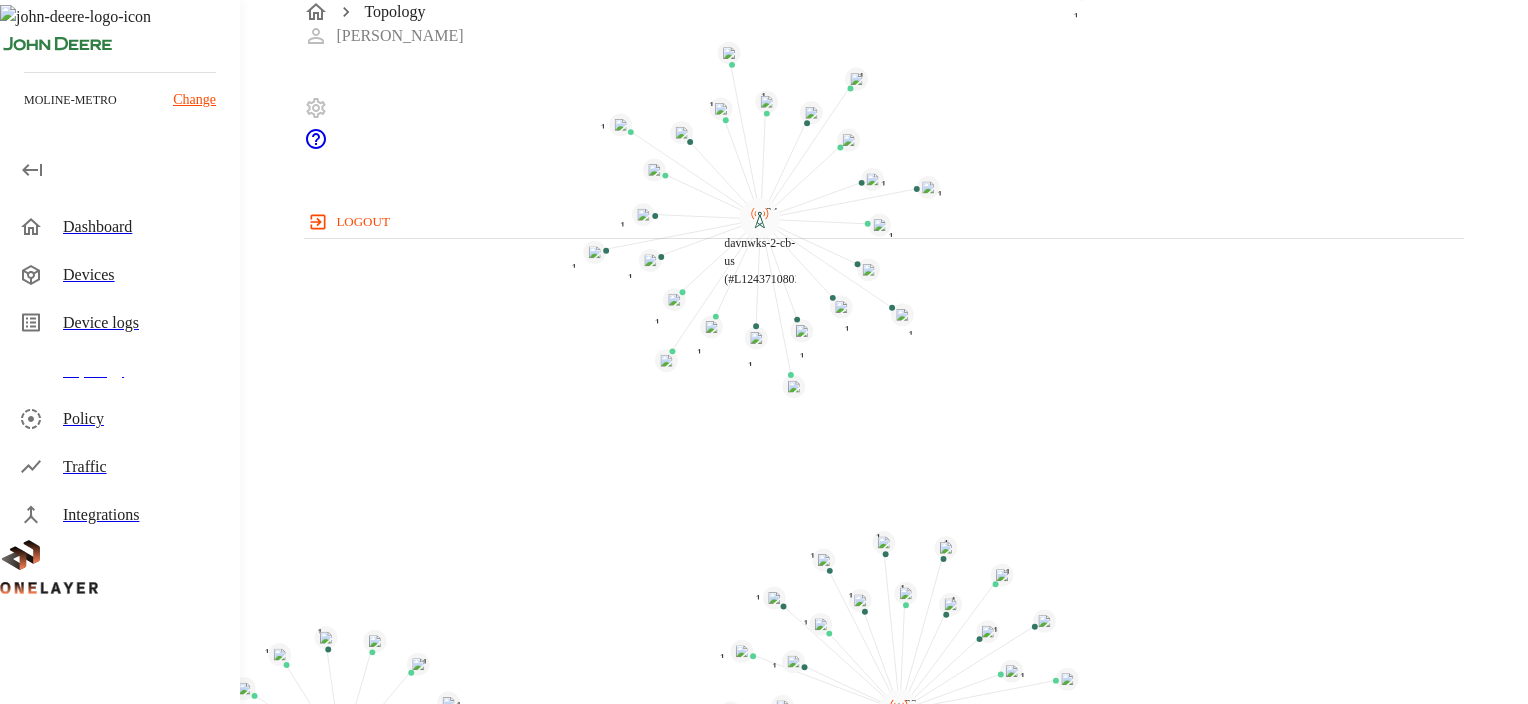 drag, startPoint x: 832, startPoint y: 170, endPoint x: 783, endPoint y: 548, distance: 381.1627 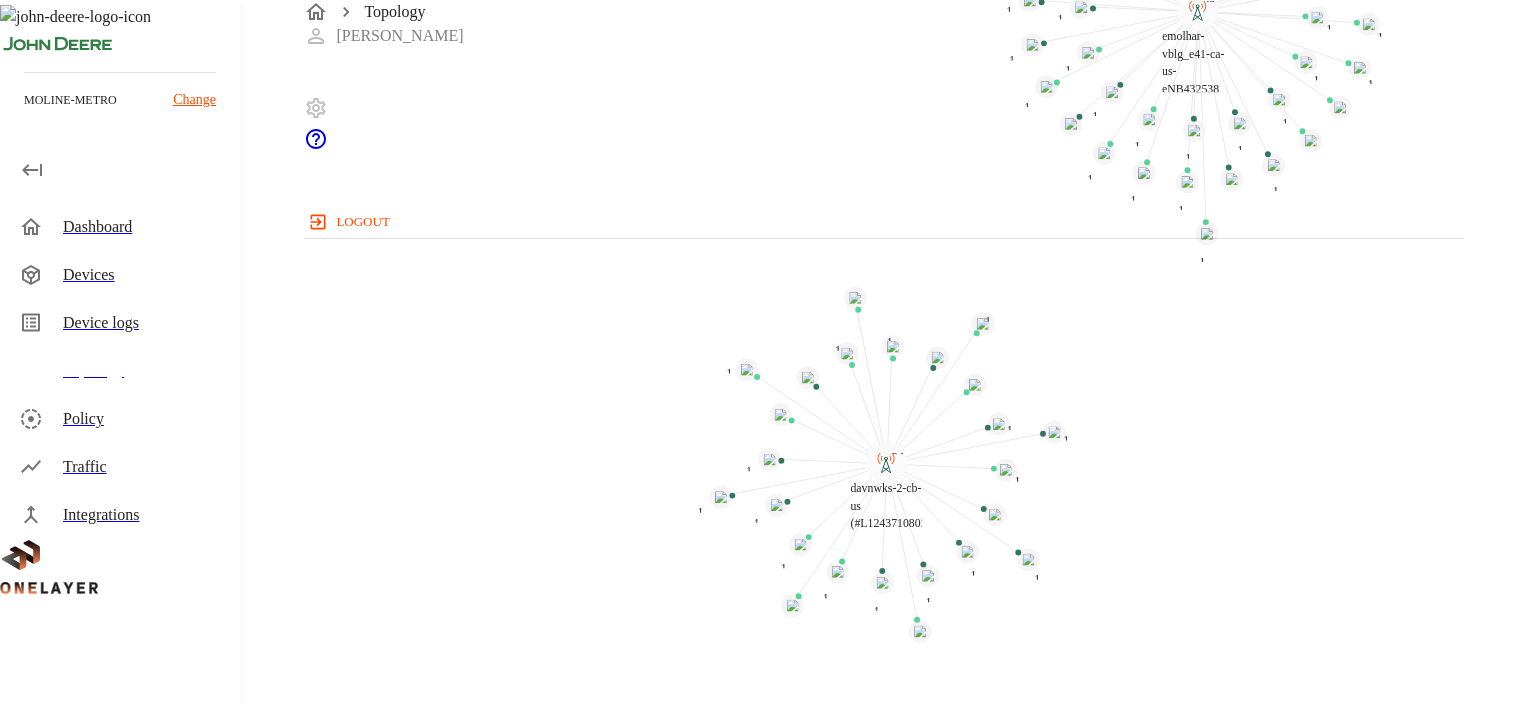 drag, startPoint x: 1060, startPoint y: 255, endPoint x: 1185, endPoint y: 494, distance: 269.71466 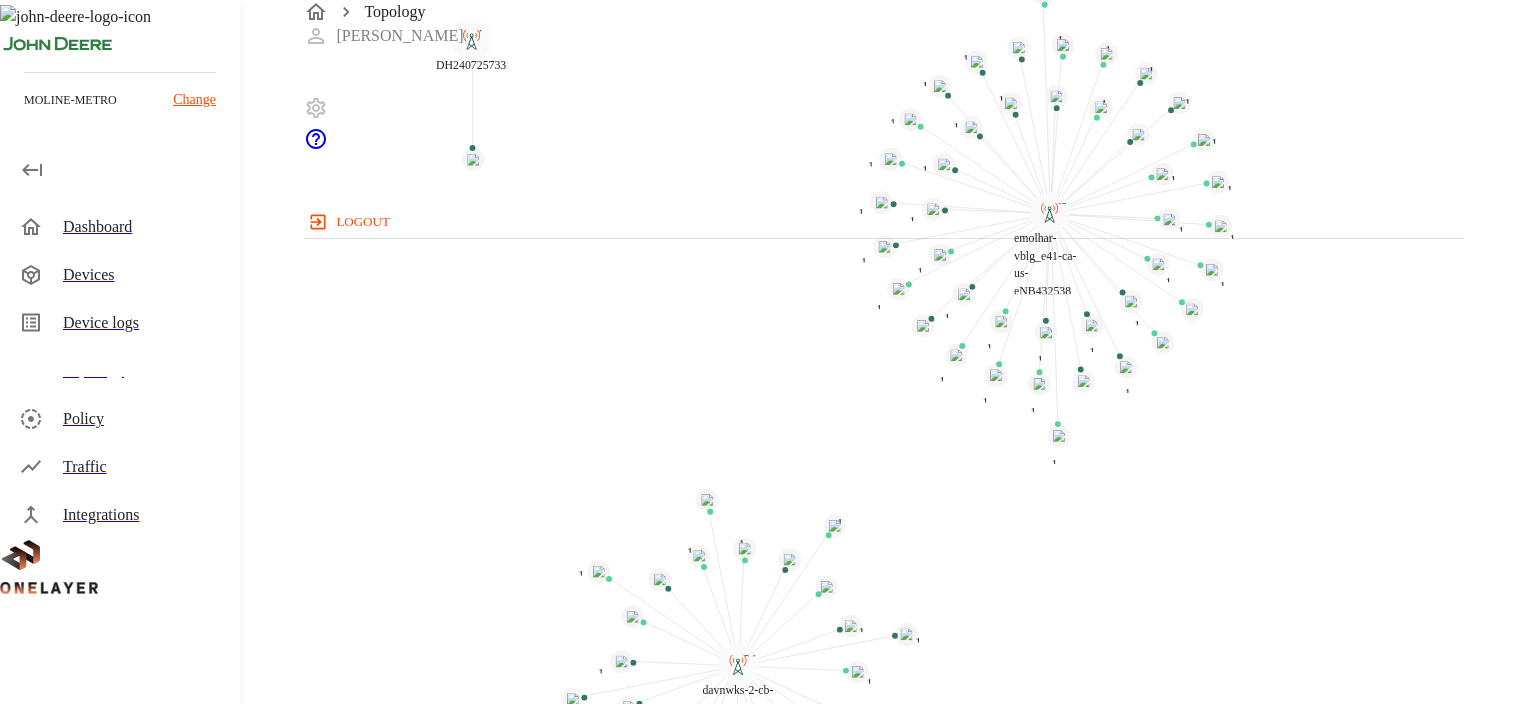 drag, startPoint x: 1175, startPoint y: 352, endPoint x: 1020, endPoint y: 555, distance: 255.40947 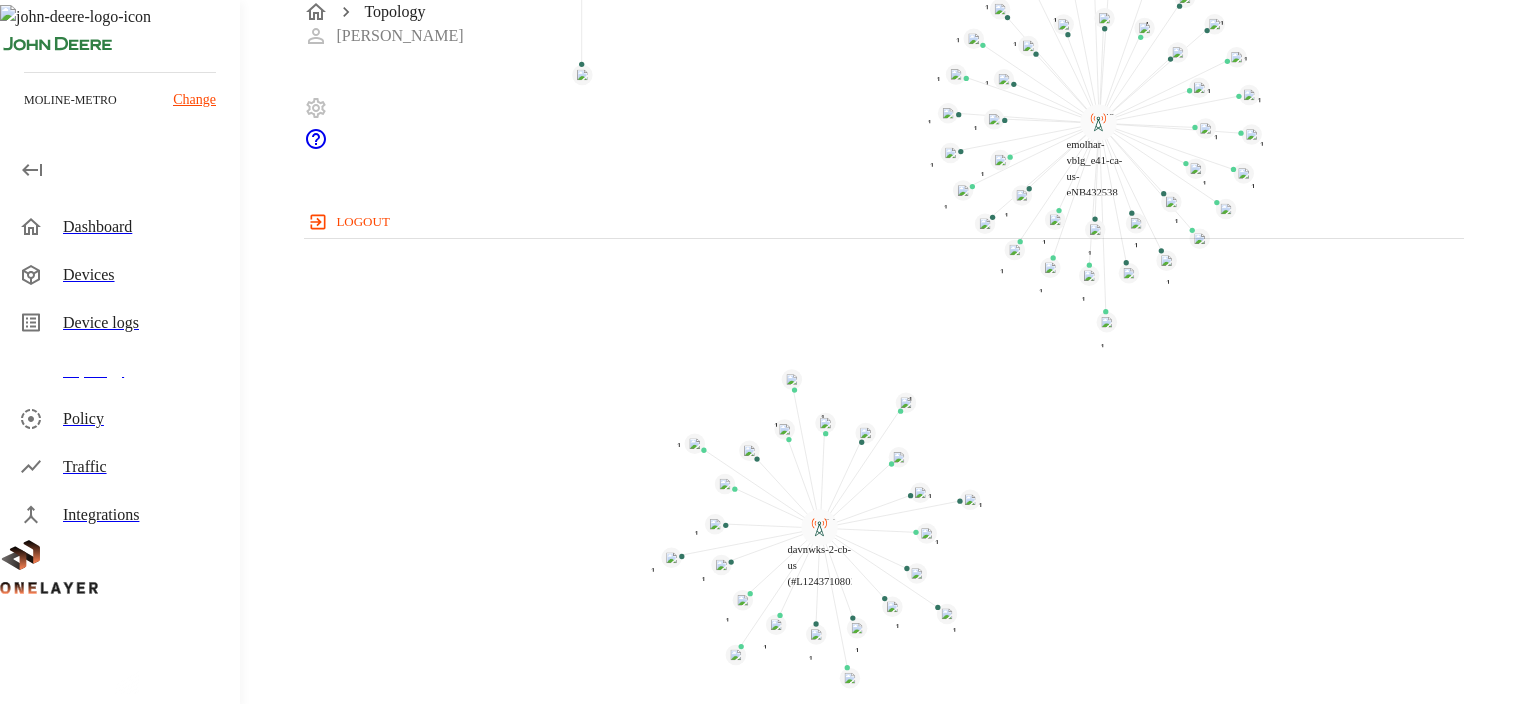 drag, startPoint x: 989, startPoint y: 590, endPoint x: 1039, endPoint y: 306, distance: 288.36783 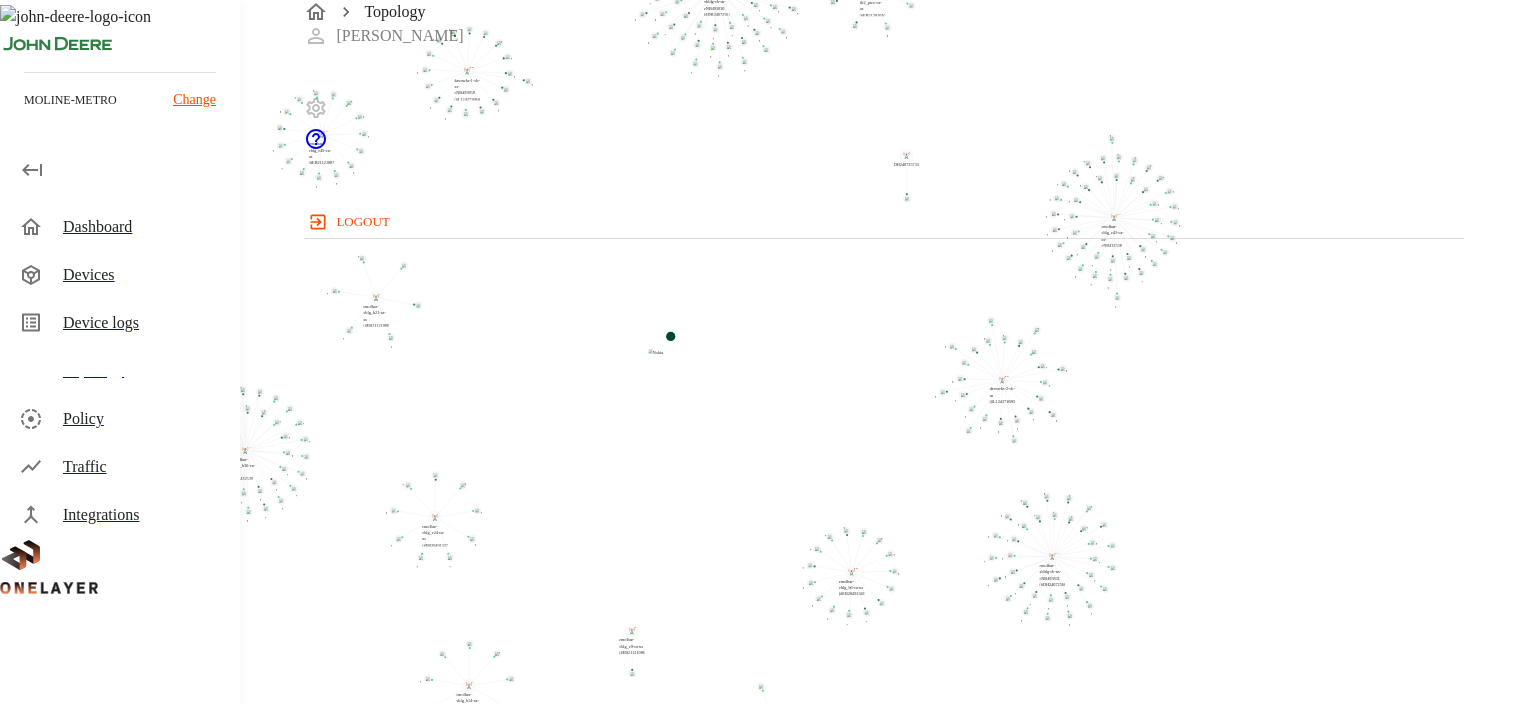 drag, startPoint x: 1119, startPoint y: 539, endPoint x: 1096, endPoint y: 317, distance: 223.18826 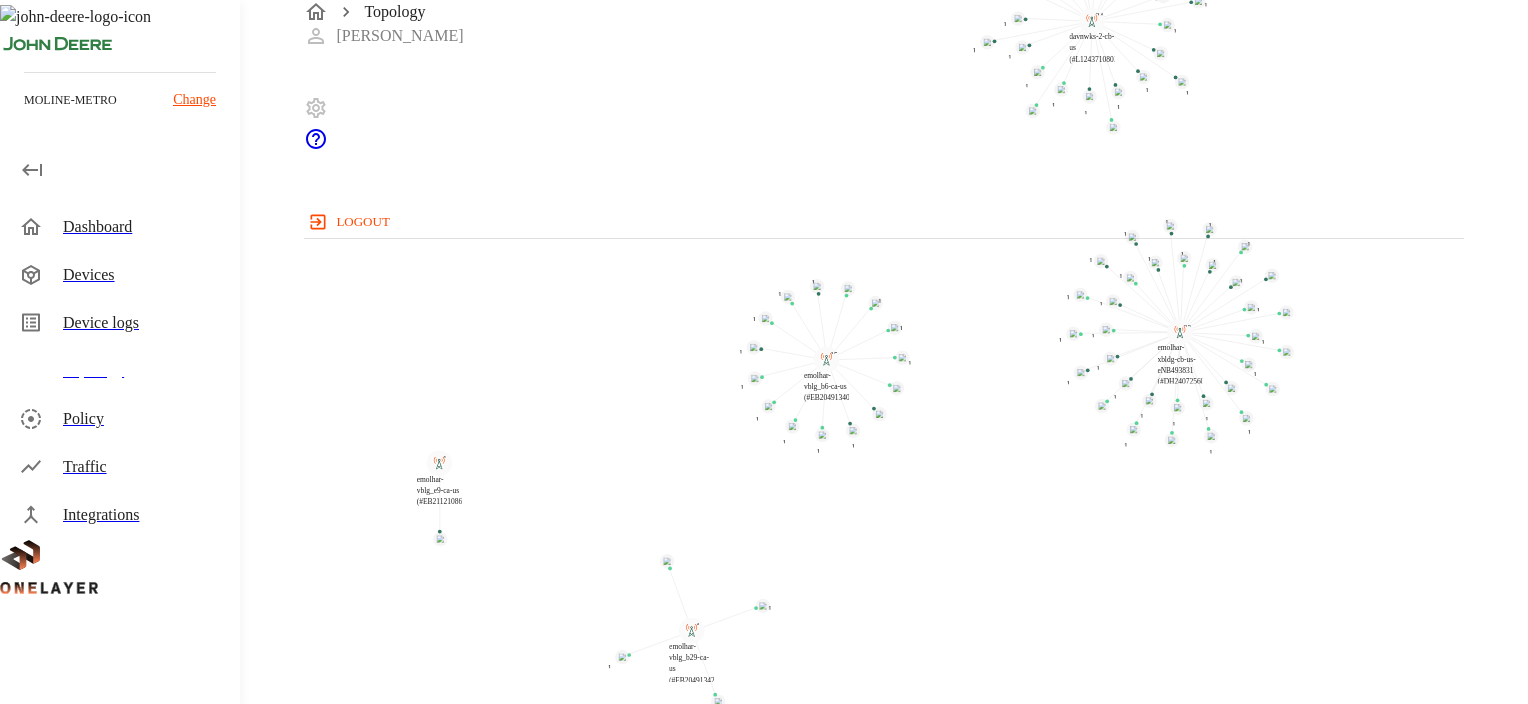 drag, startPoint x: 708, startPoint y: 528, endPoint x: 980, endPoint y: 419, distance: 293.0273 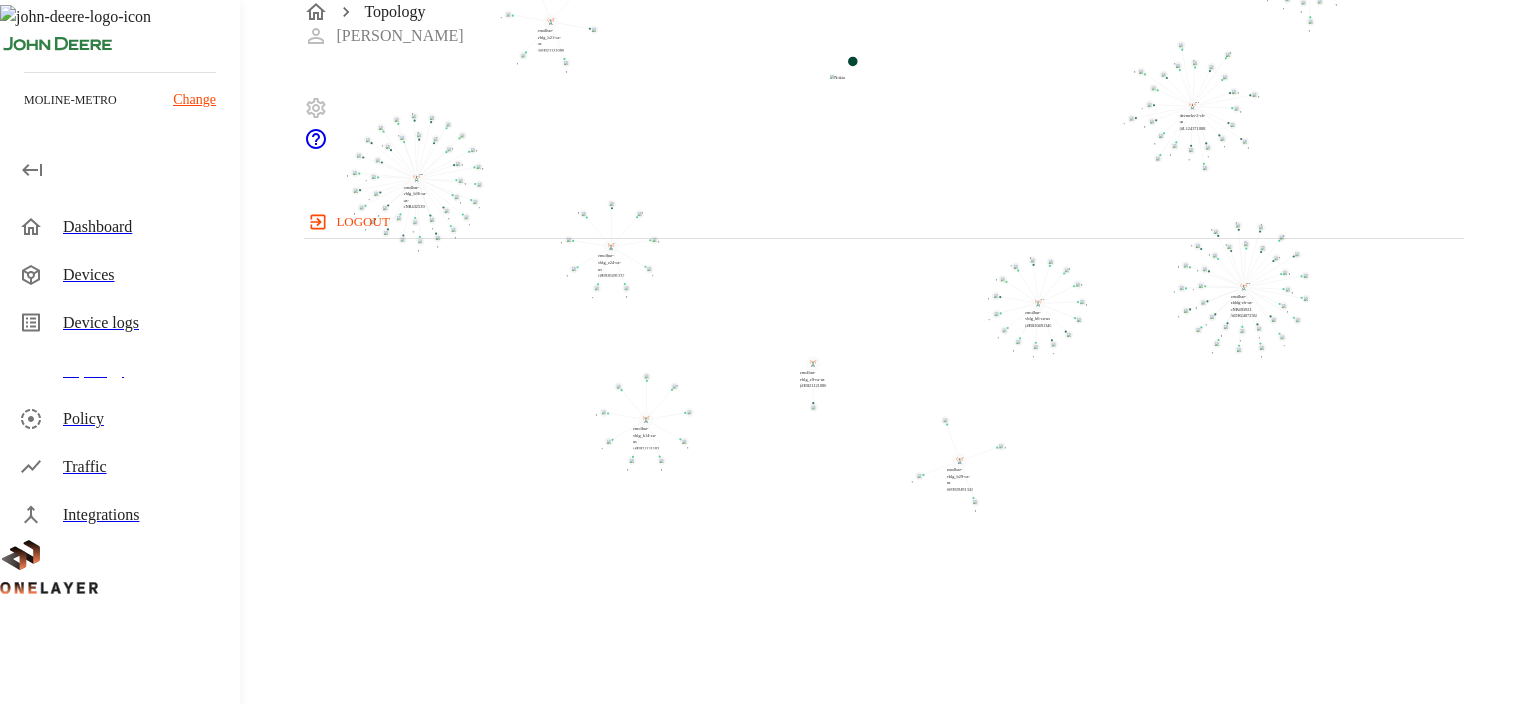drag, startPoint x: 882, startPoint y: 620, endPoint x: 913, endPoint y: 424, distance: 198.43639 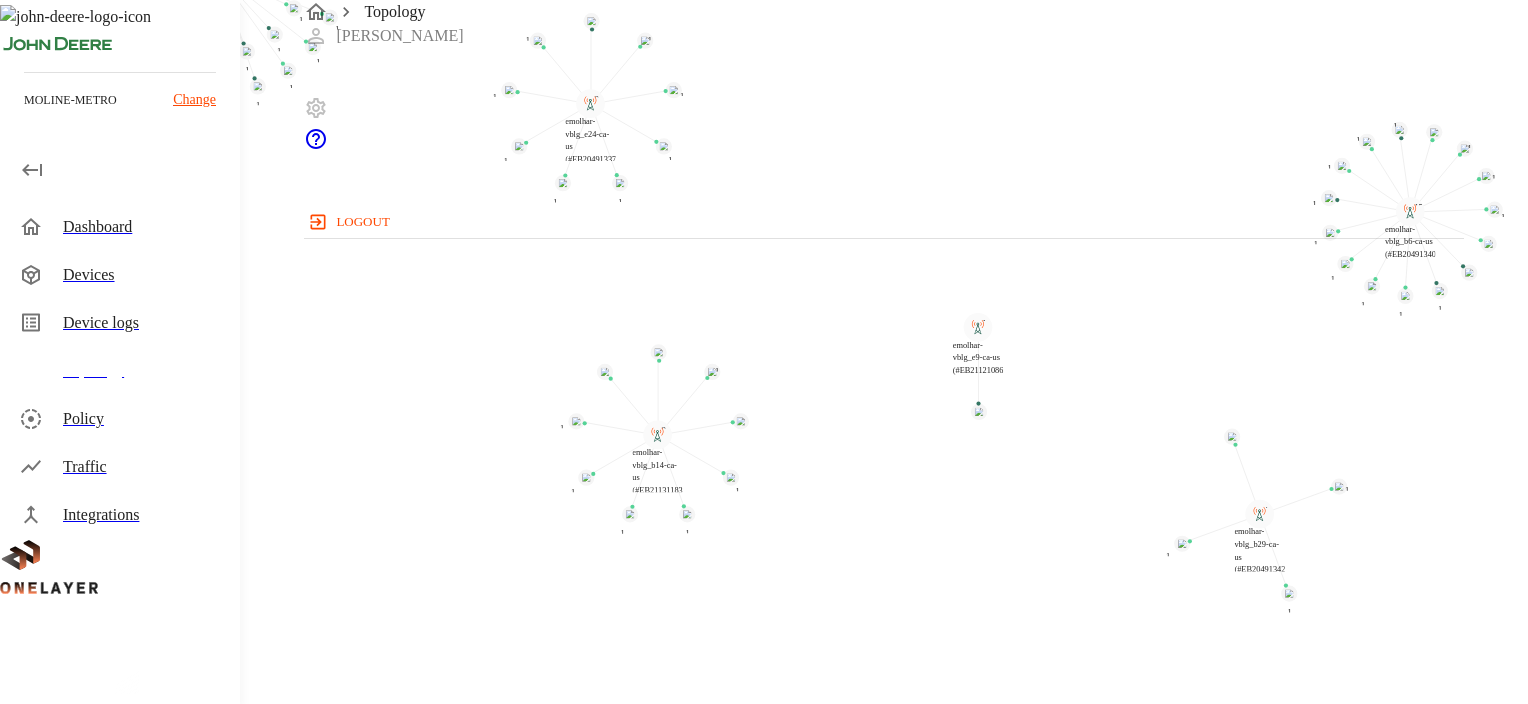 drag, startPoint x: 556, startPoint y: 412, endPoint x: 809, endPoint y: 480, distance: 261.979 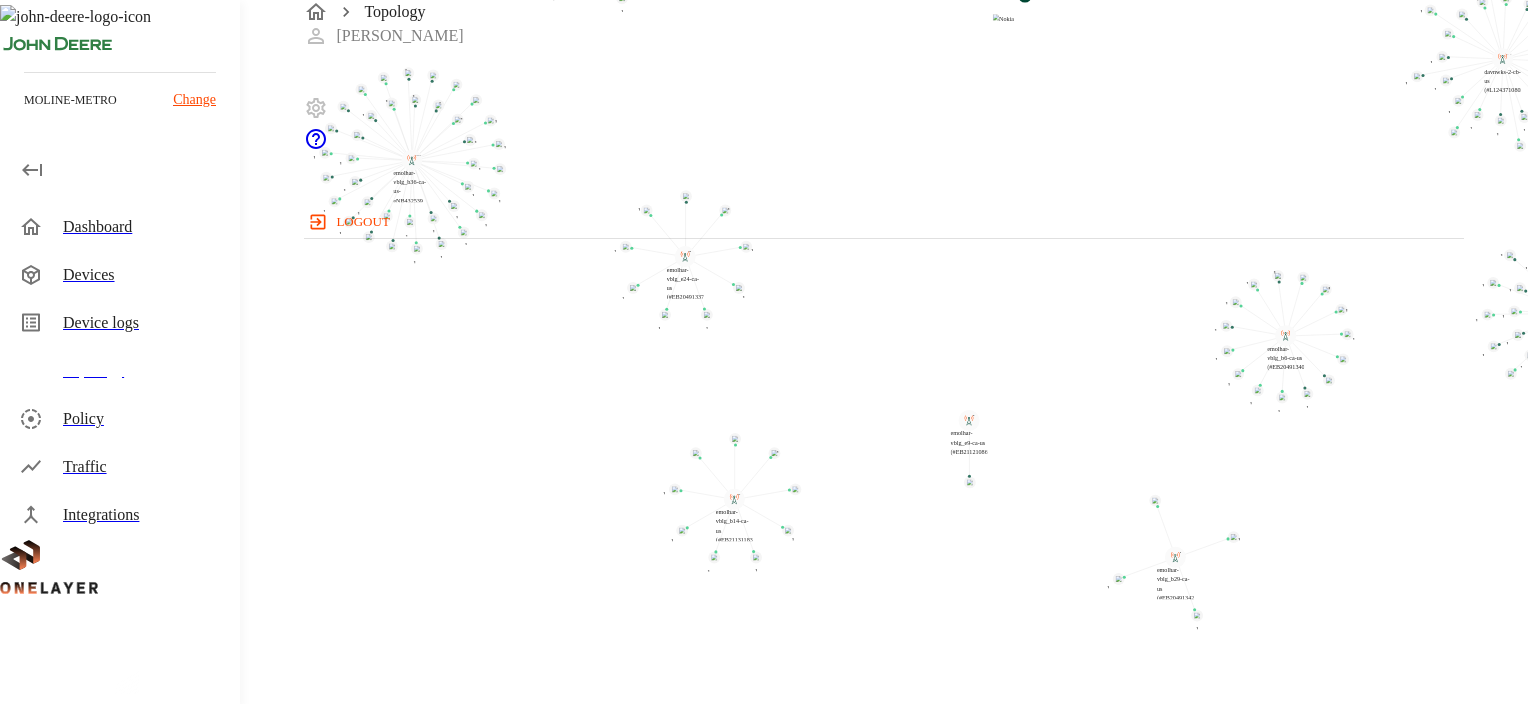 drag, startPoint x: 696, startPoint y: 473, endPoint x: 716, endPoint y: 511, distance: 42.941822 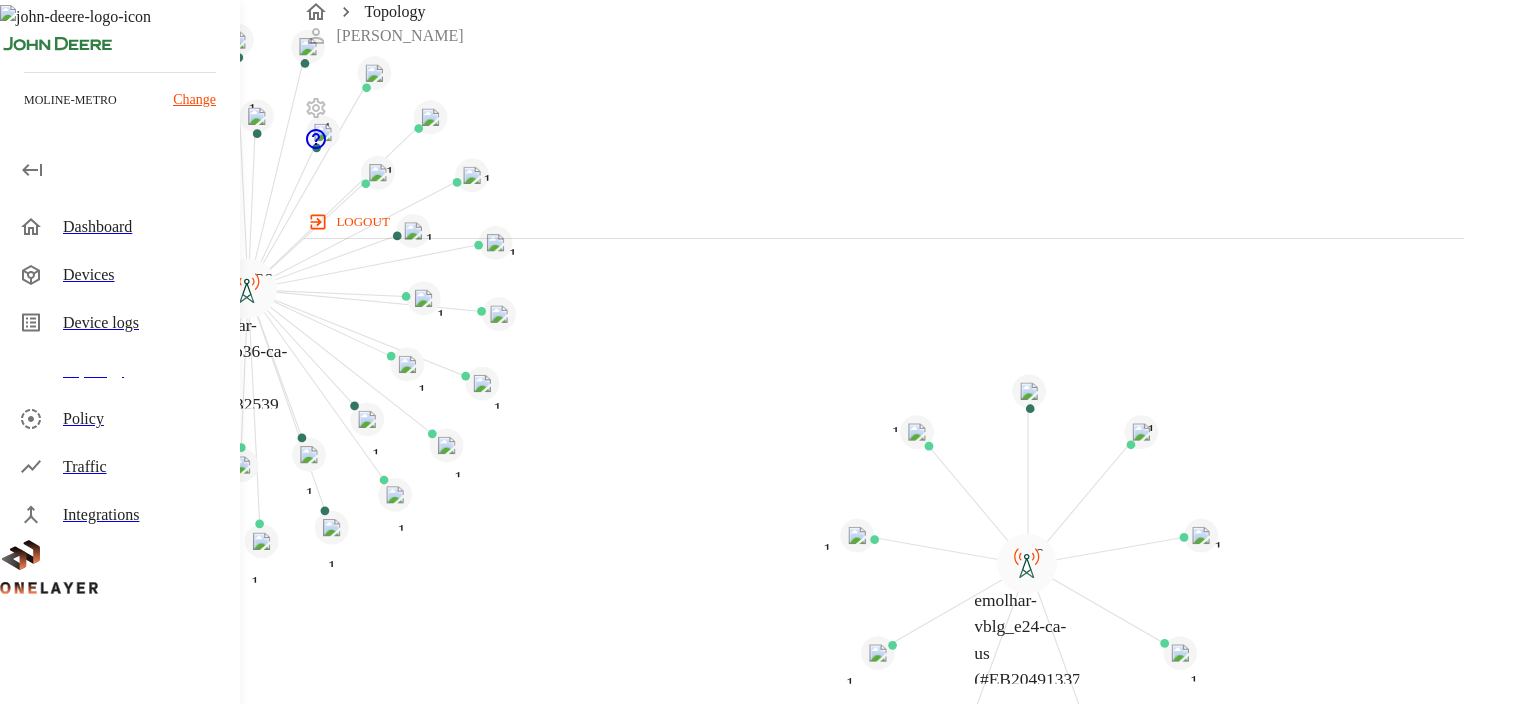 drag, startPoint x: 641, startPoint y: 321, endPoint x: 759, endPoint y: 763, distance: 457.48004 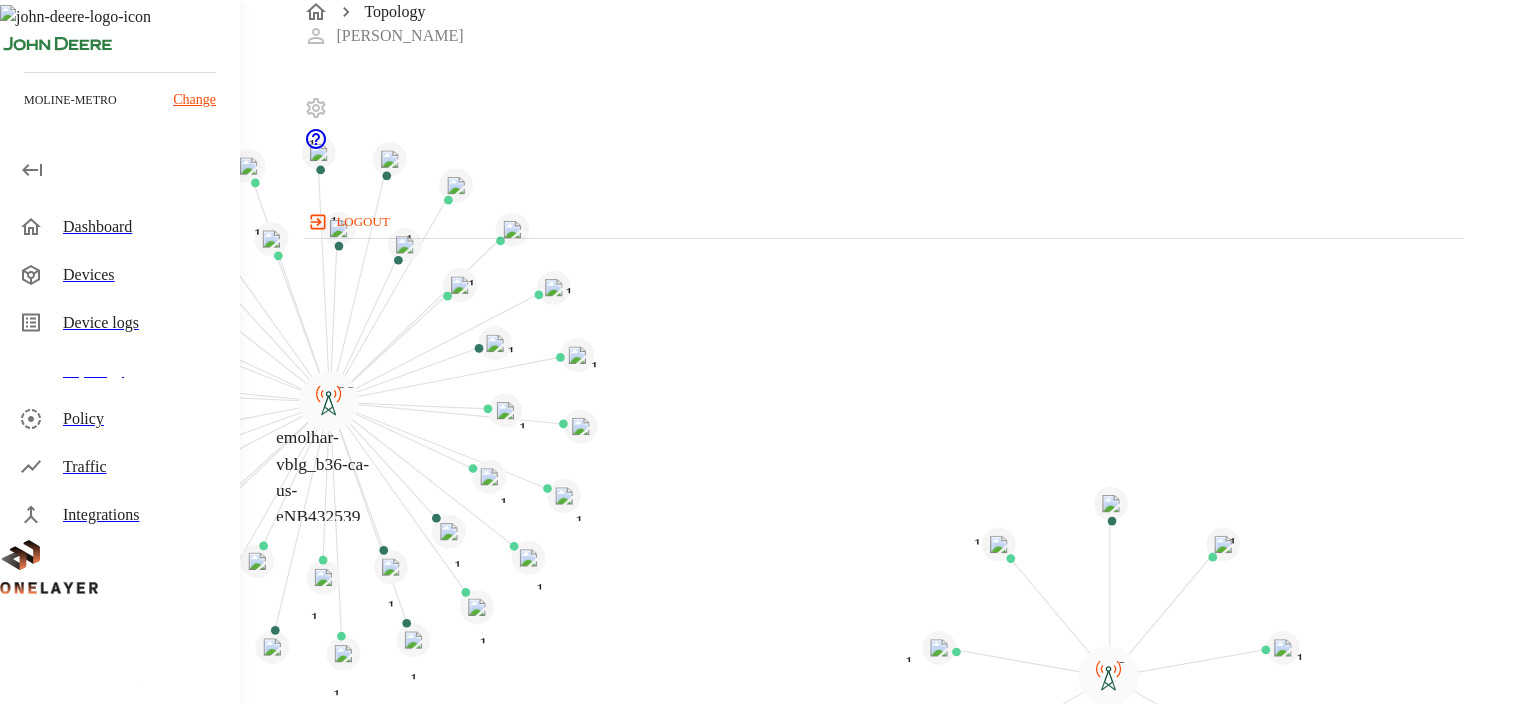 drag, startPoint x: 519, startPoint y: 500, endPoint x: 699, endPoint y: 601, distance: 206.4001 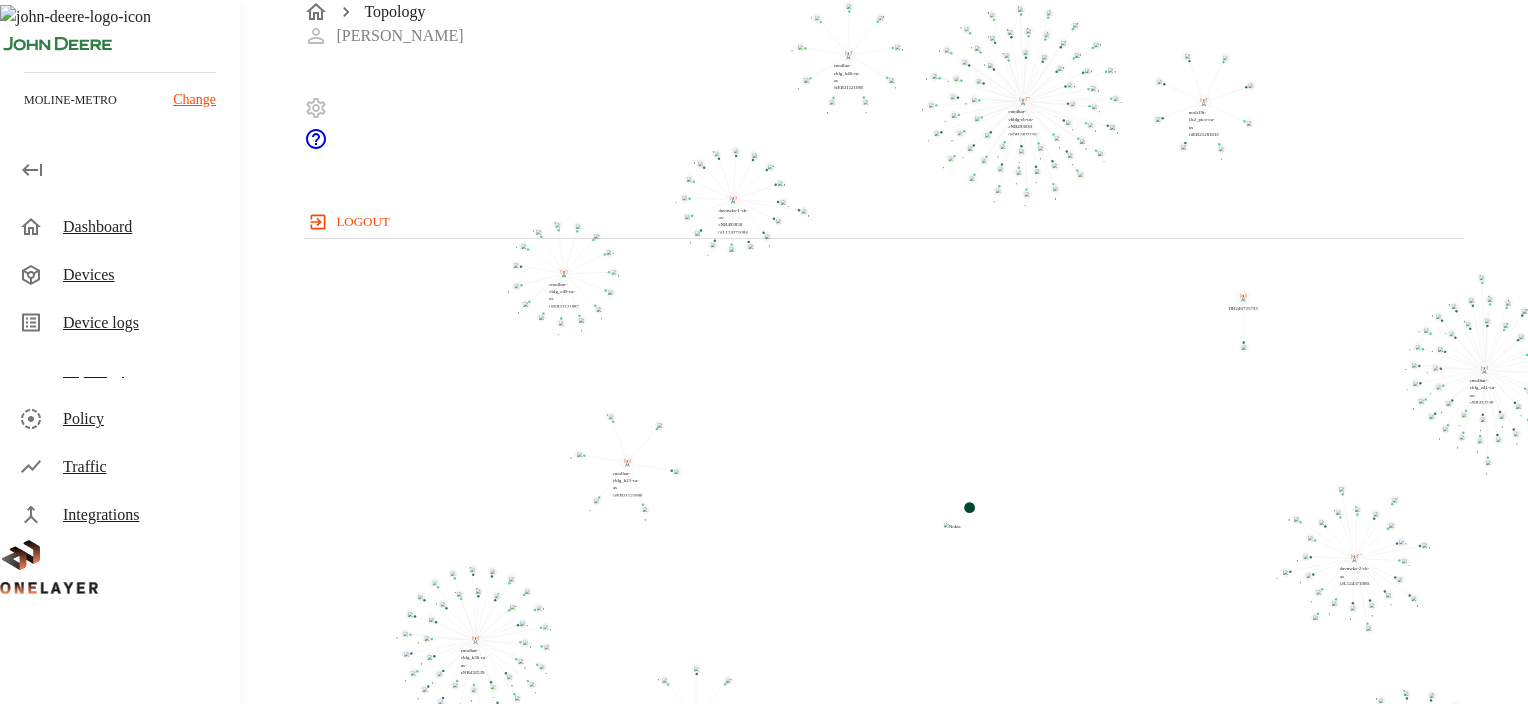 drag, startPoint x: 838, startPoint y: 322, endPoint x: 704, endPoint y: 543, distance: 258.45114 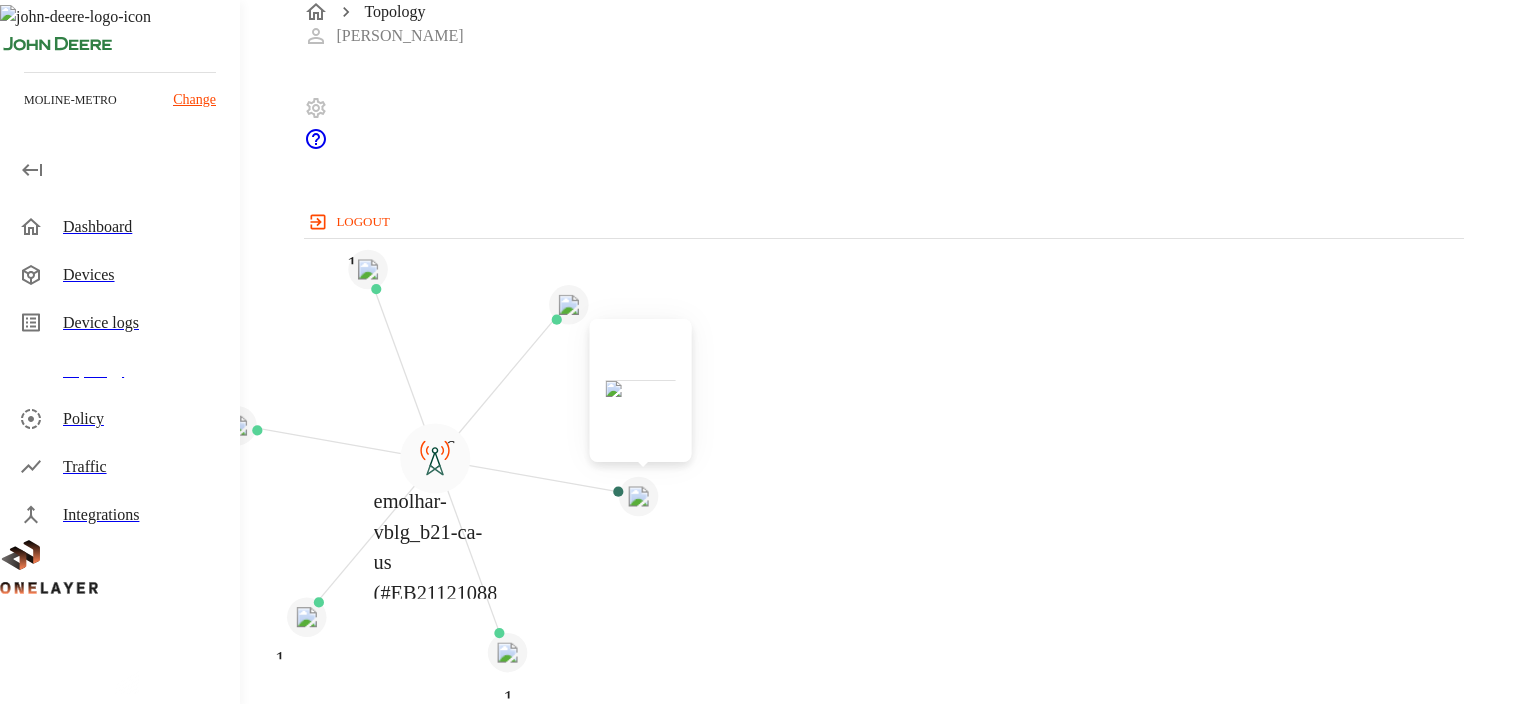 click 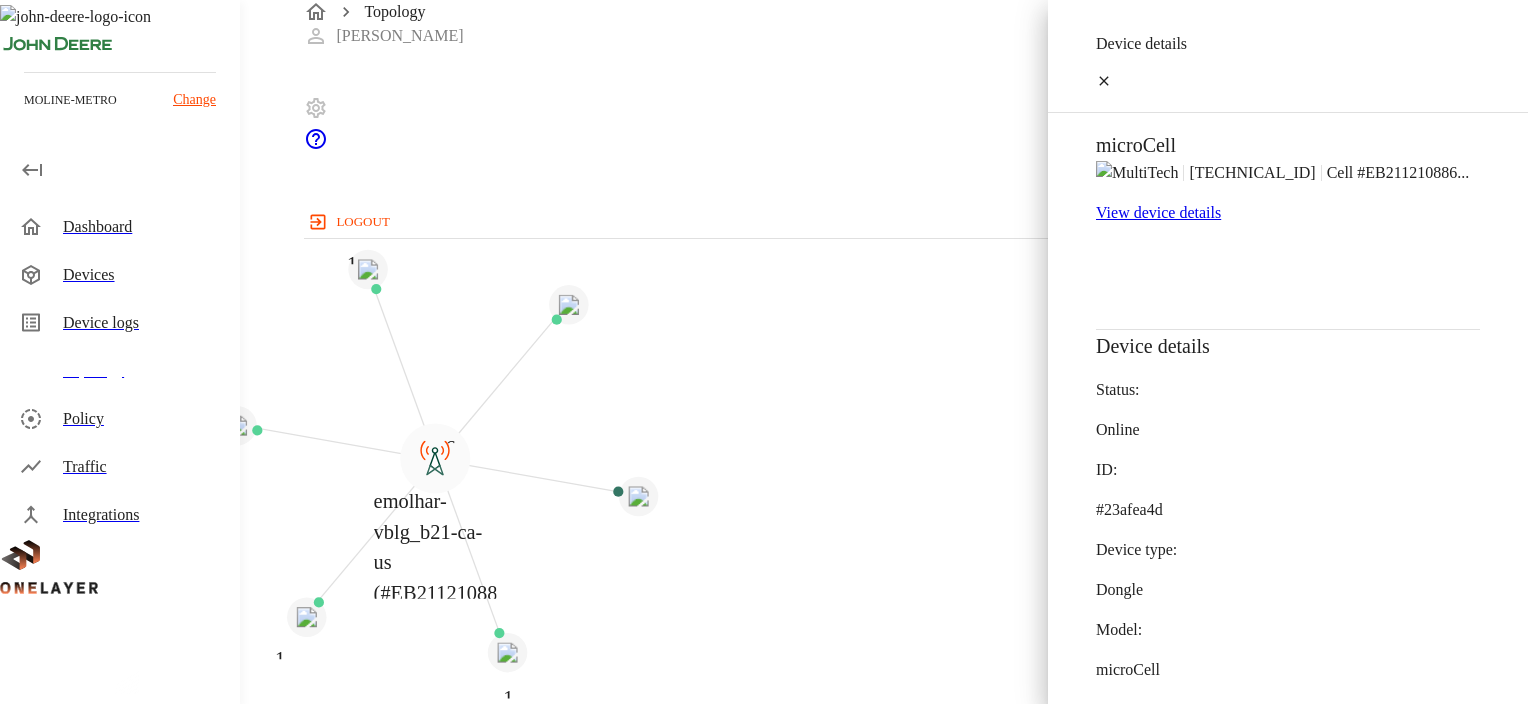 click on "View device details" at bounding box center [1288, 213] 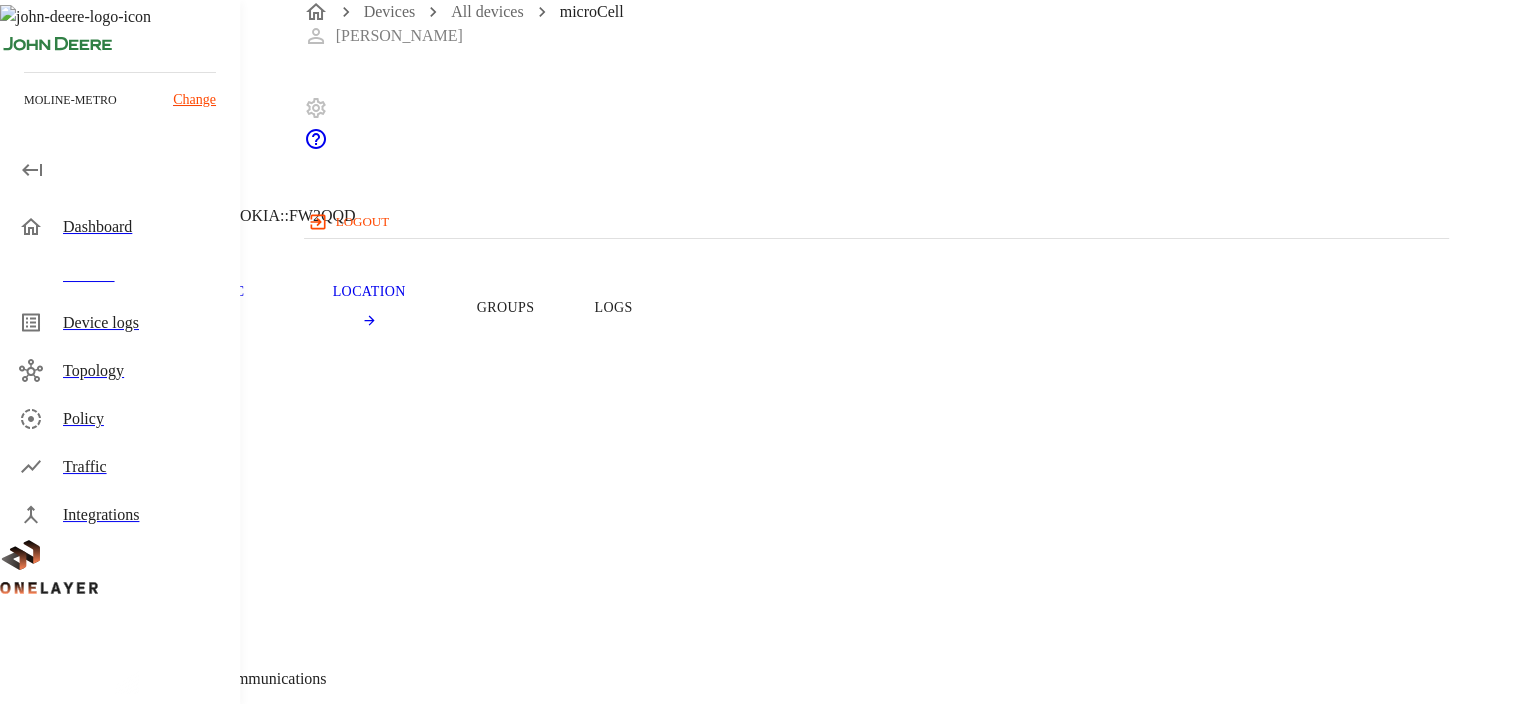 click 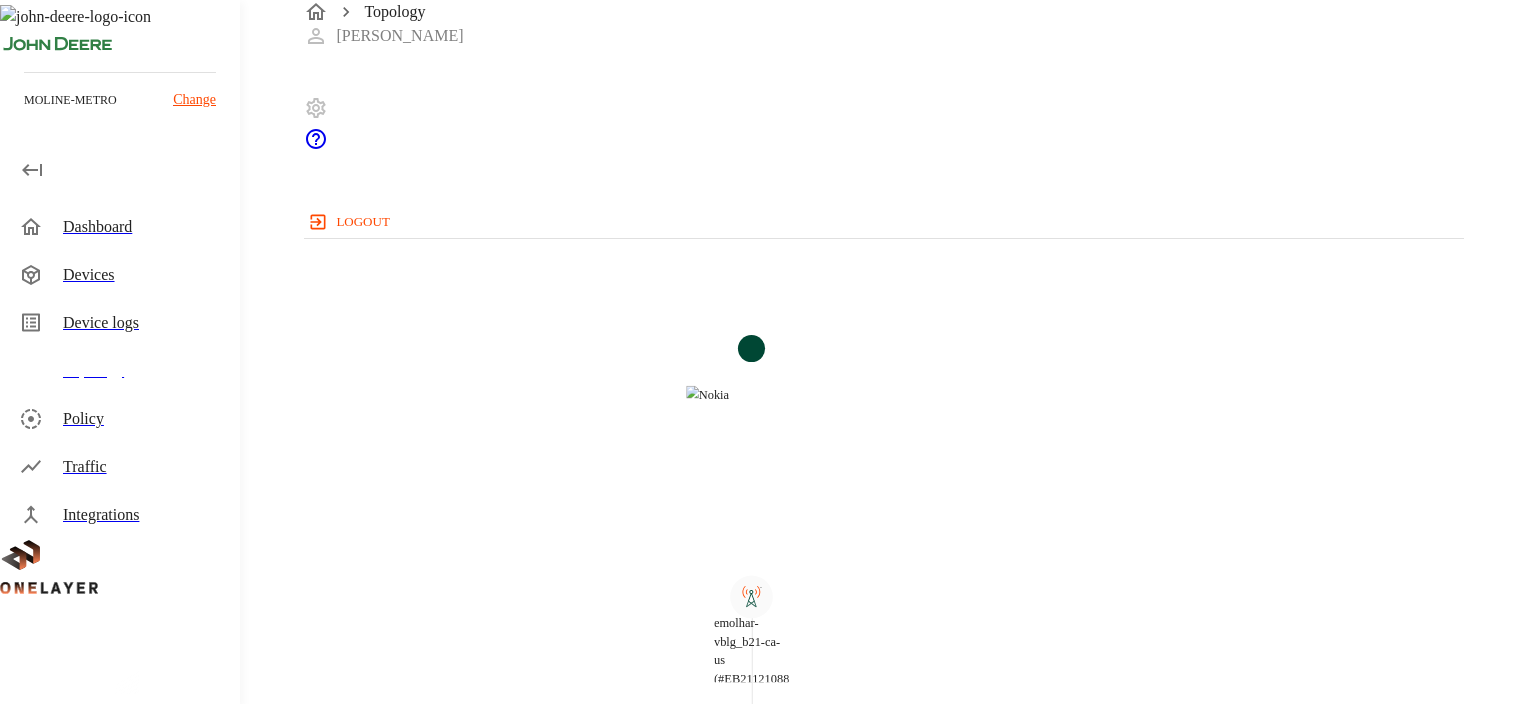 click 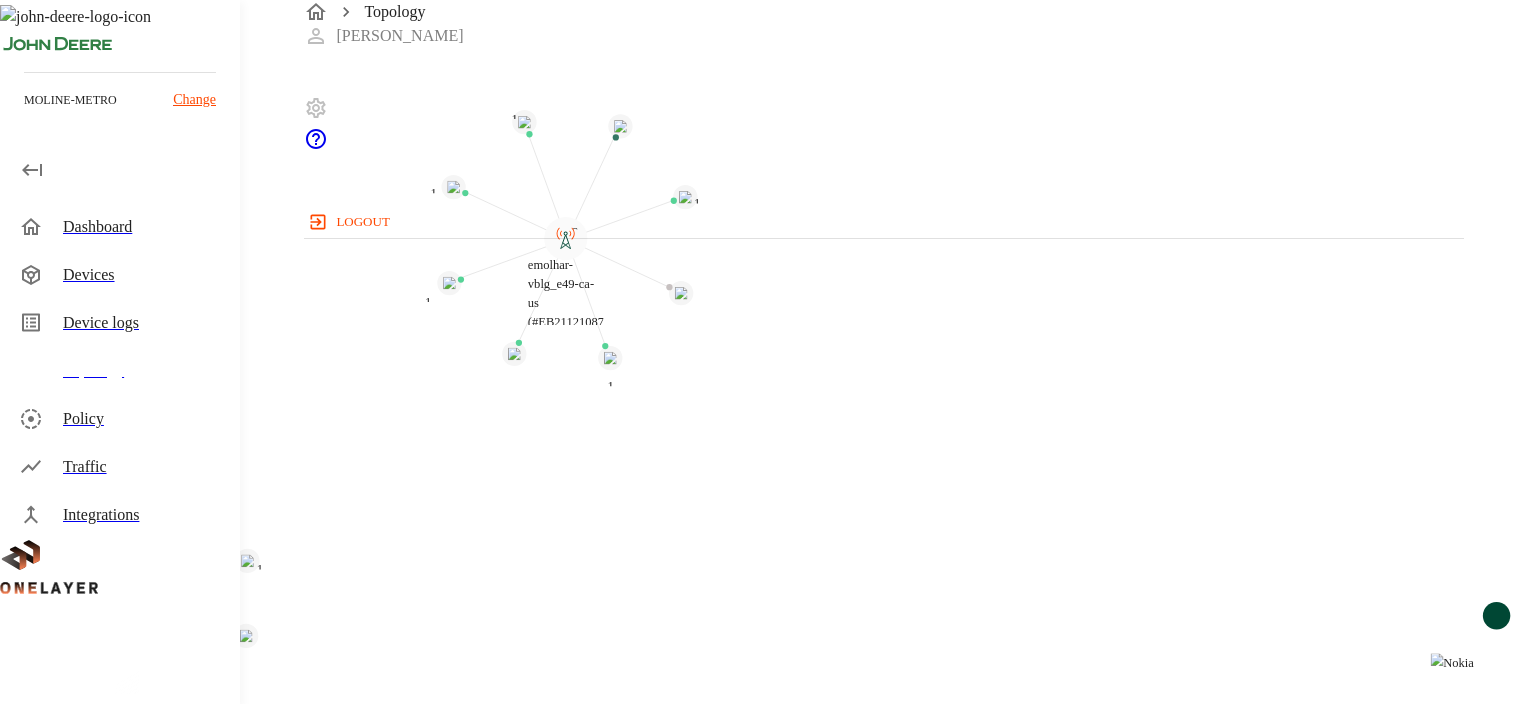 drag, startPoint x: 505, startPoint y: 247, endPoint x: 639, endPoint y: 459, distance: 250.79872 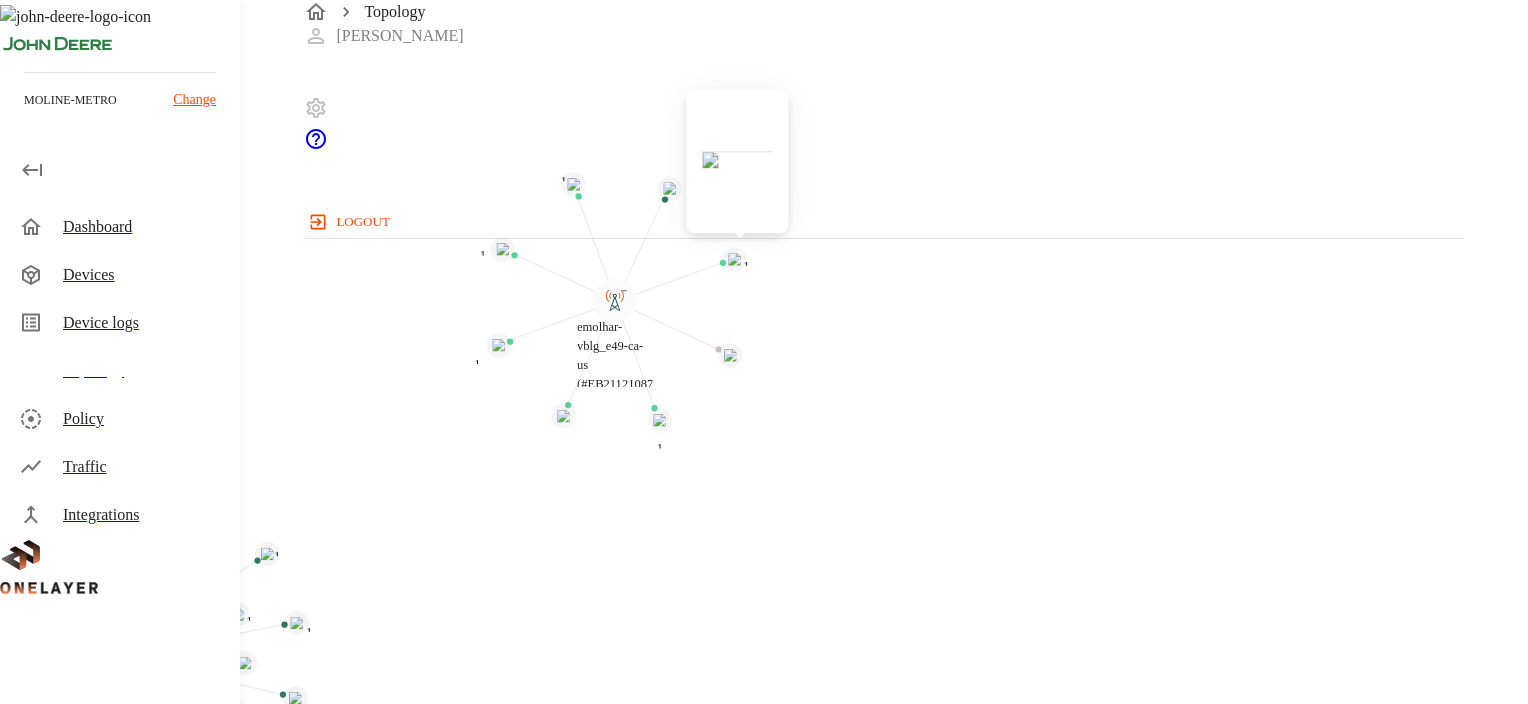 click 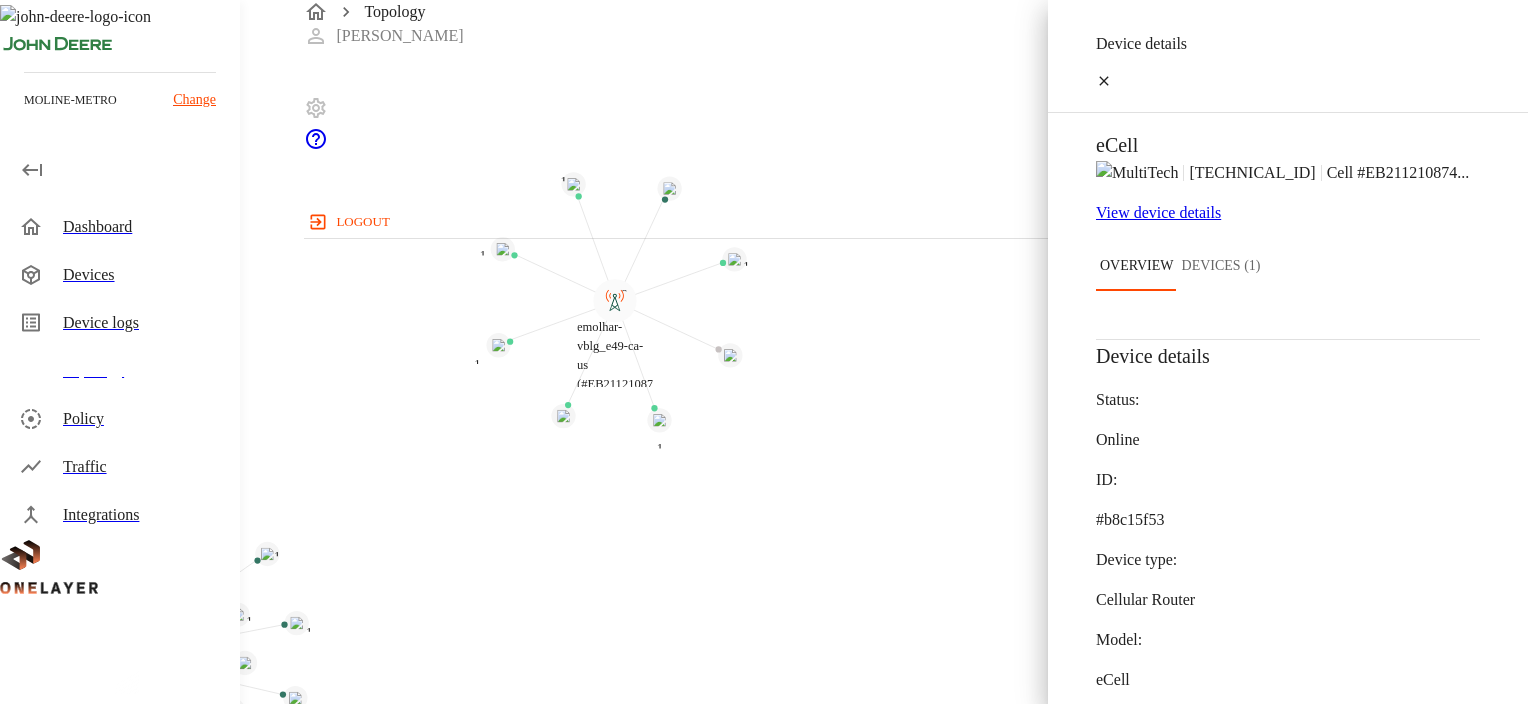 click on "View device details" at bounding box center [1288, 213] 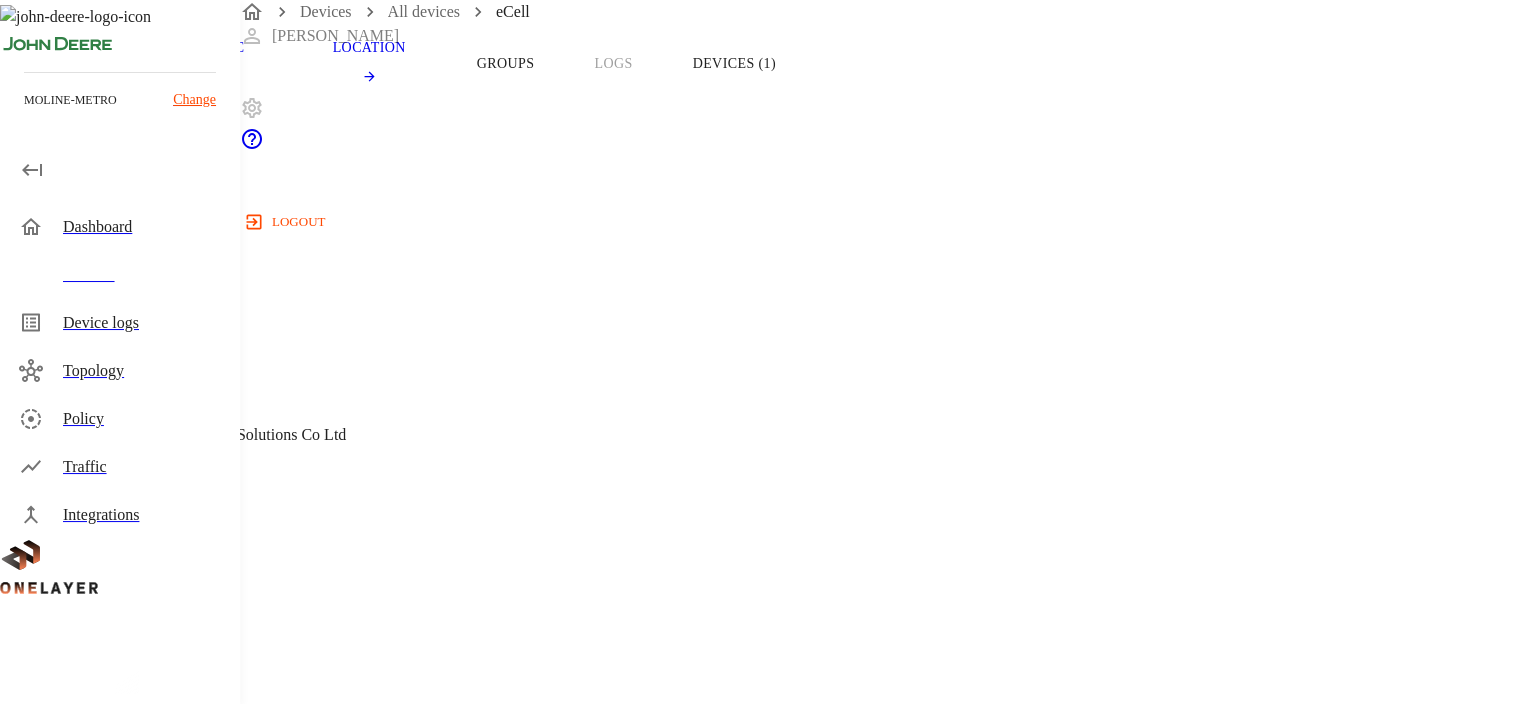 scroll, scrollTop: 199, scrollLeft: 0, axis: vertical 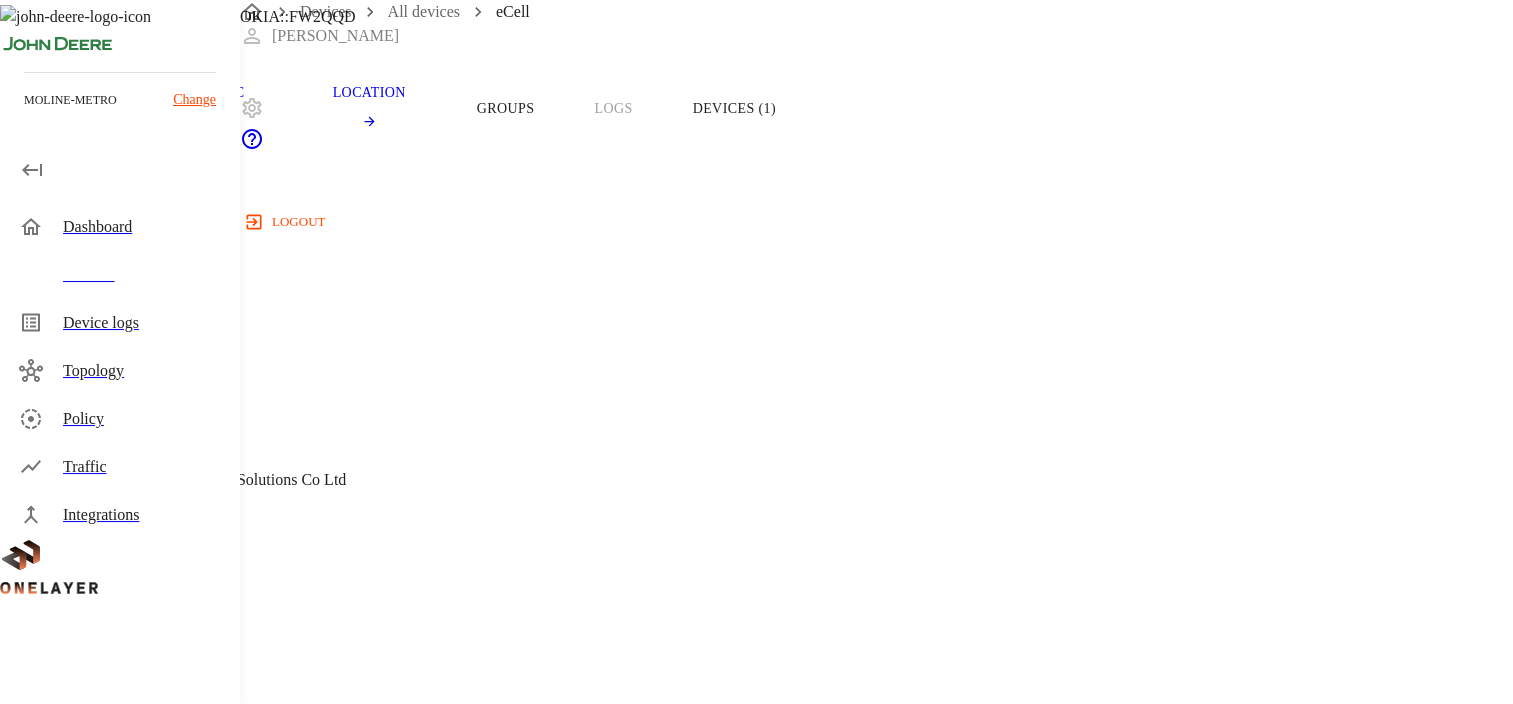 drag, startPoint x: 652, startPoint y: 386, endPoint x: 541, endPoint y: 371, distance: 112.00893 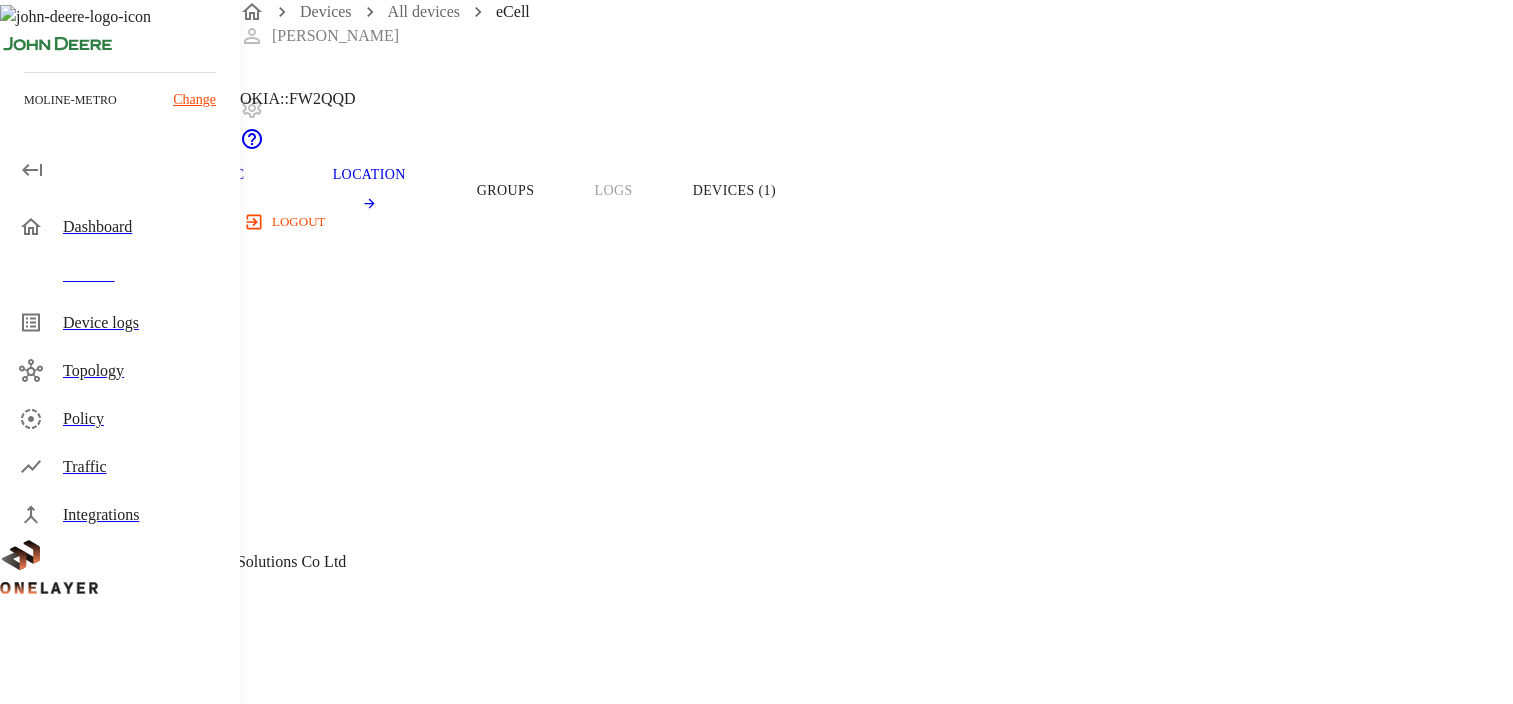 scroll, scrollTop: 0, scrollLeft: 0, axis: both 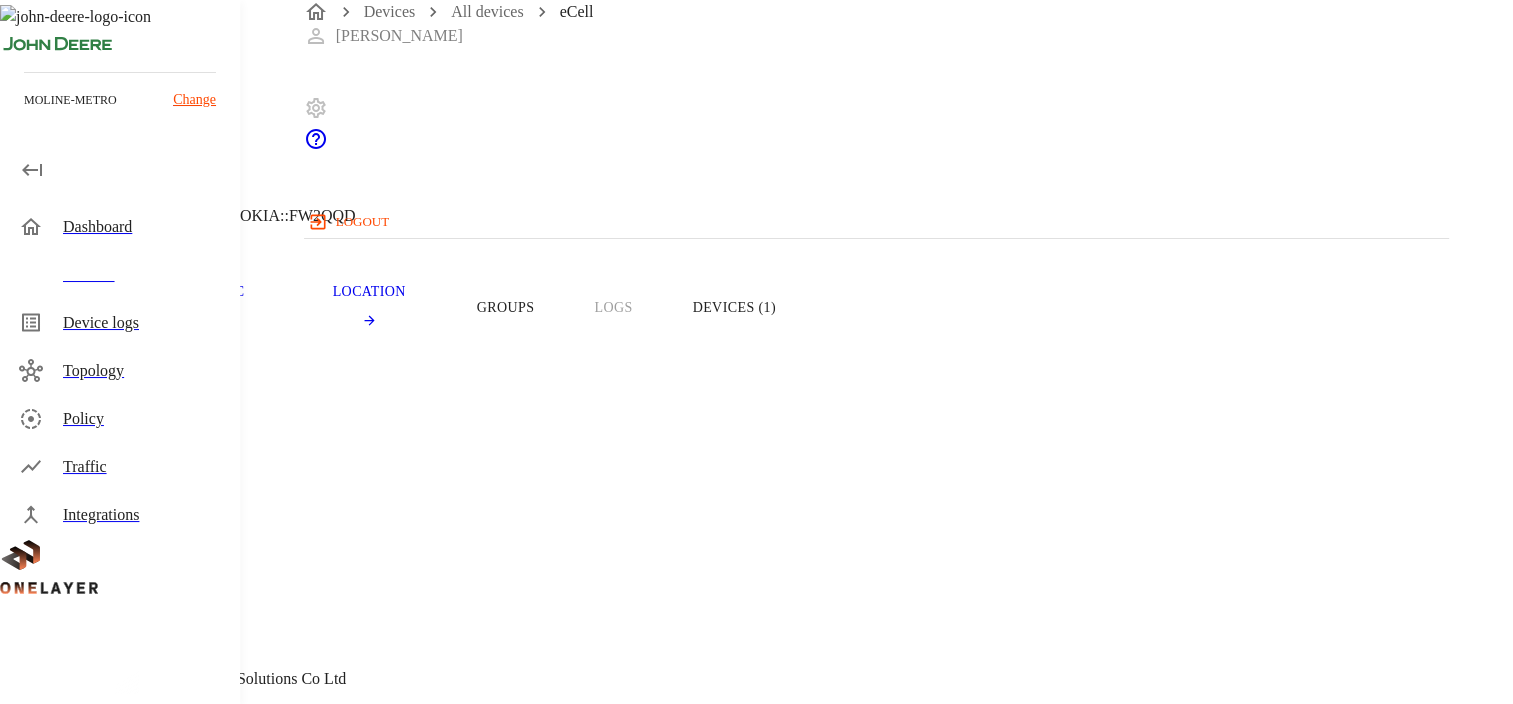 click 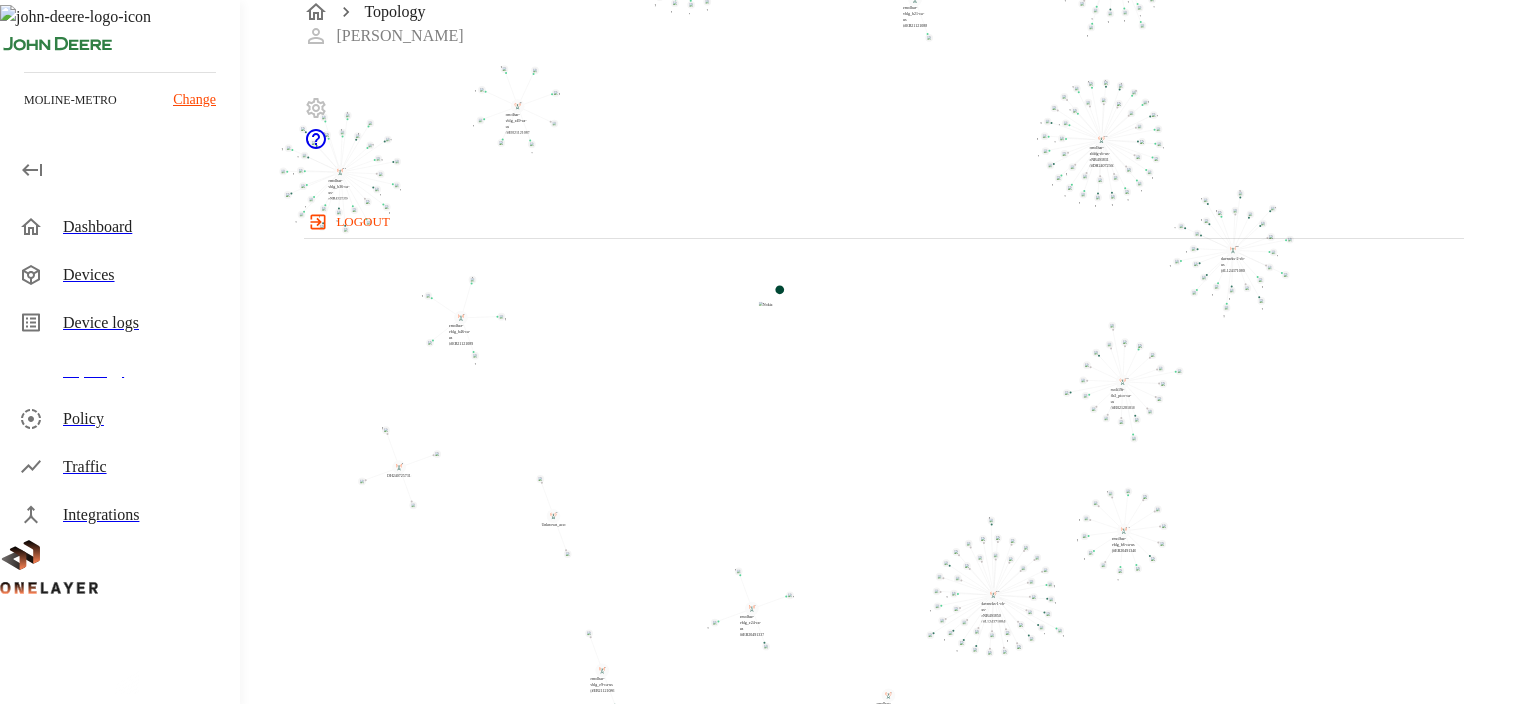 click on "Devices" at bounding box center [143, 275] 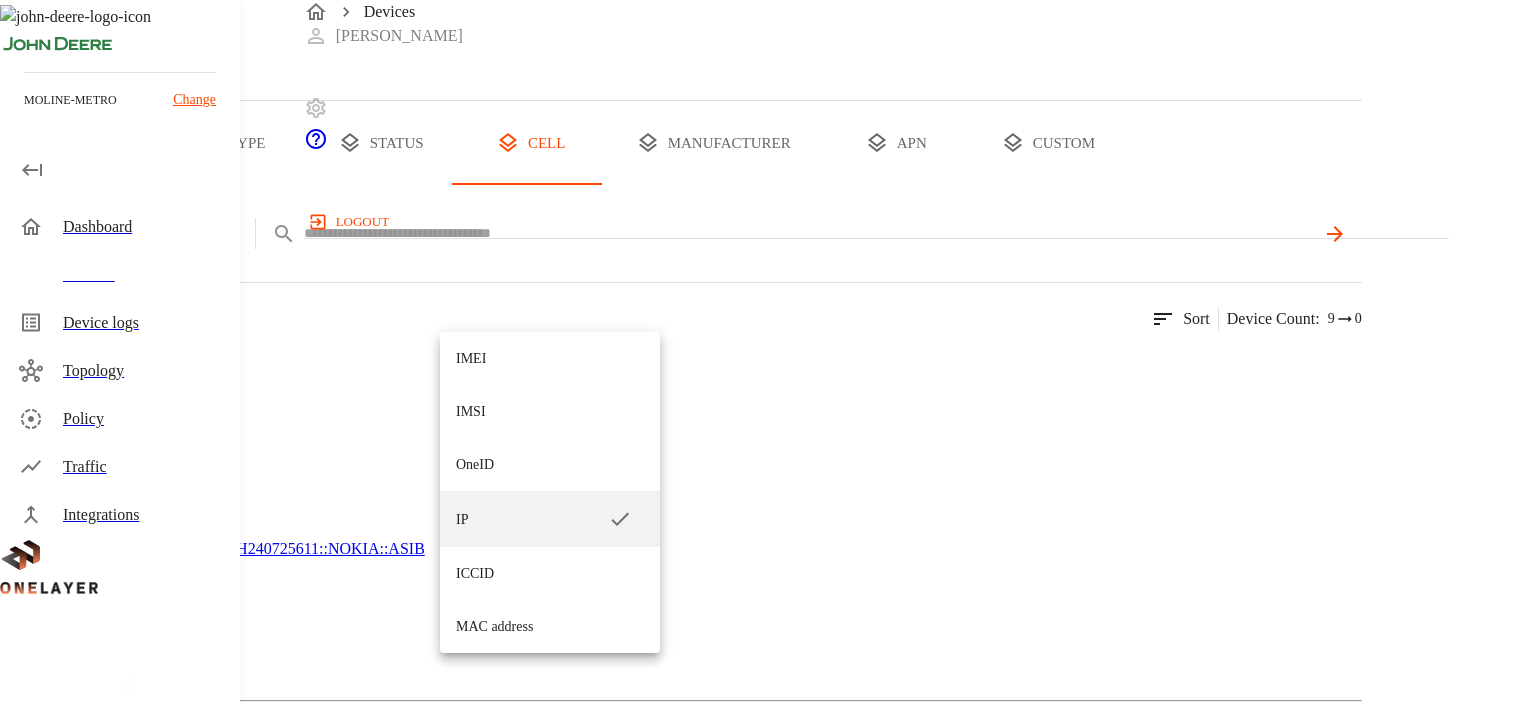 click on "Devices [PERSON_NAME] logout moline-metro Change Dashboard Devices Device logs Topology Policy Traffic Integrations Devices all devices type status cell manufacturer apn custom add filter IP ** 649  results match your criteria. Sort Device count : 9 0 emolhar-vbldg-cb-us-eNB493830 #DH240725611::NOKIA::ASIB 121 Devices 39 Models emolhar-vblg_e41-ca-us-eNB432538 #EB211210933::NOKIA::FW2QQD 81 Devices 10 Models emolhar-xbldg-cb-us-eNB493831 #DH240725609::NOKIA::ASIB 70 Devices 16 Models emolhar-vblg_b36-ca-us-eNB432539 #EB211210942::NOKIA::FW2QQD 67 Devices 11 Models davnwks-1-cb-us-eNB493850 #L1243710840::NOKIA::ASIB 58 Devices 11 Models davnwks-2-cb-us #L1243710802::NOKIA::ASIB 44 Devices 7 Models N/A 42 Devices 15 Models emolhar-vblg_b6-ca-us #EB204913407::NOKIA::FW2QQD 37 Devices 8 Models emolhar-vblg_e49-ca-us #EB211210874::NOKIA::FW2QQD 27 Devices 5 Models moli19t-flr2_pico-ca-us #EB212810102::NOKIA::FW2QQD 22 Devices 13 Models emolhar-vblg_b14-ca-us #EB211311833::NOKIA::FW2QQD 17 Devices 50 **" at bounding box center [764, 4597] 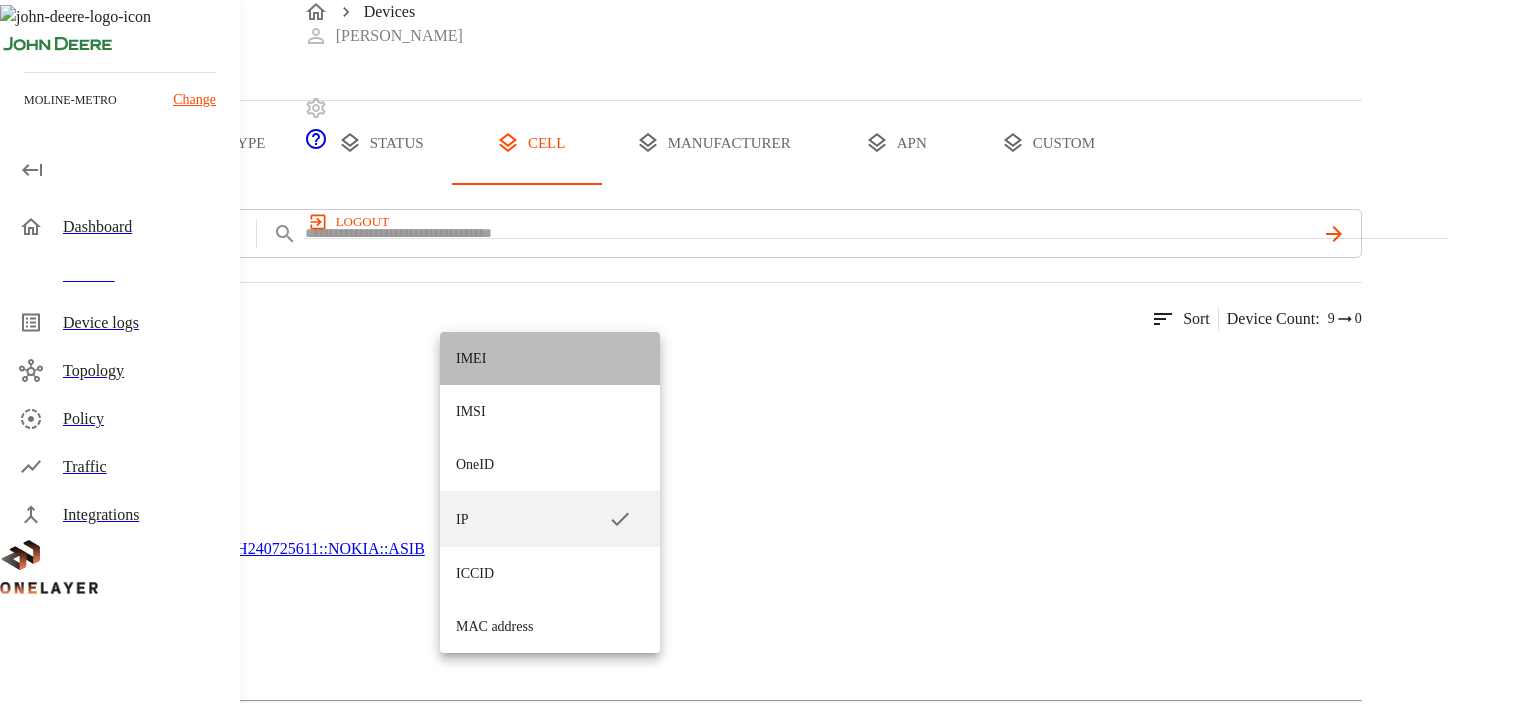 click on "IMEI" at bounding box center (550, 358) 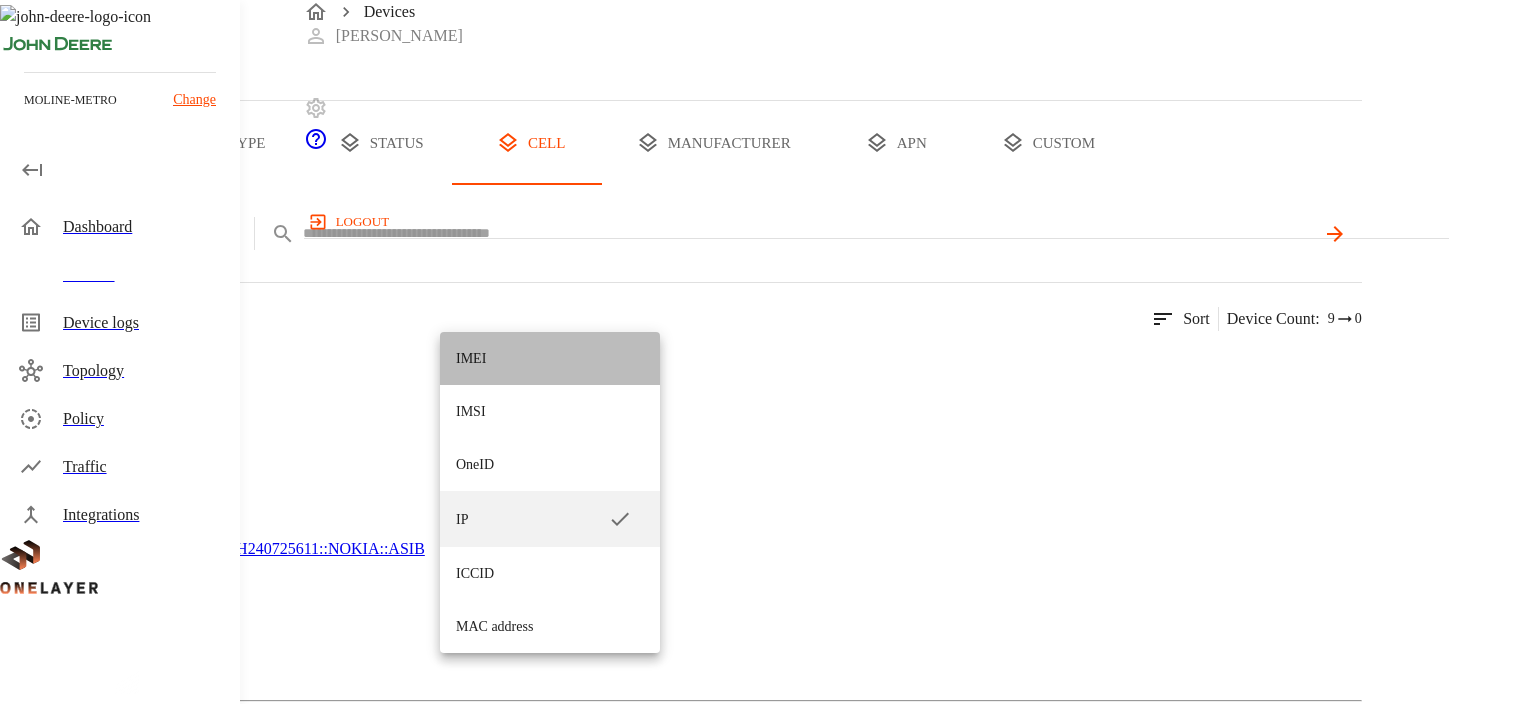 type on "****" 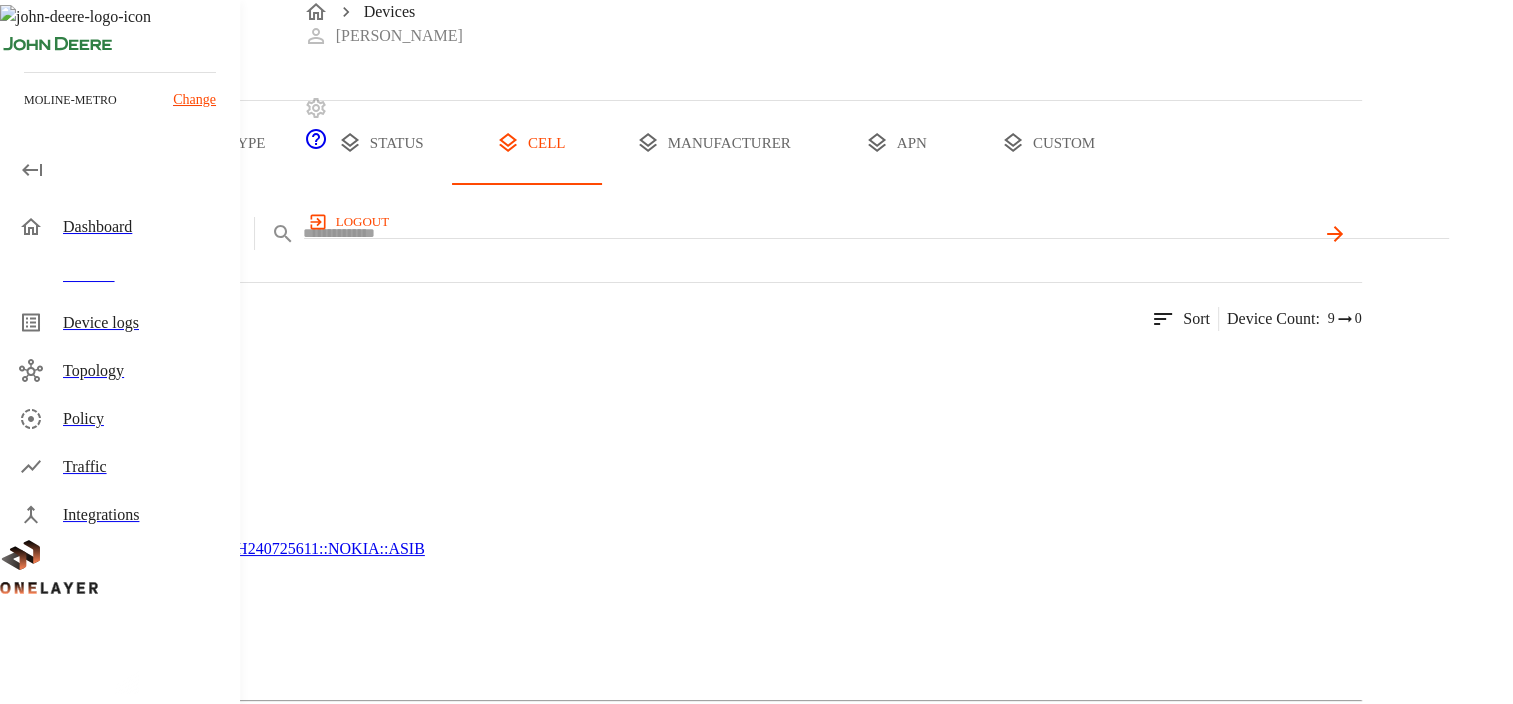 click at bounding box center (809, 233) 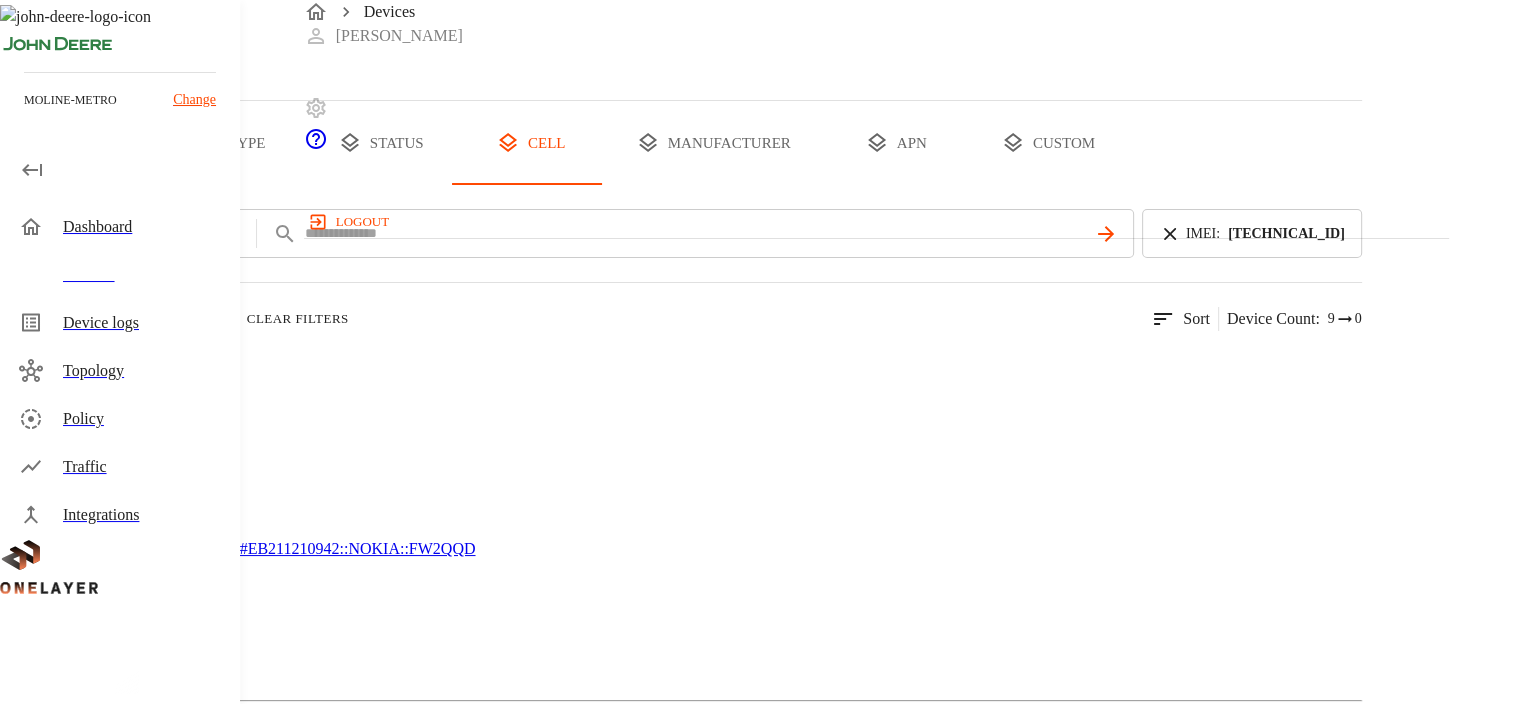 click 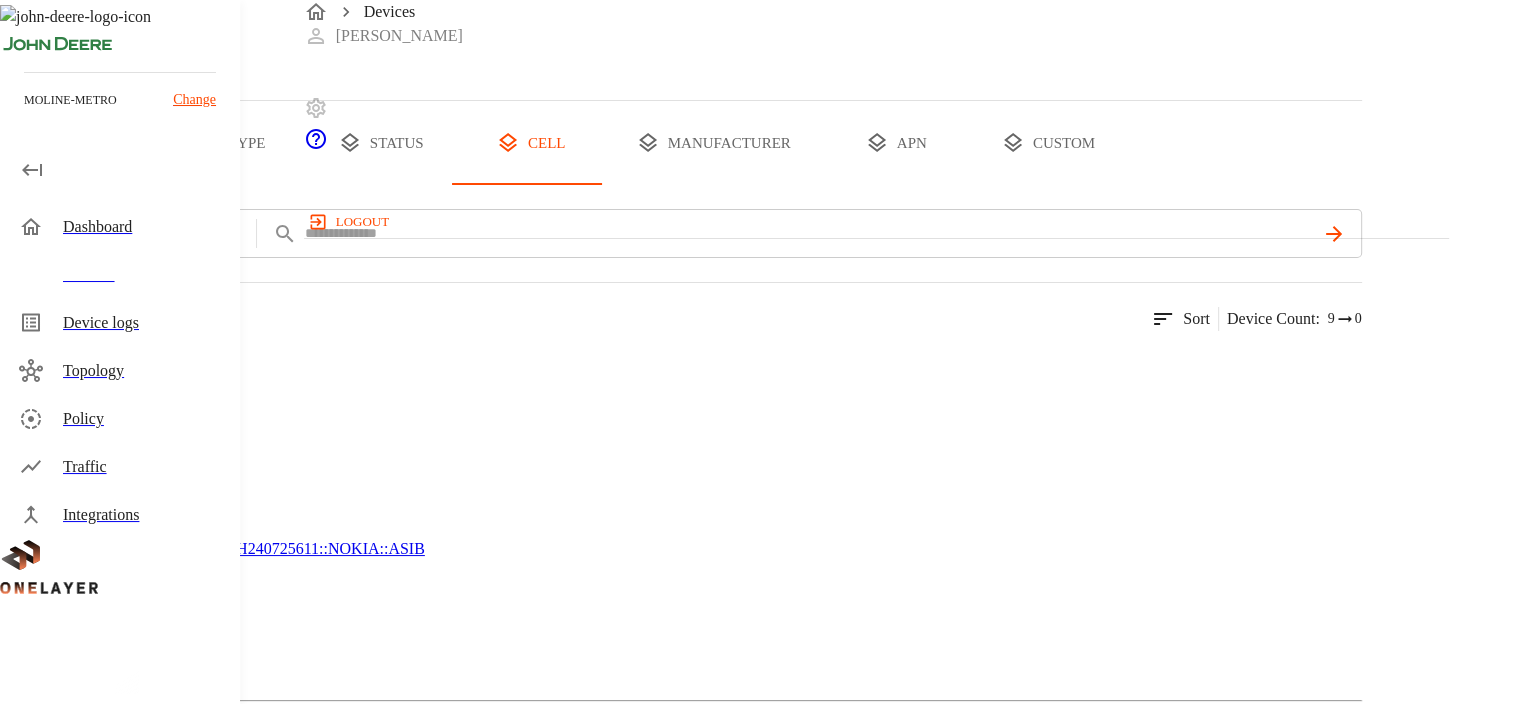 click on "all devices" at bounding box center [78, 143] 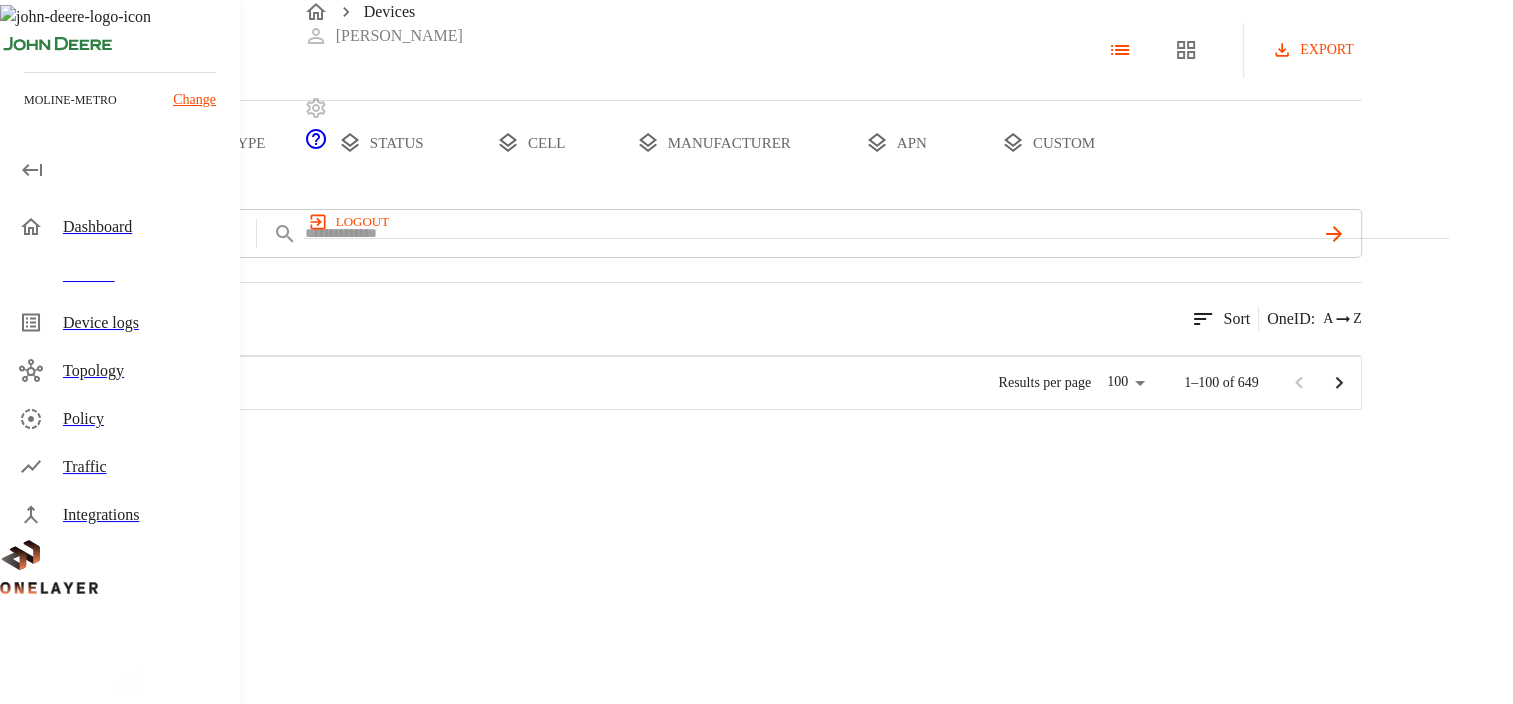 scroll, scrollTop: 16, scrollLeft: 16, axis: both 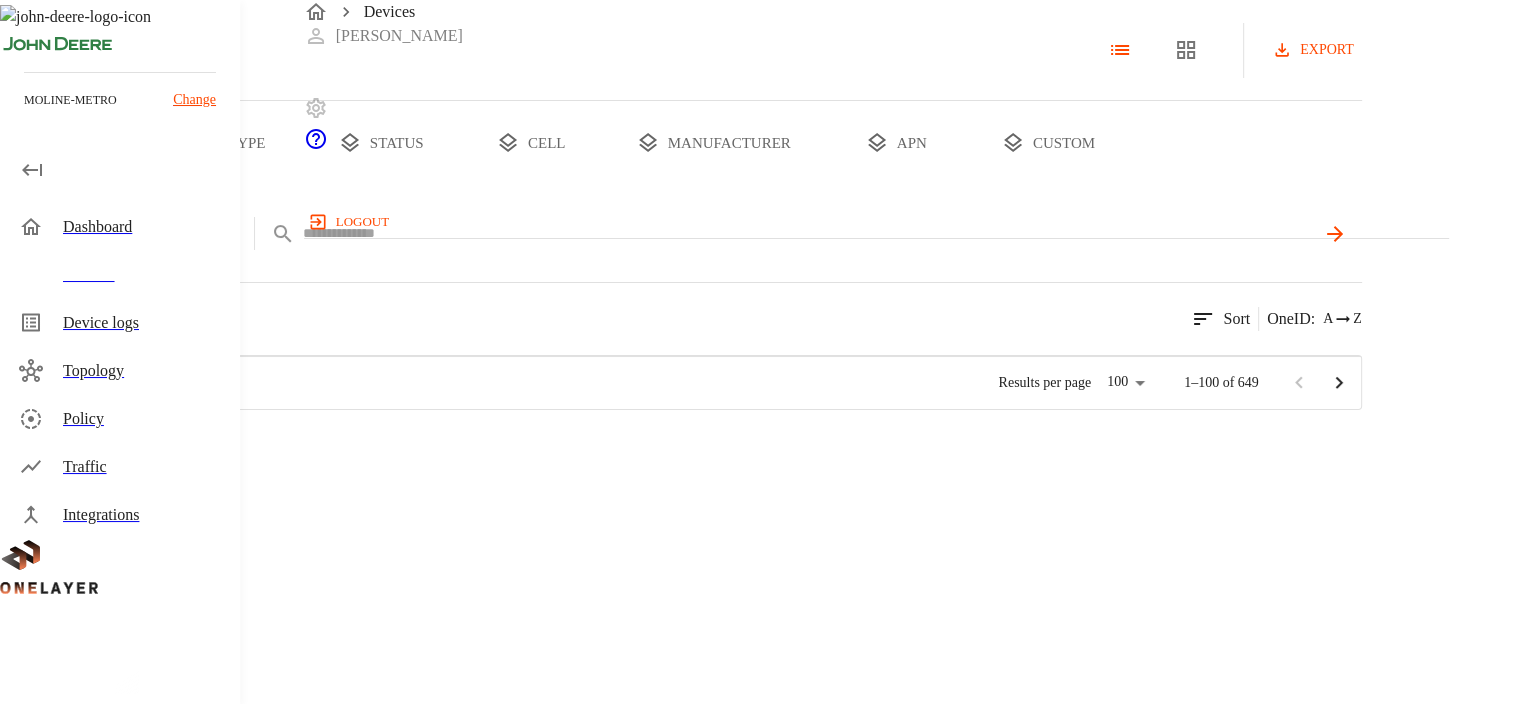 click at bounding box center [809, 233] 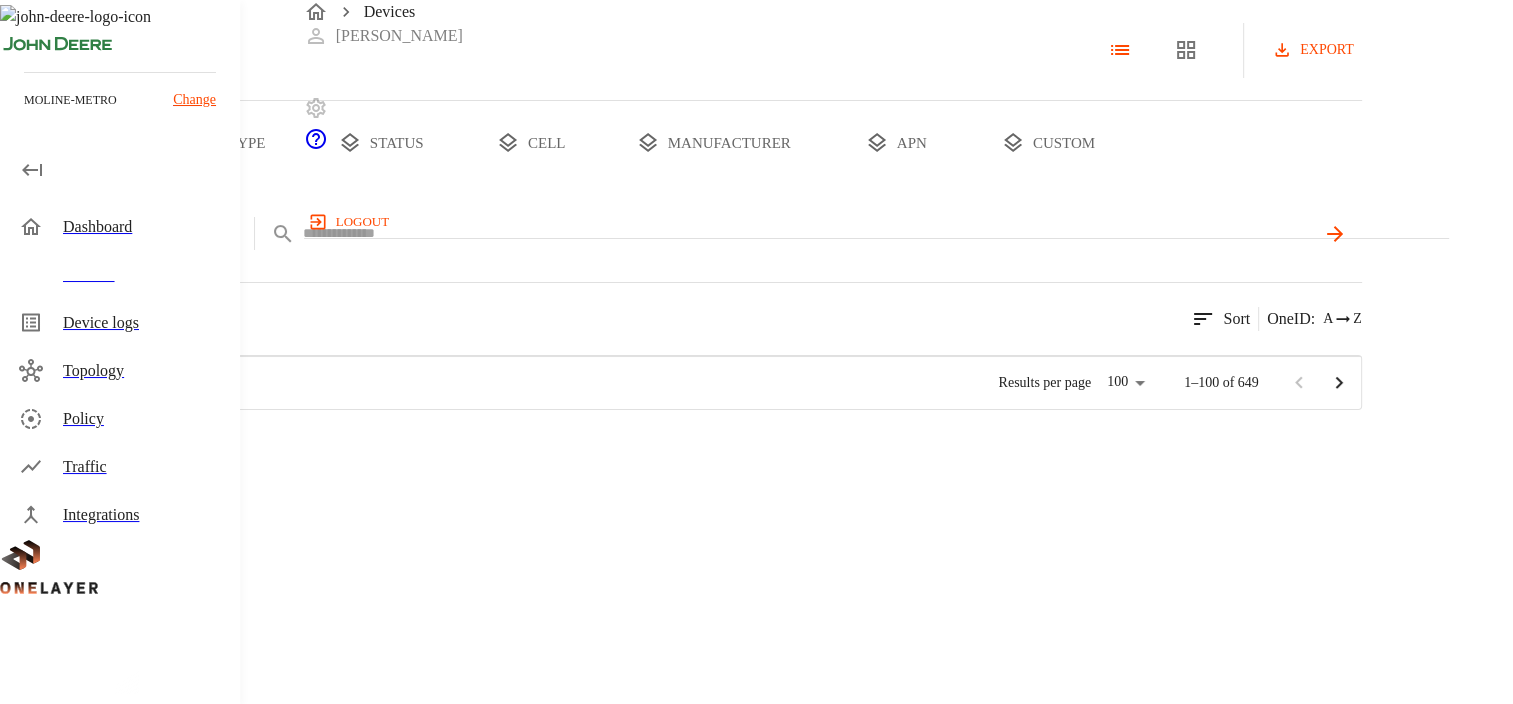 paste on "**********" 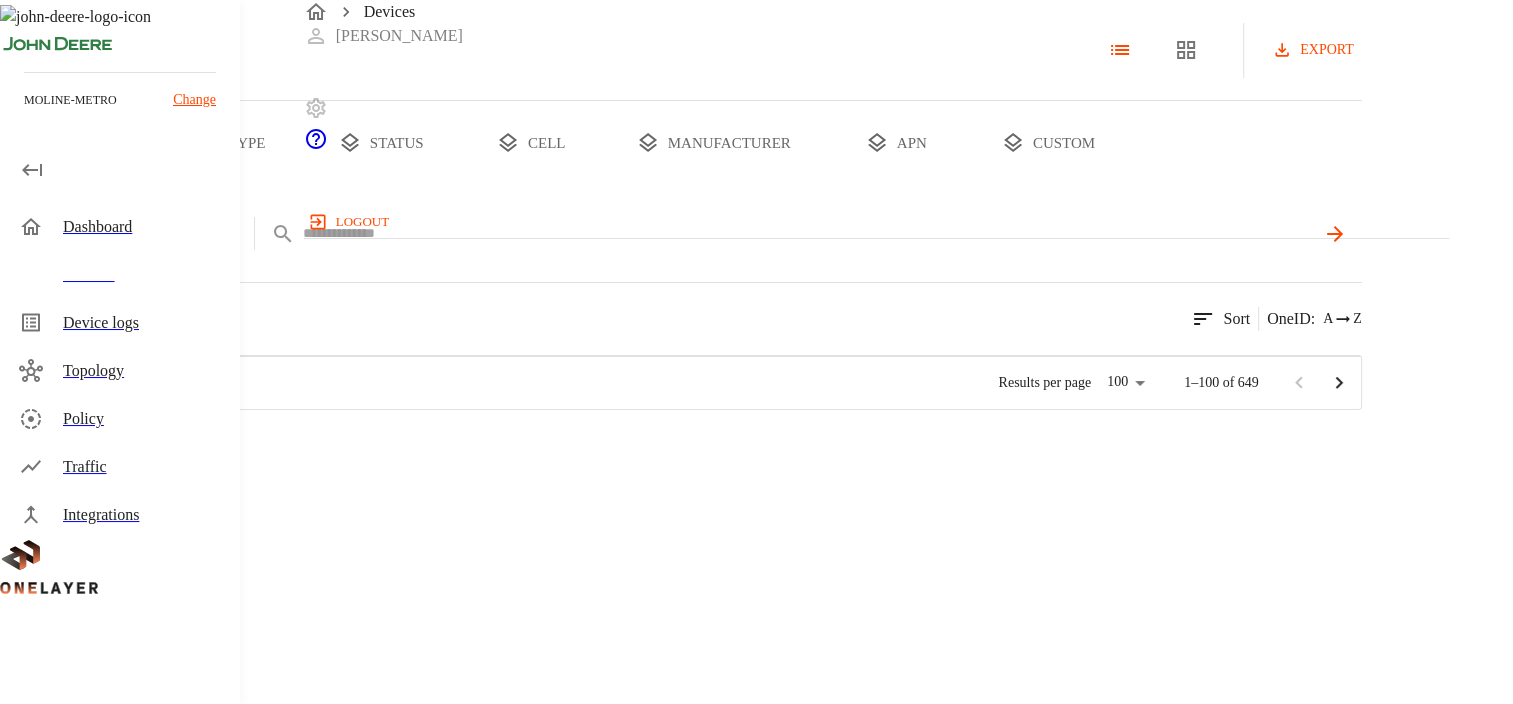 type on "**********" 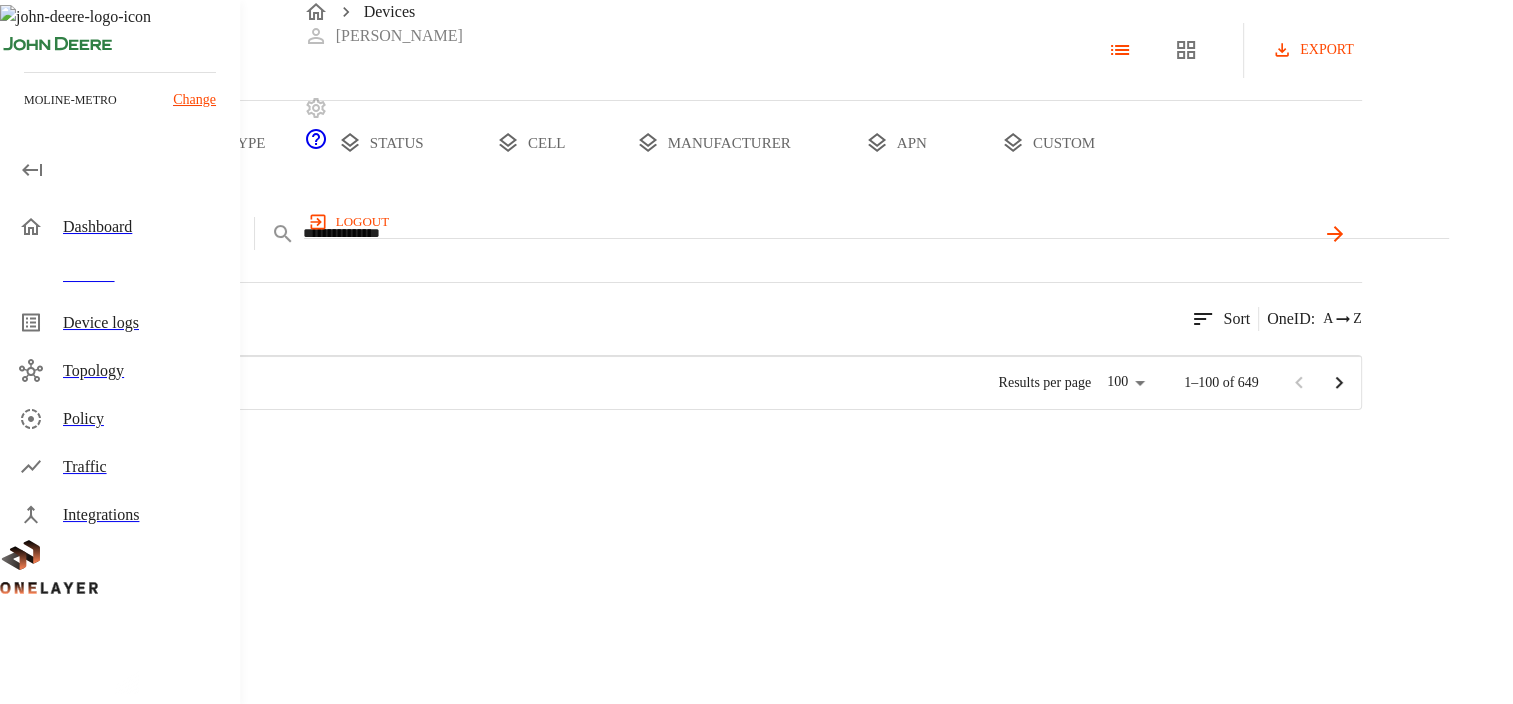 type 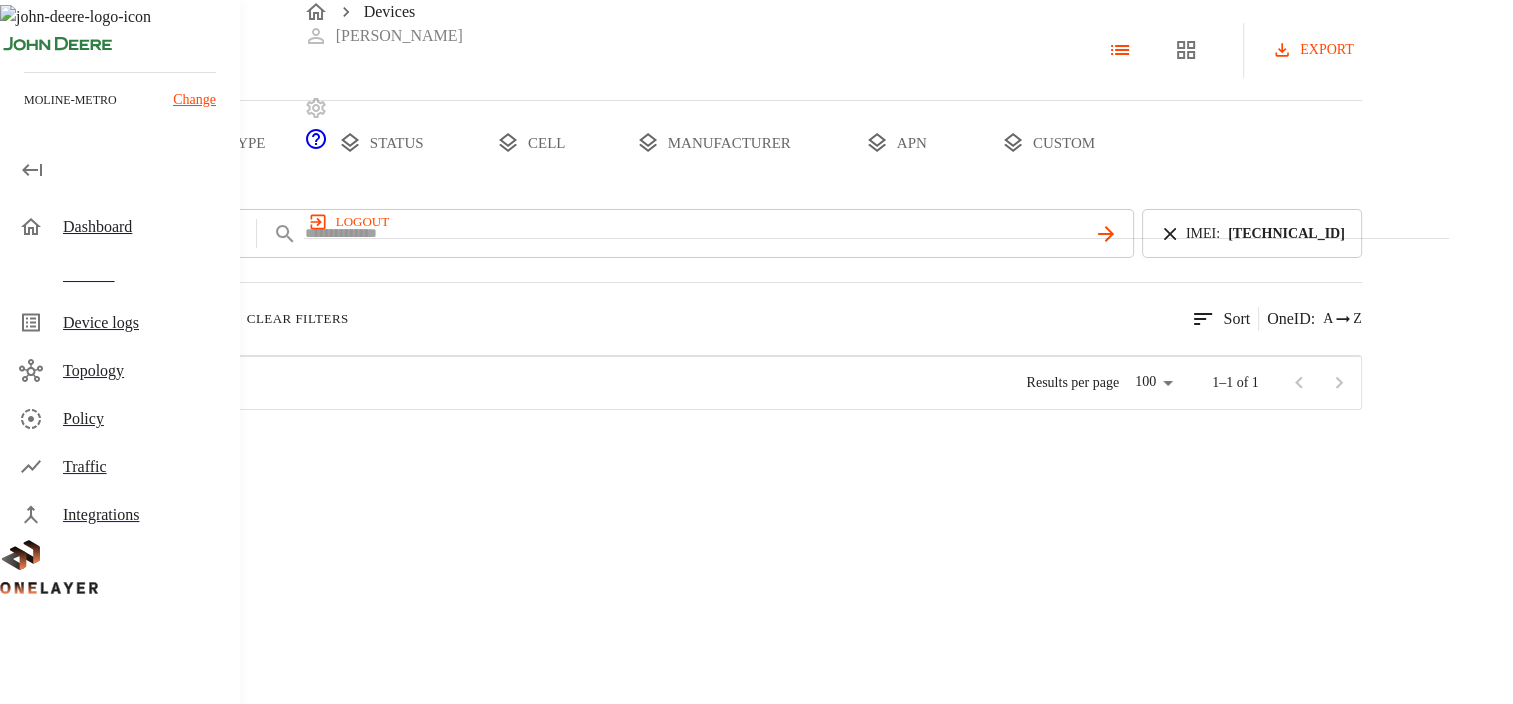 click at bounding box center (118, 447) 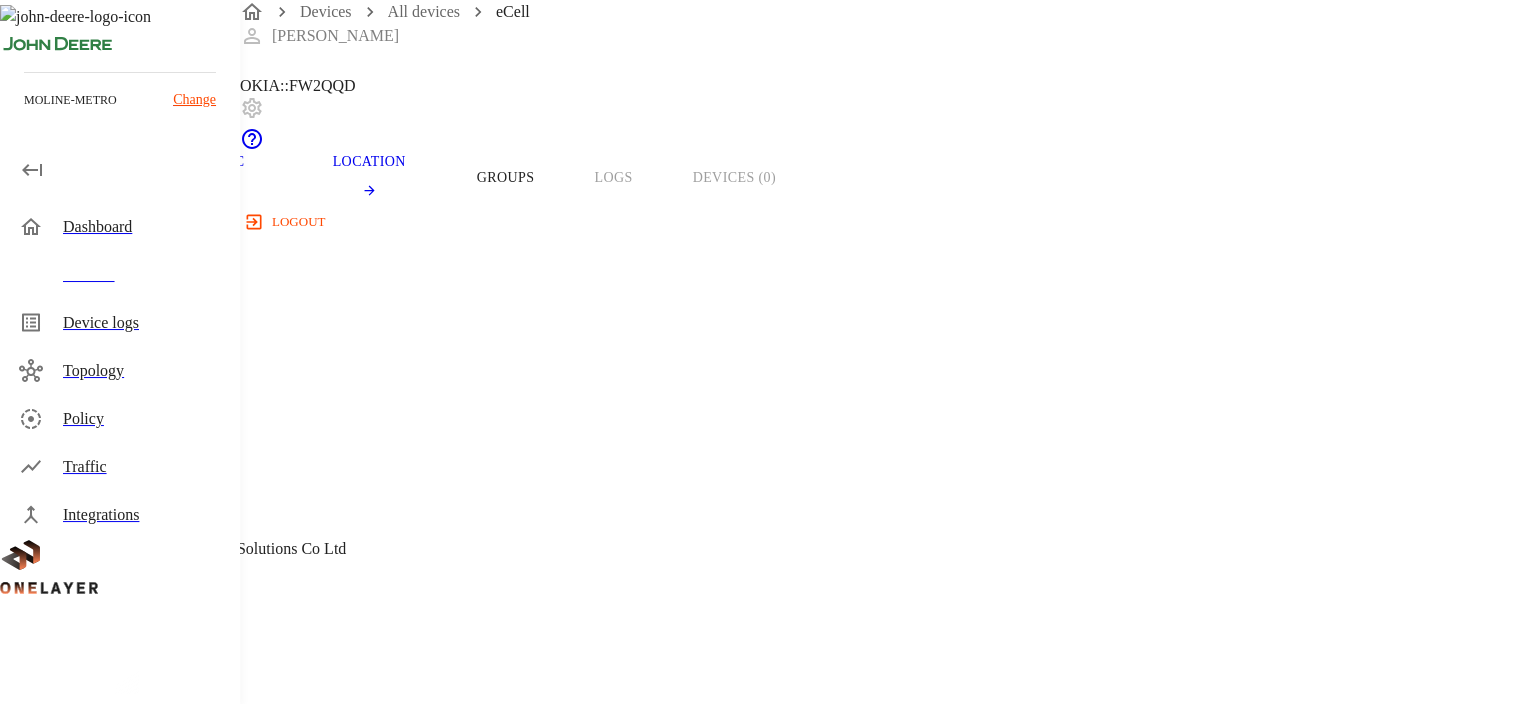 scroll, scrollTop: 116, scrollLeft: 0, axis: vertical 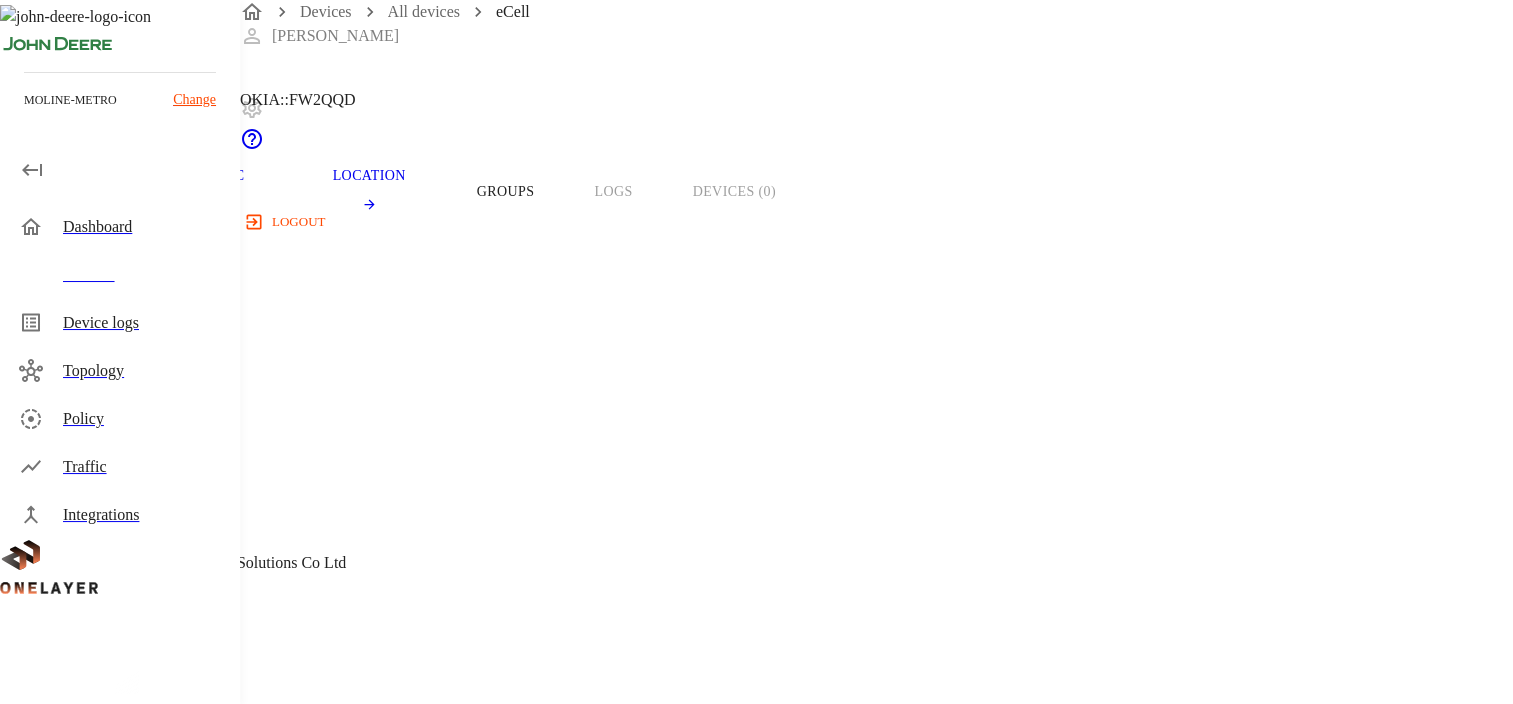 click 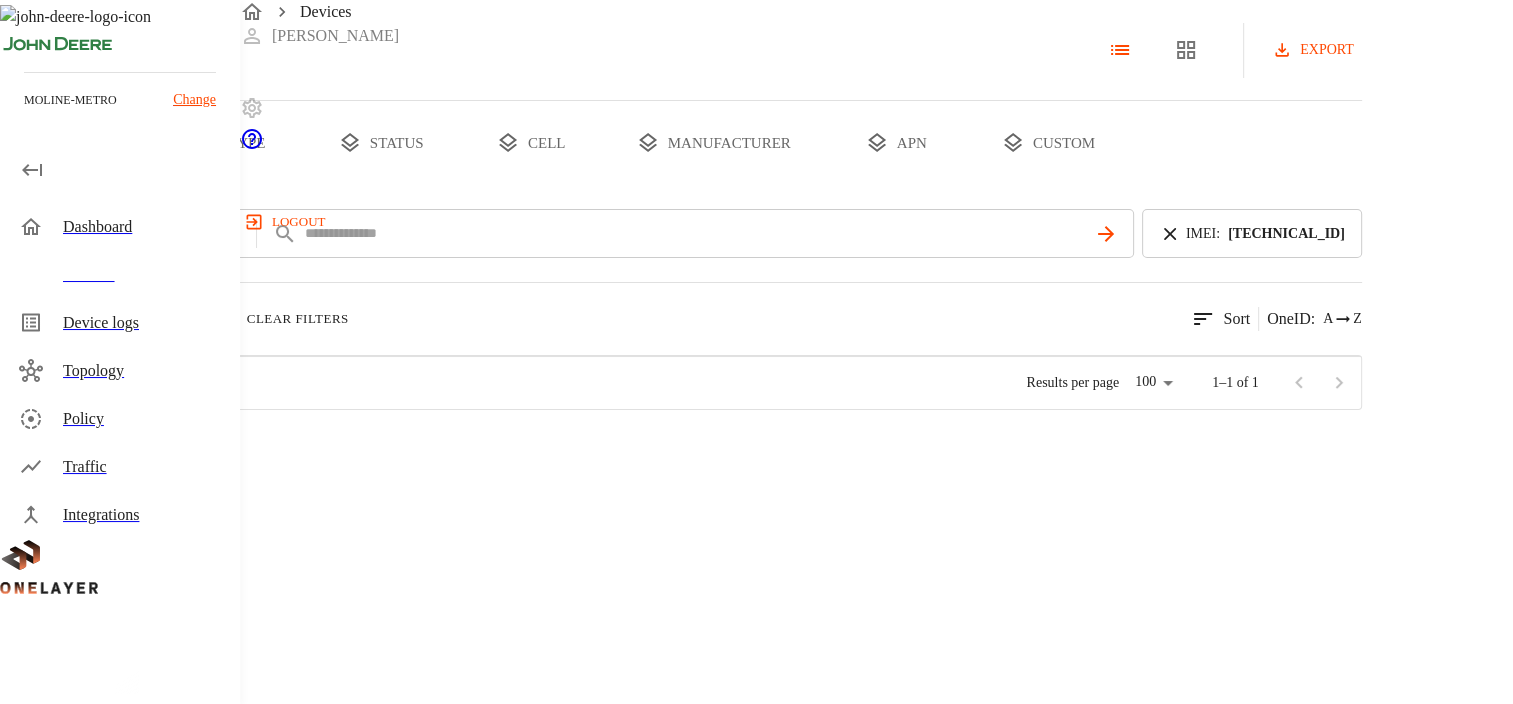 scroll, scrollTop: 0, scrollLeft: 0, axis: both 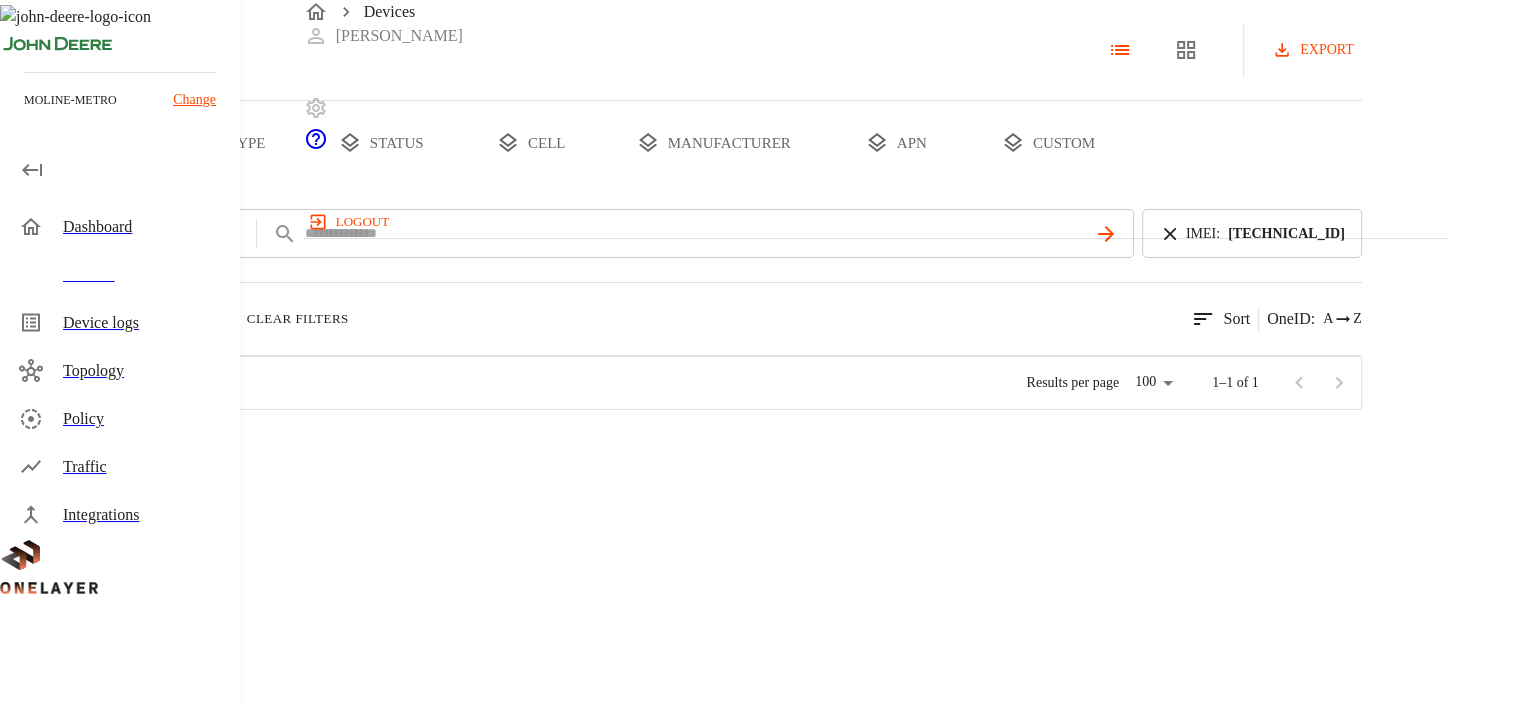 click 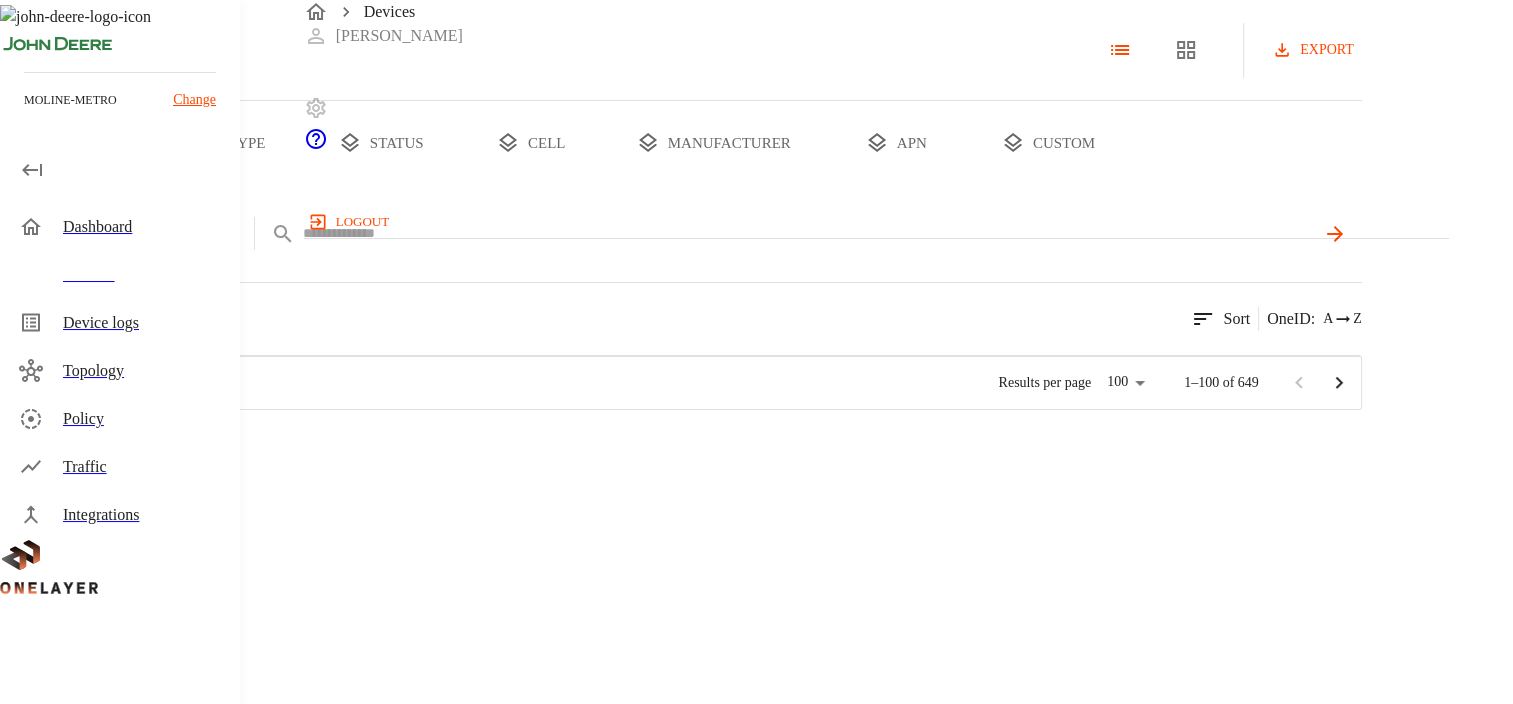click at bounding box center [809, 233] 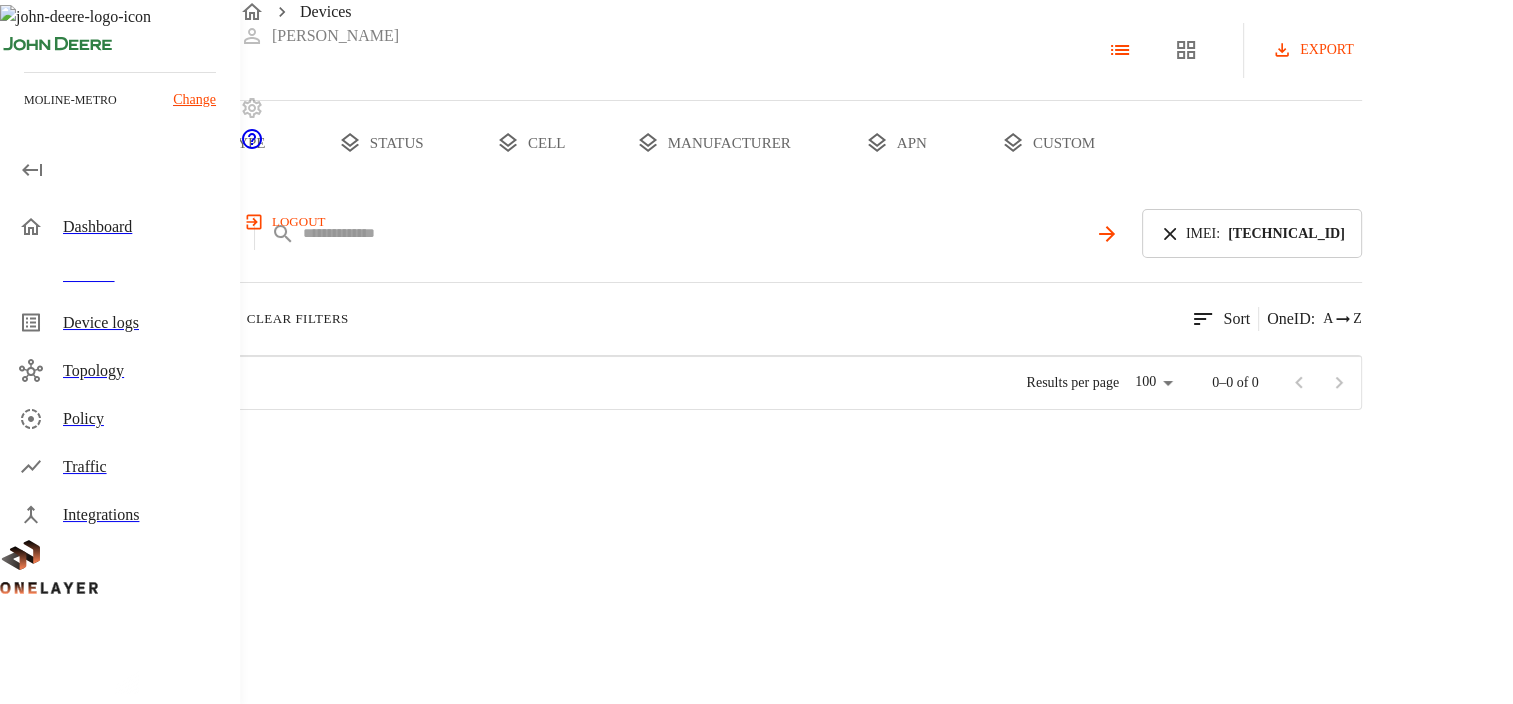 scroll, scrollTop: 0, scrollLeft: 0, axis: both 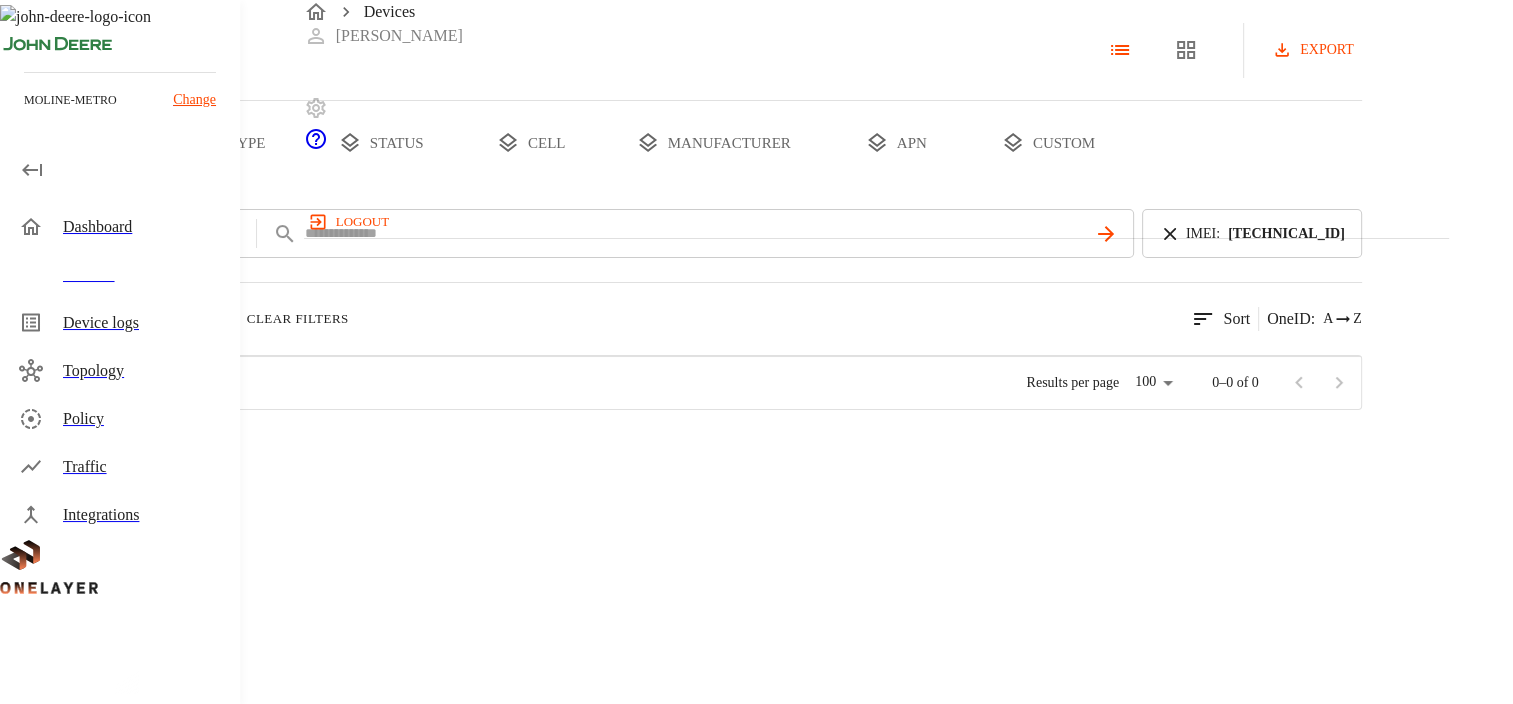 click 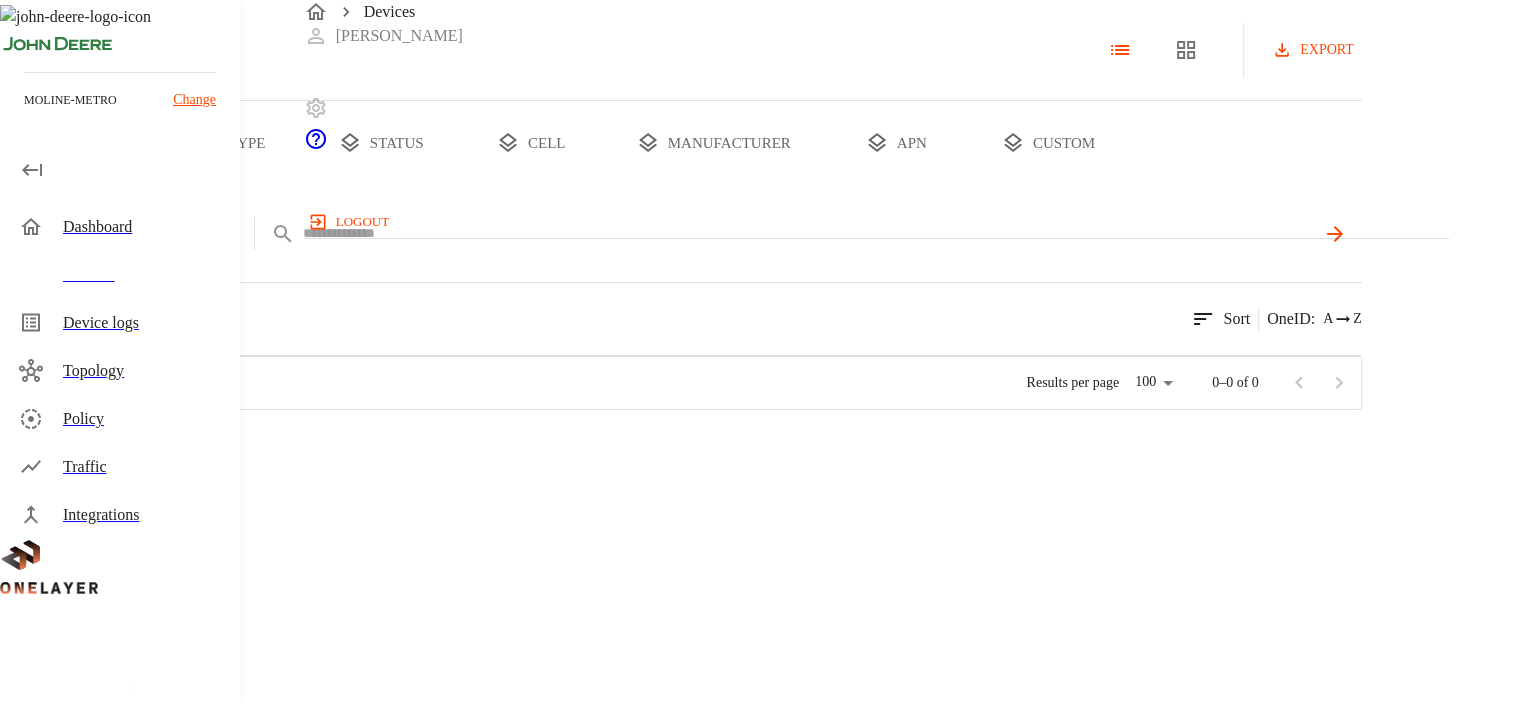 click at bounding box center [809, 233] 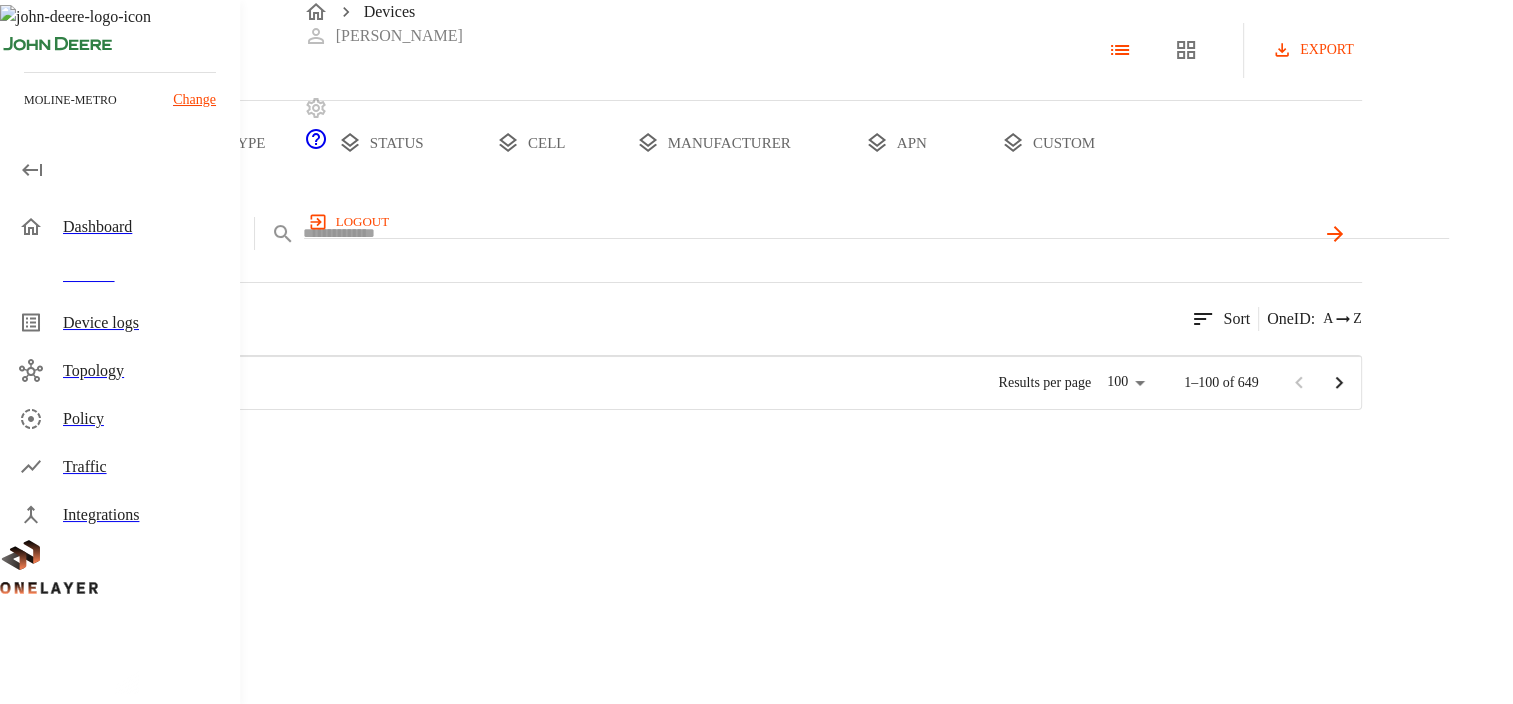 type on "**********" 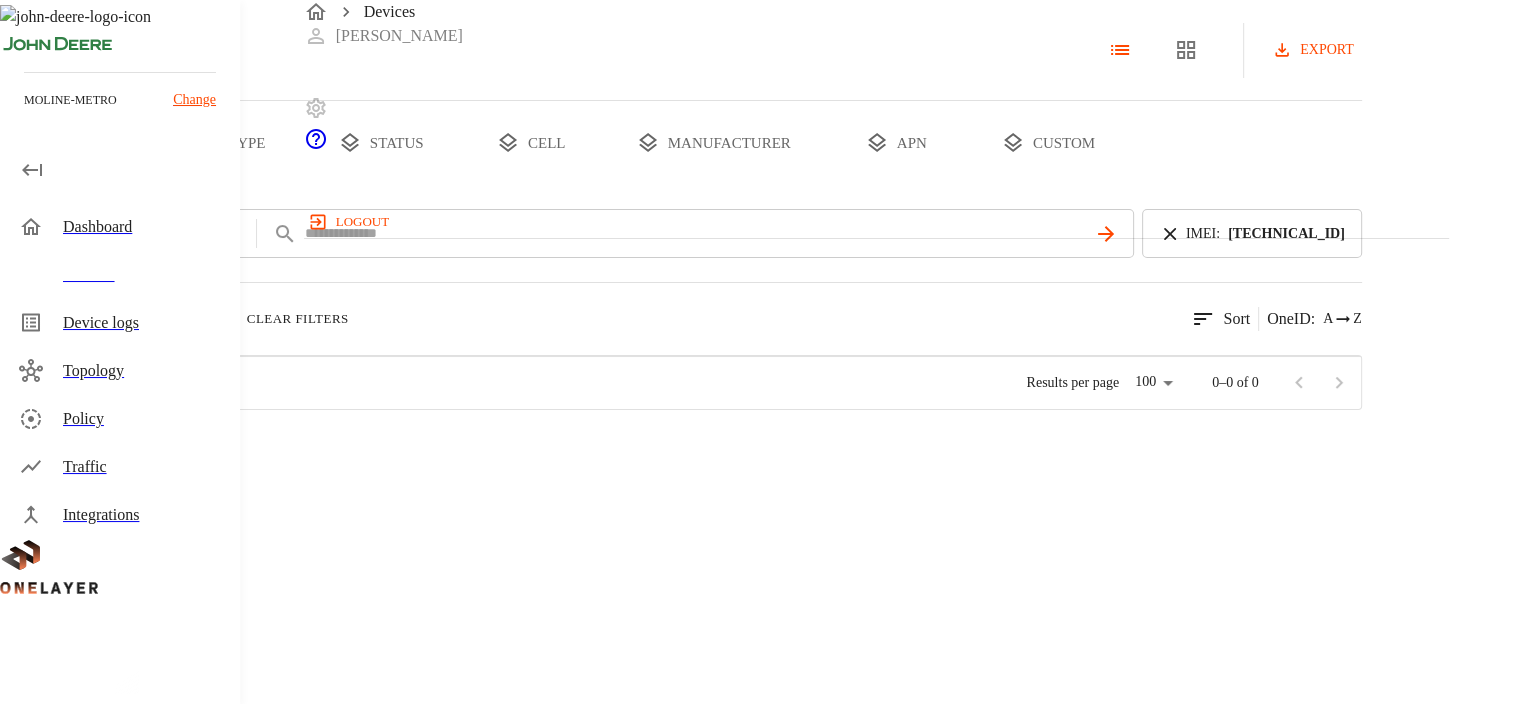 click 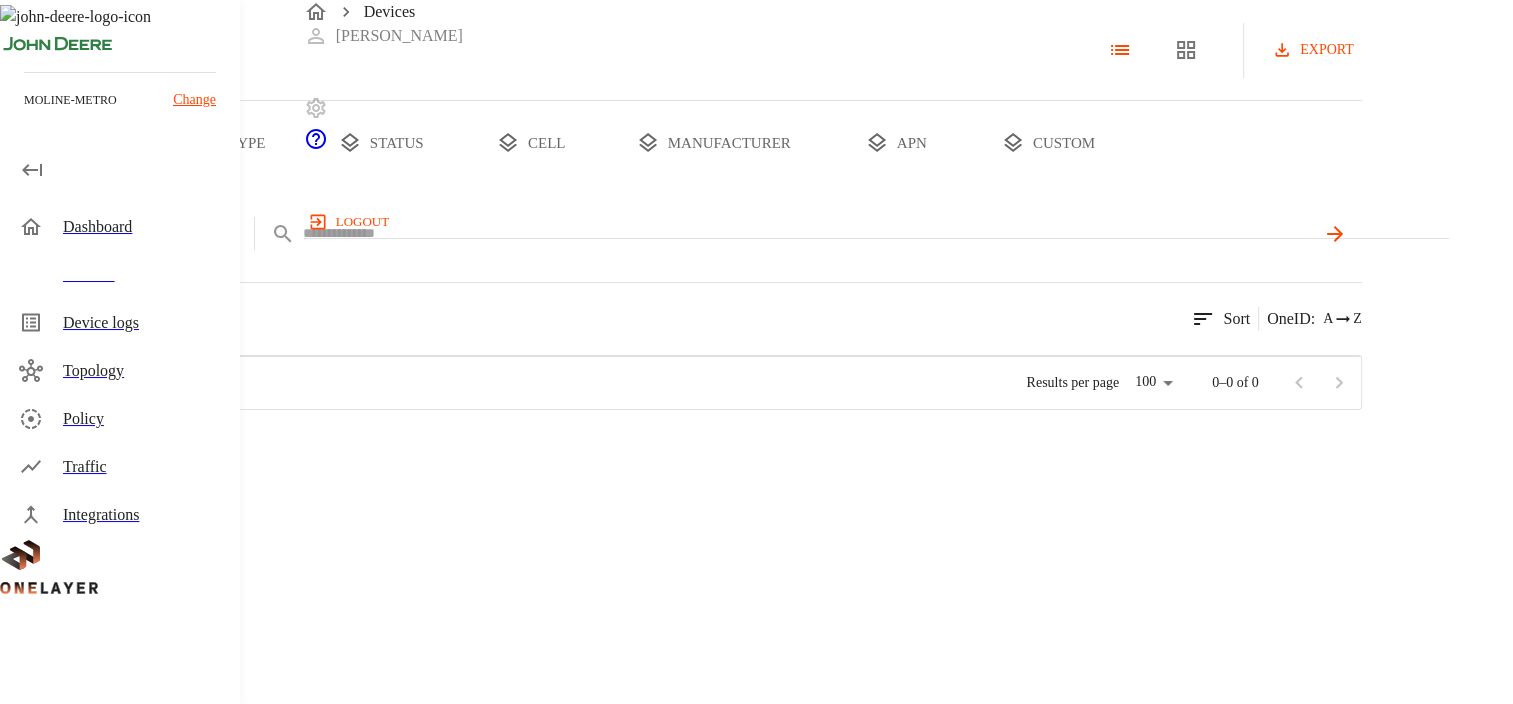 click at bounding box center (809, 233) 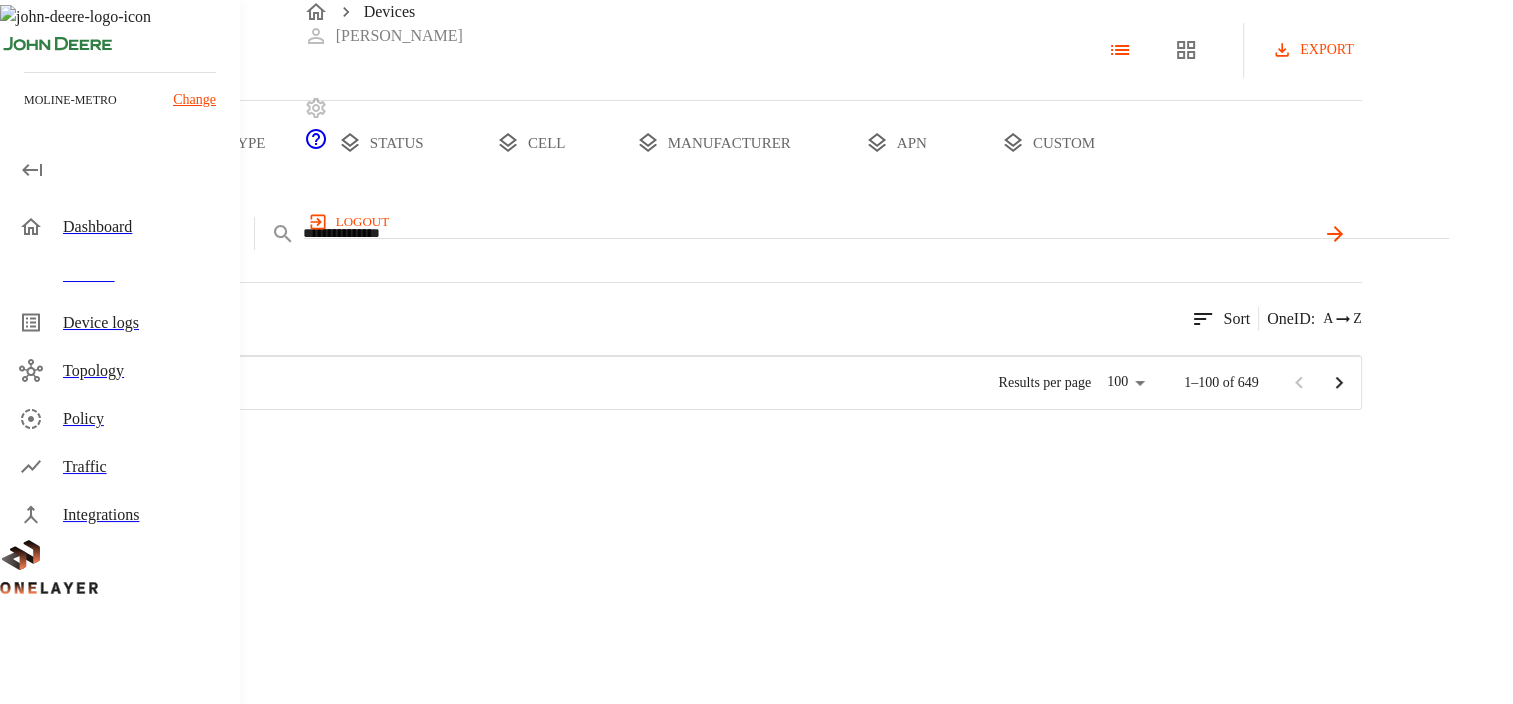 type 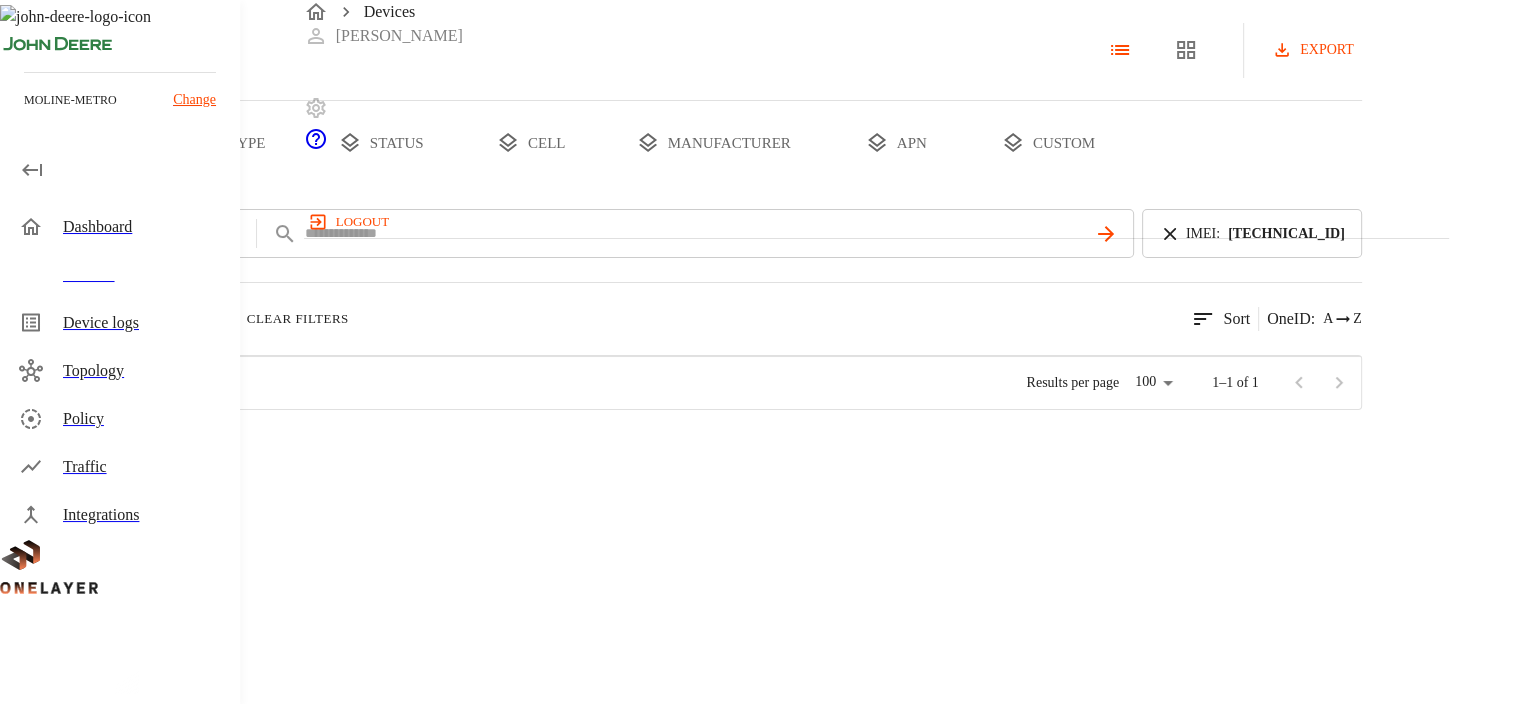 click at bounding box center [118, 447] 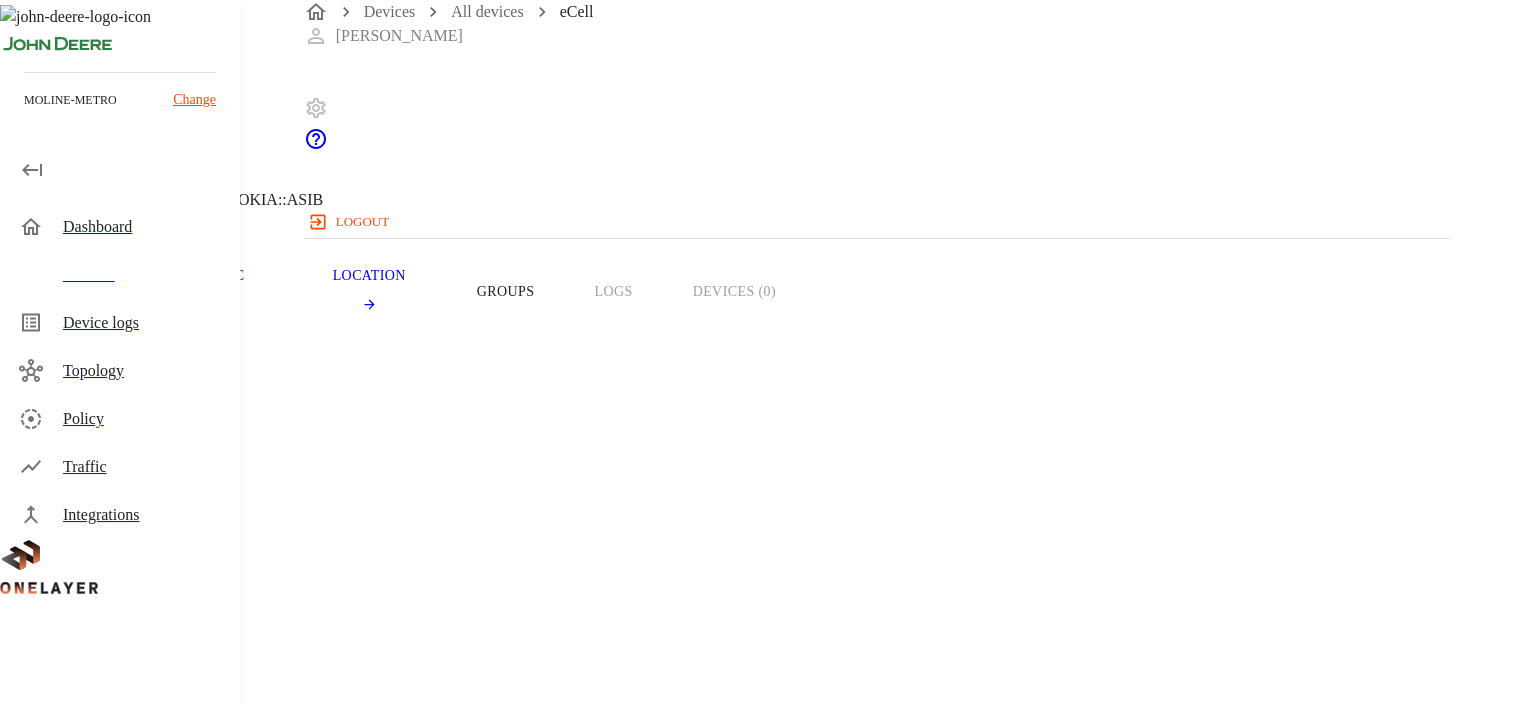 scroll, scrollTop: 0, scrollLeft: 0, axis: both 